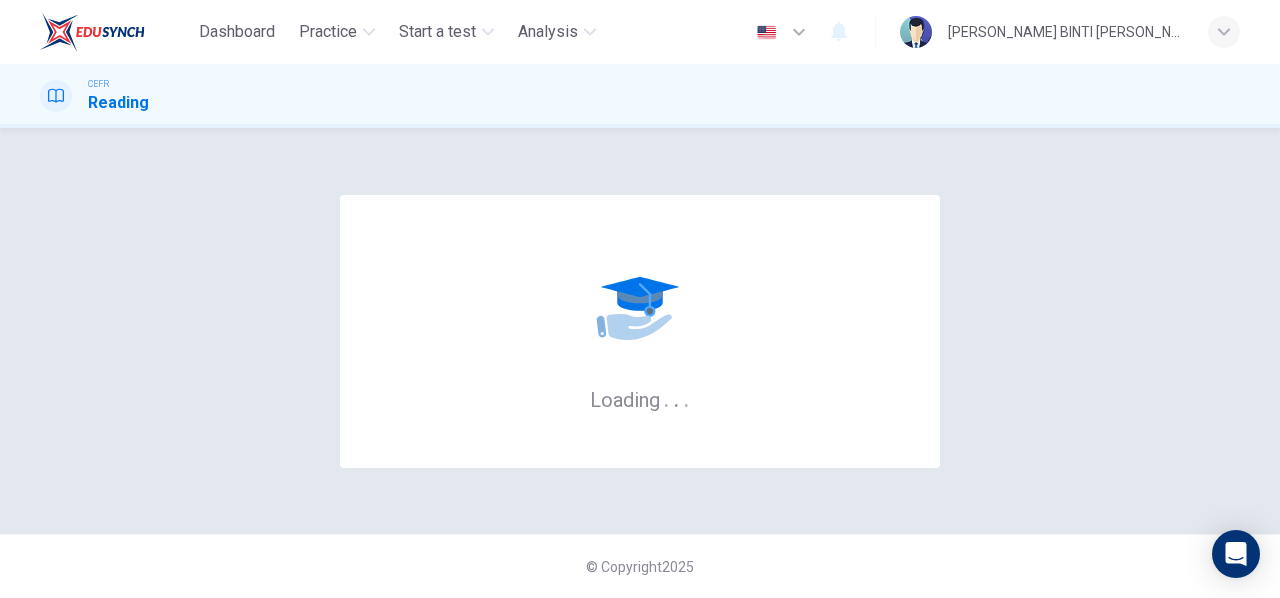 scroll, scrollTop: 0, scrollLeft: 0, axis: both 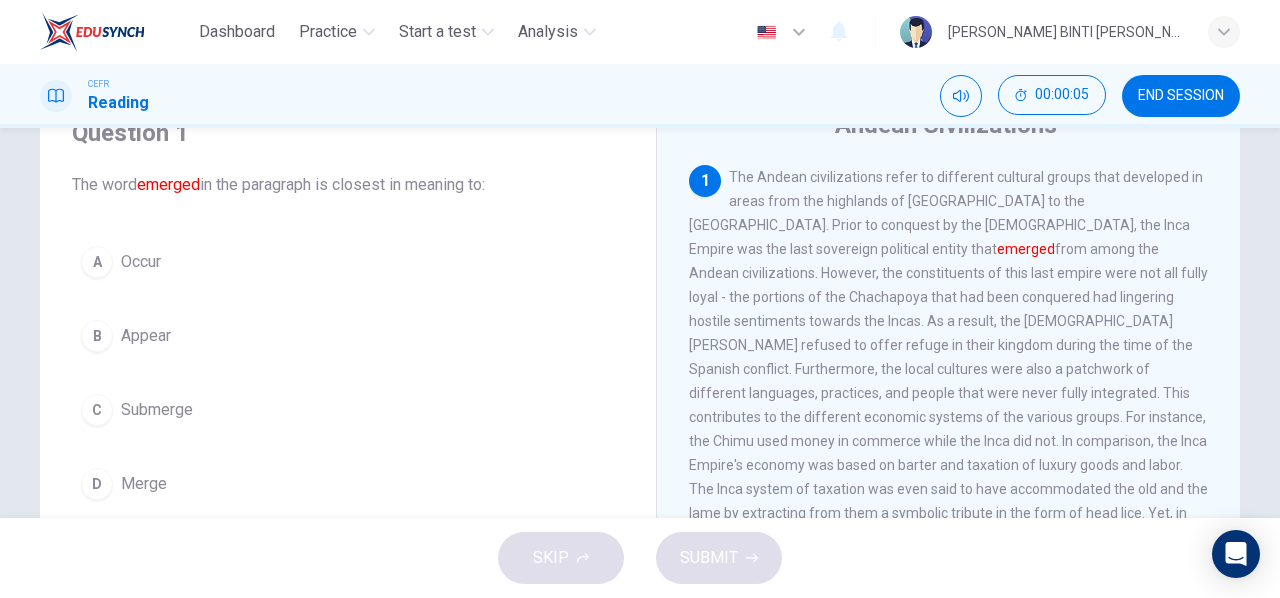 click on "Appear" at bounding box center [146, 336] 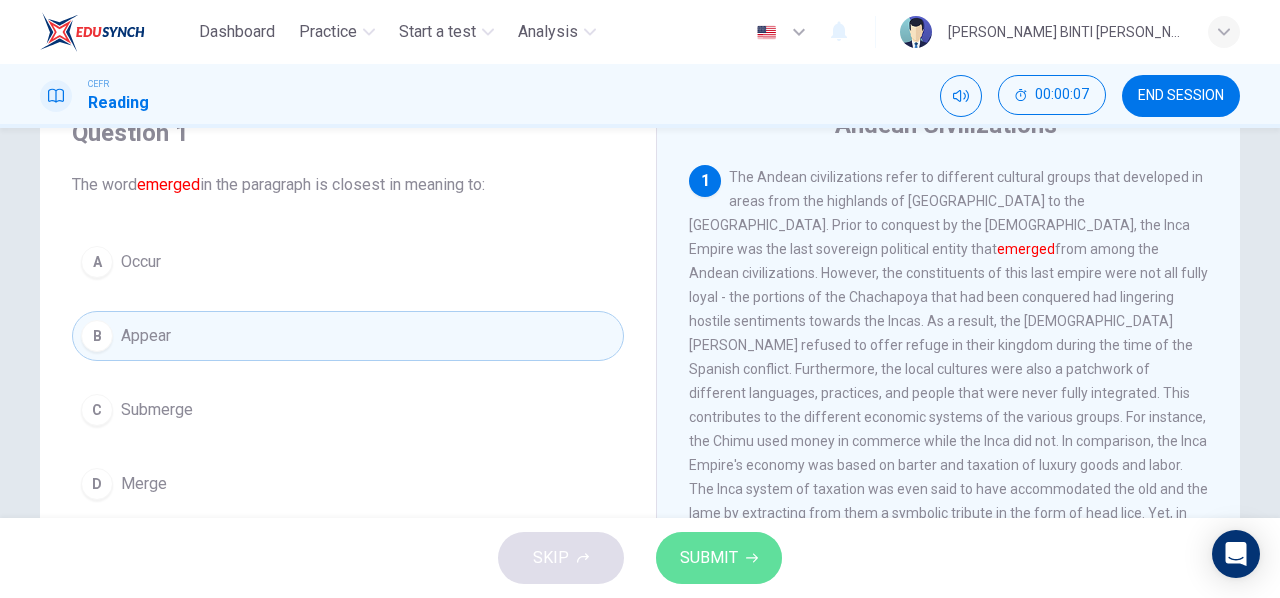click on "SUBMIT" at bounding box center [719, 558] 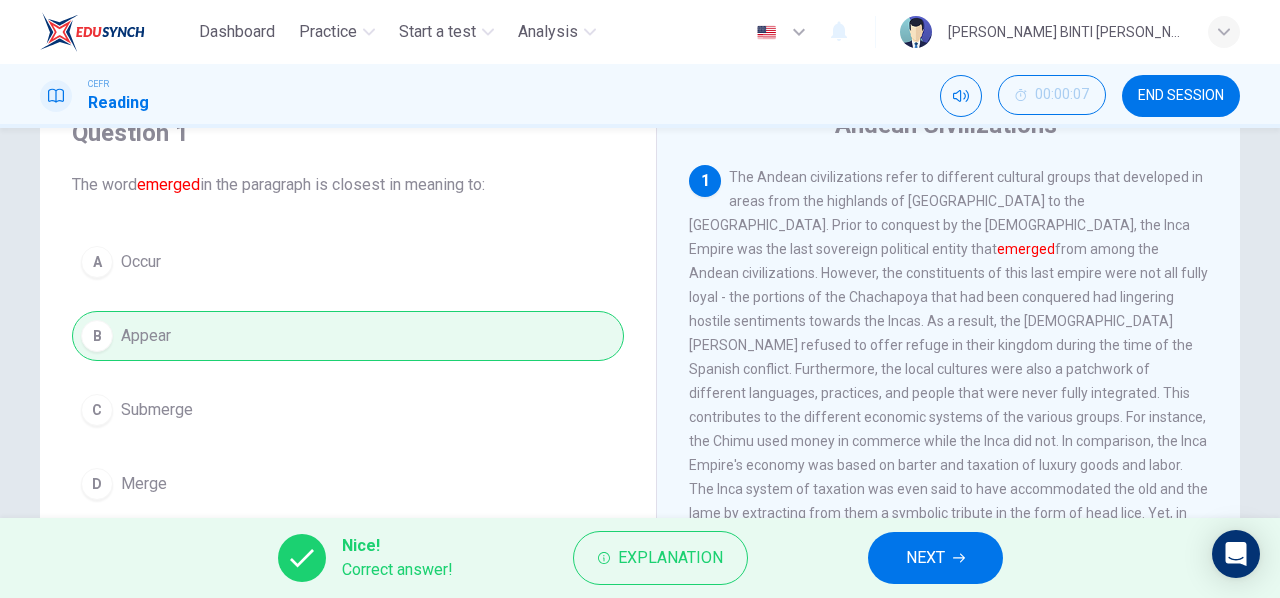 click on "NEXT" at bounding box center [935, 558] 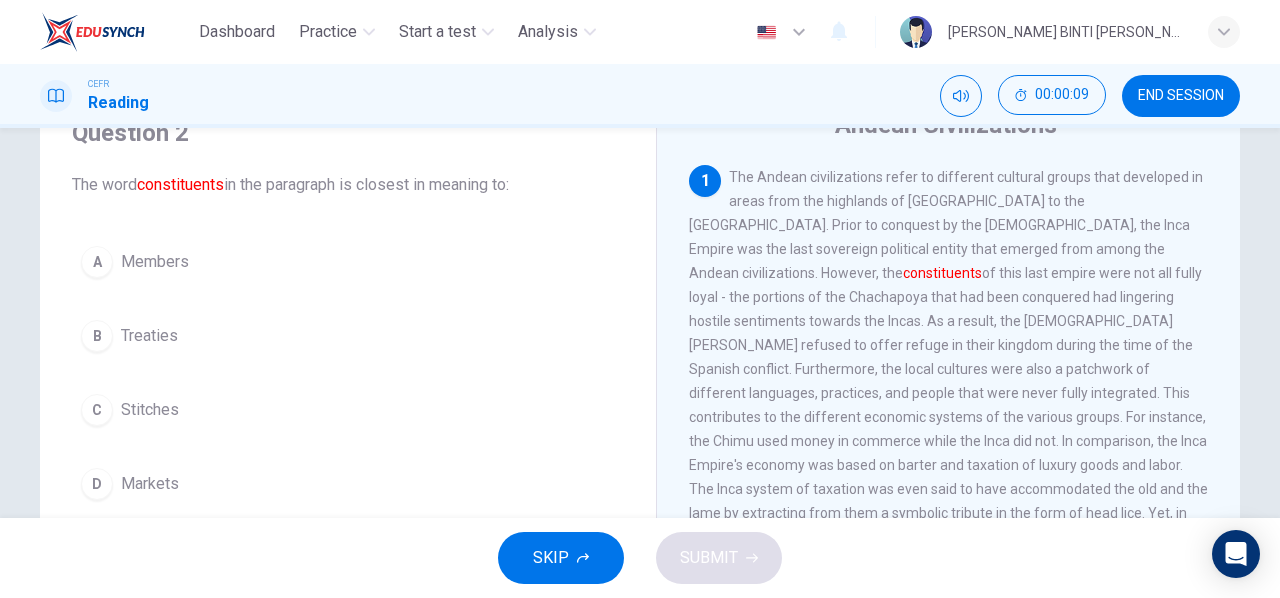 scroll, scrollTop: 41, scrollLeft: 0, axis: vertical 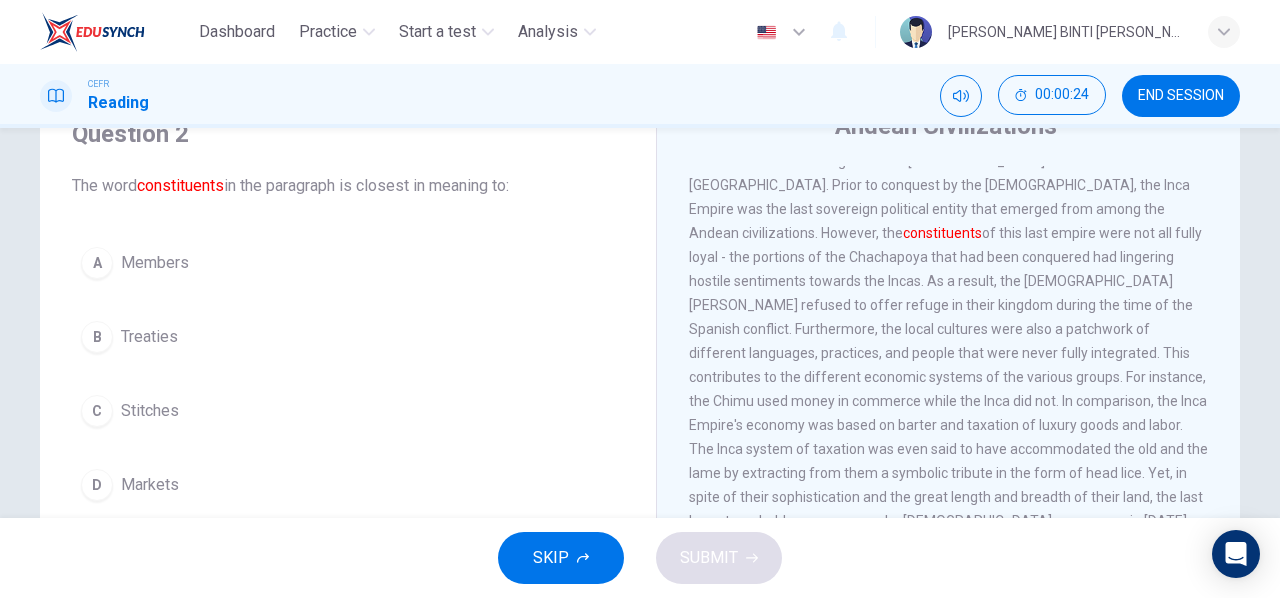 click on "Members" at bounding box center (155, 263) 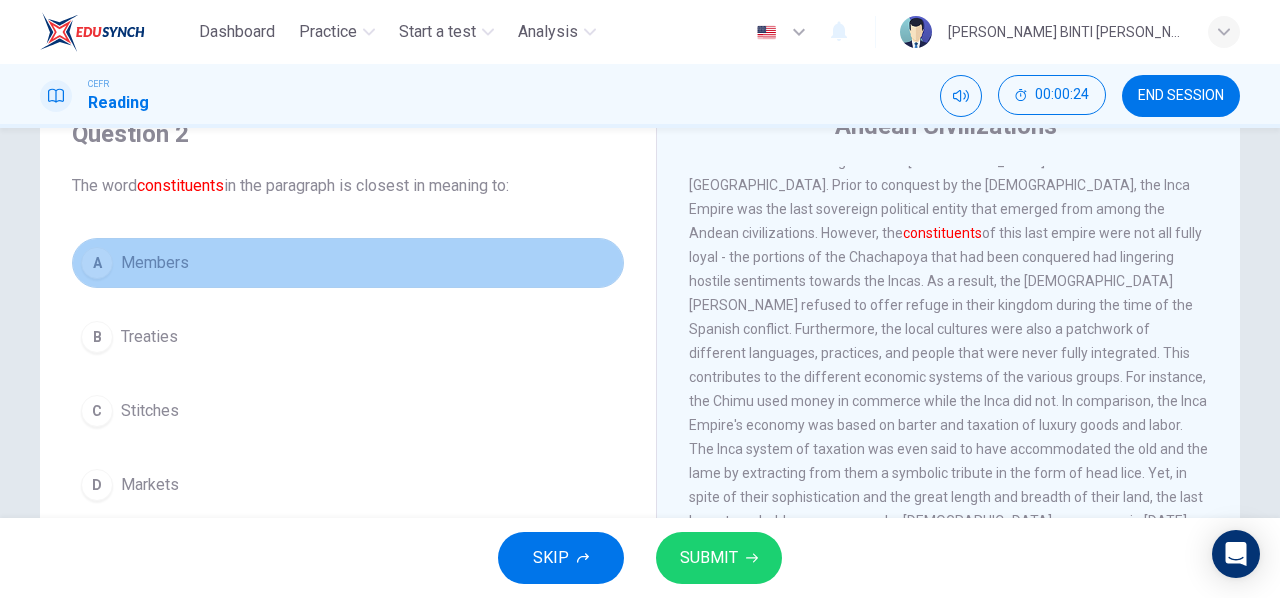 click on "Members" at bounding box center (155, 263) 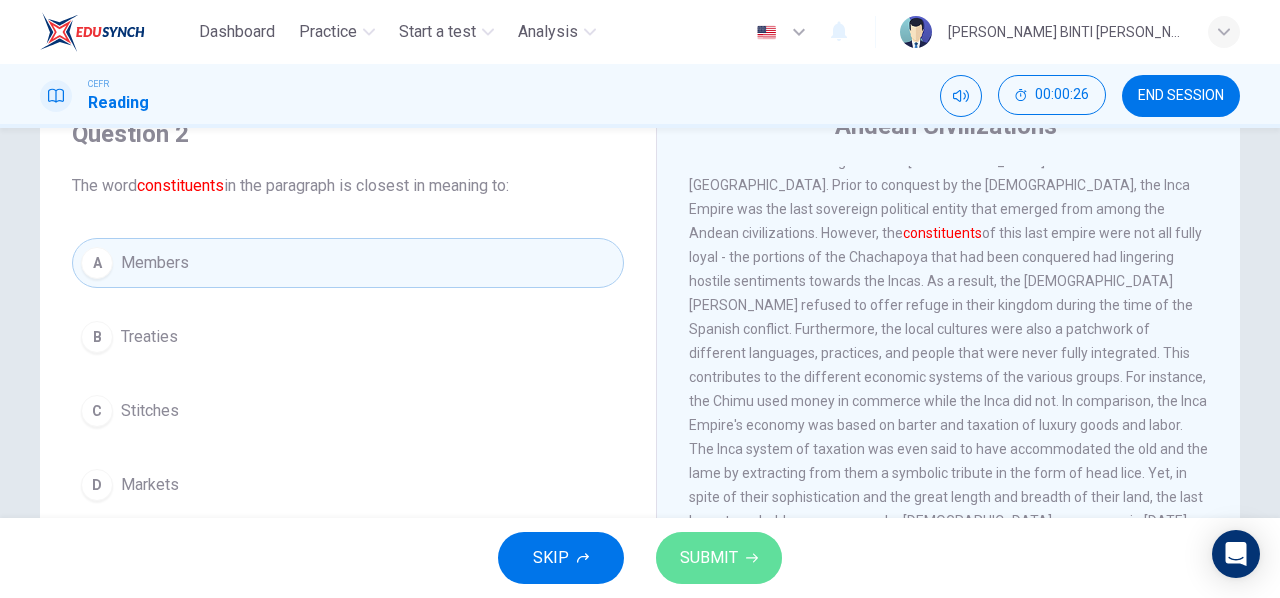 click on "SUBMIT" at bounding box center (719, 558) 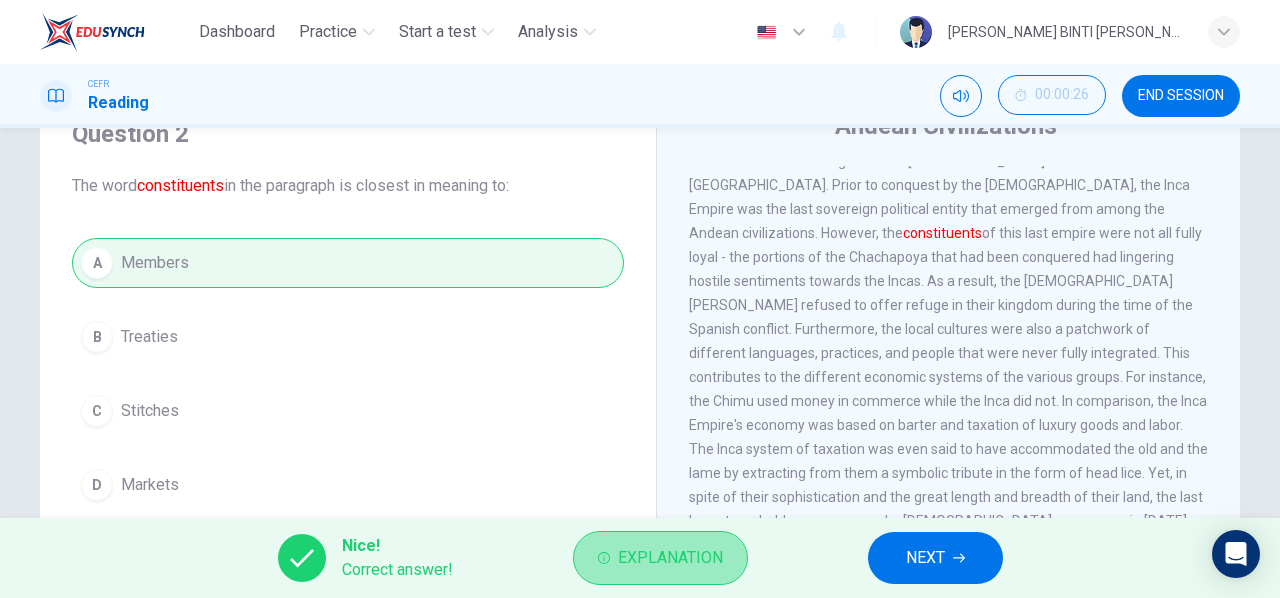 click on "Explanation" at bounding box center (670, 558) 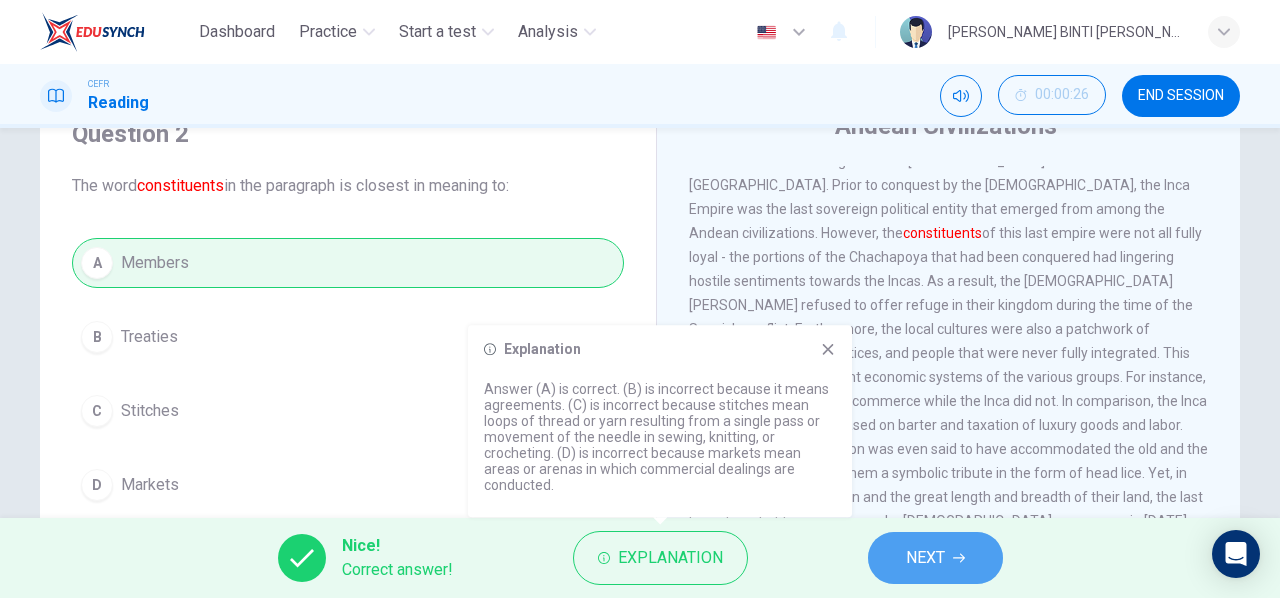 click on "NEXT" at bounding box center [925, 558] 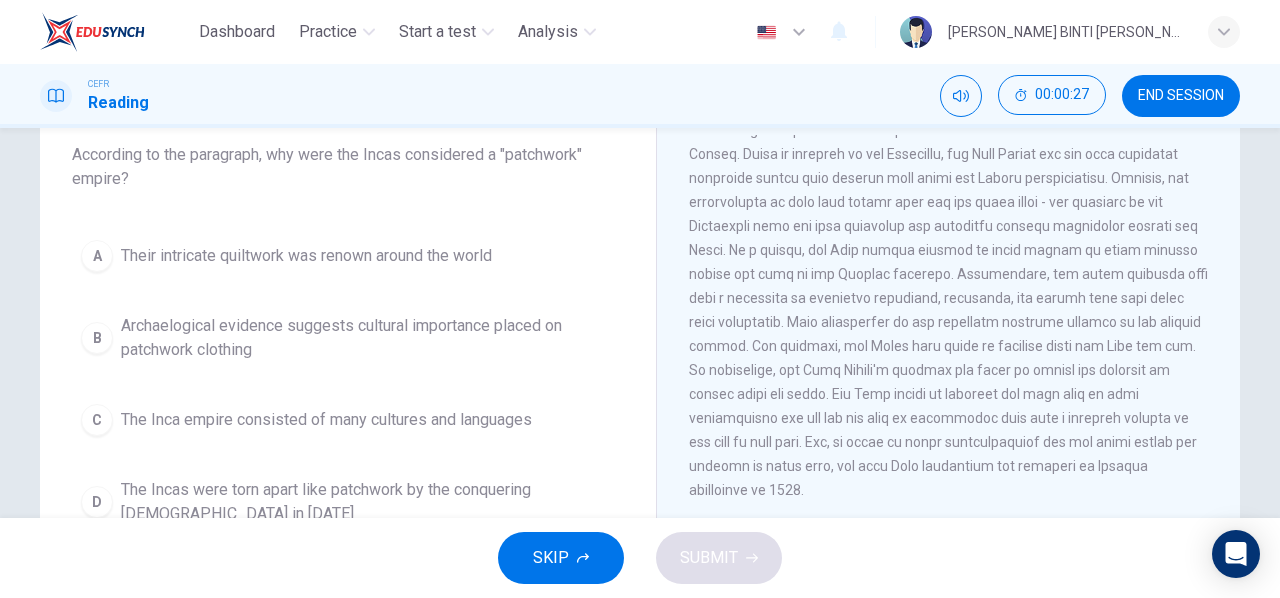 scroll, scrollTop: 120, scrollLeft: 0, axis: vertical 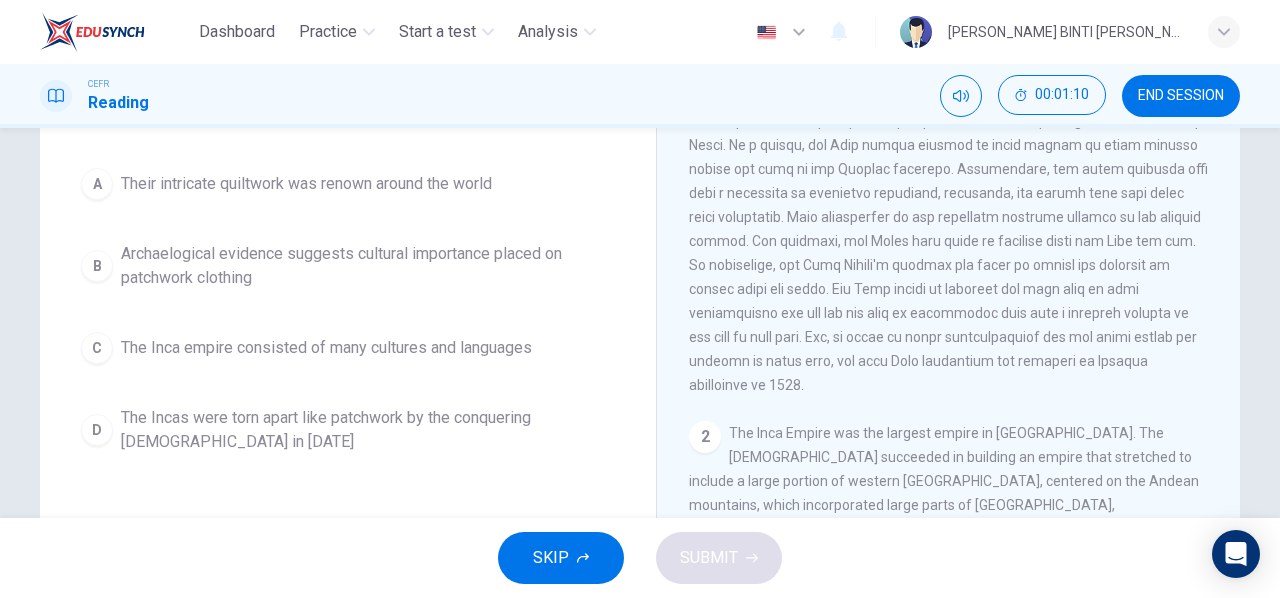click on "The Inca empire consisted of many cultures and languages" at bounding box center [326, 348] 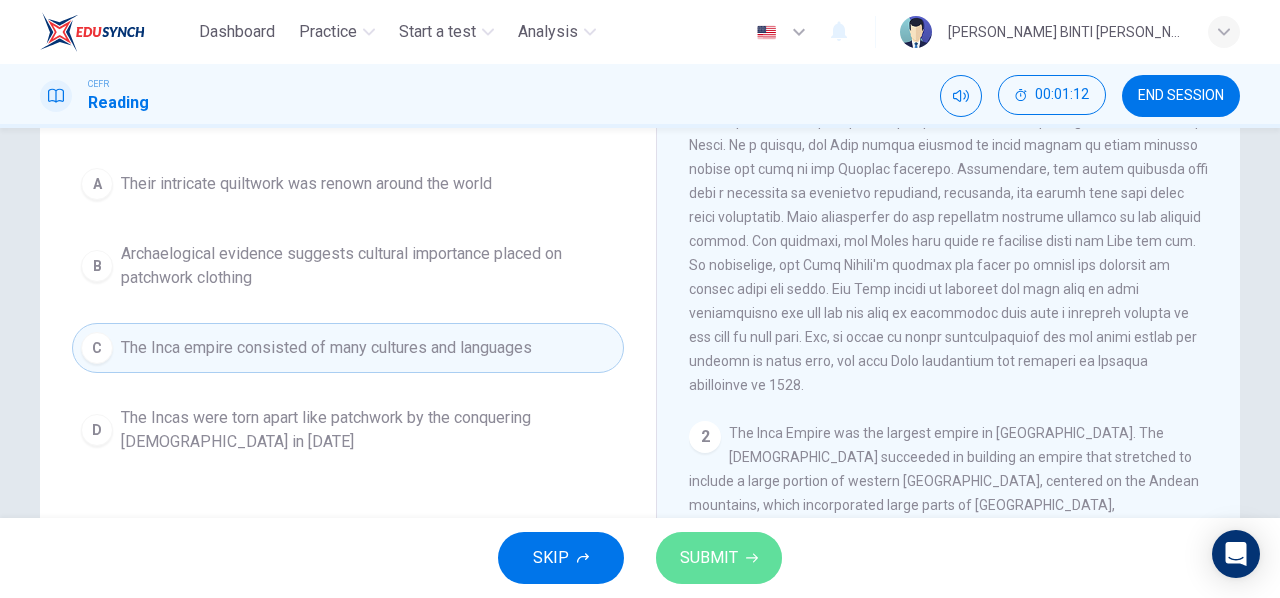 click on "SUBMIT" at bounding box center (709, 558) 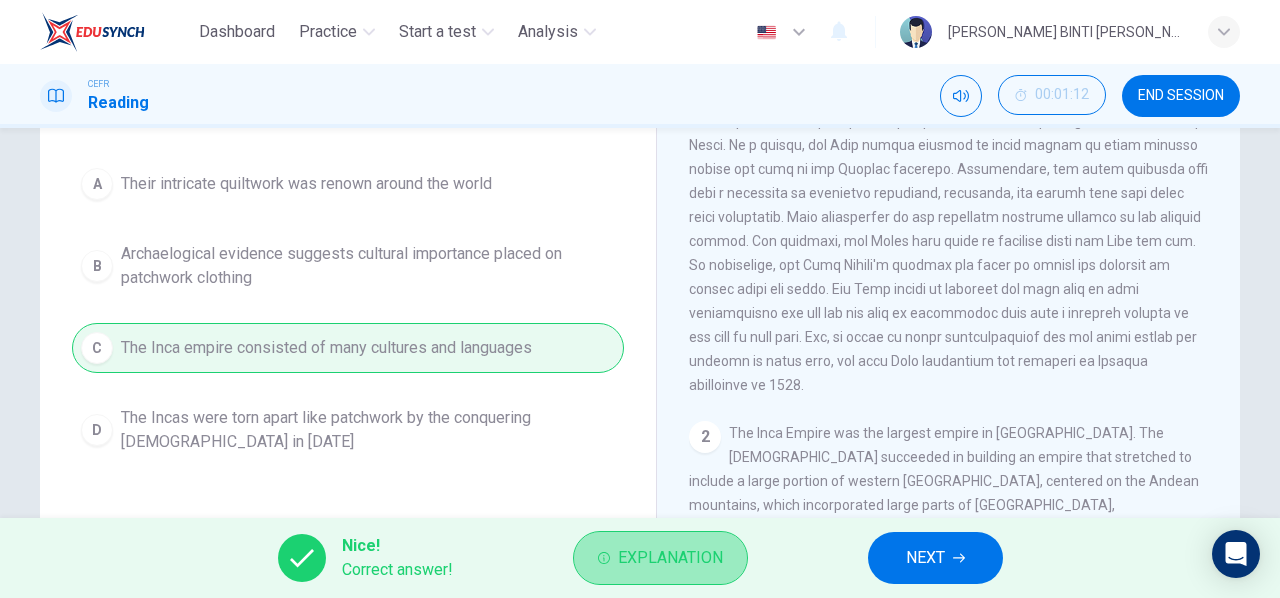 click on "Explanation" at bounding box center [670, 558] 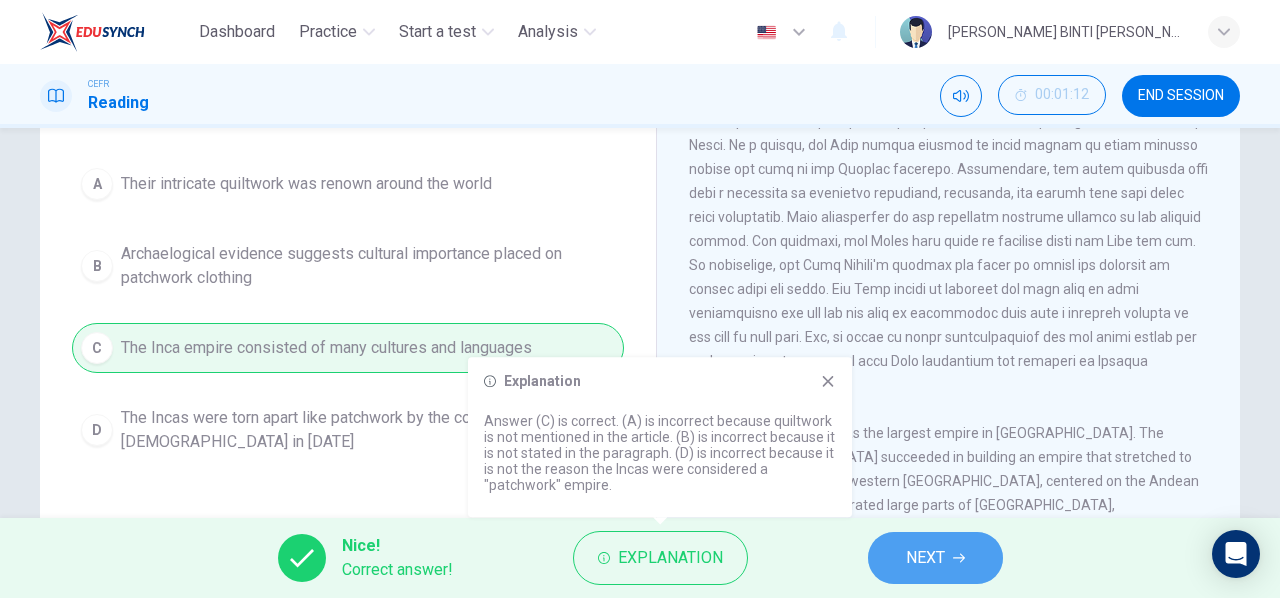 click on "NEXT" at bounding box center [925, 558] 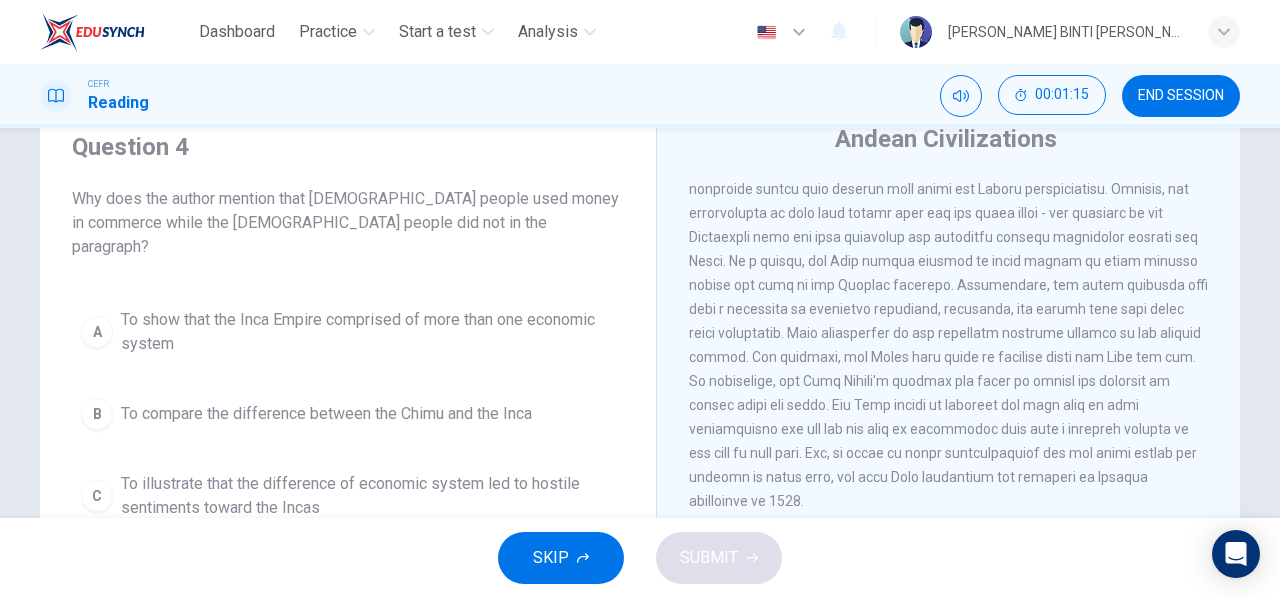 scroll, scrollTop: 78, scrollLeft: 0, axis: vertical 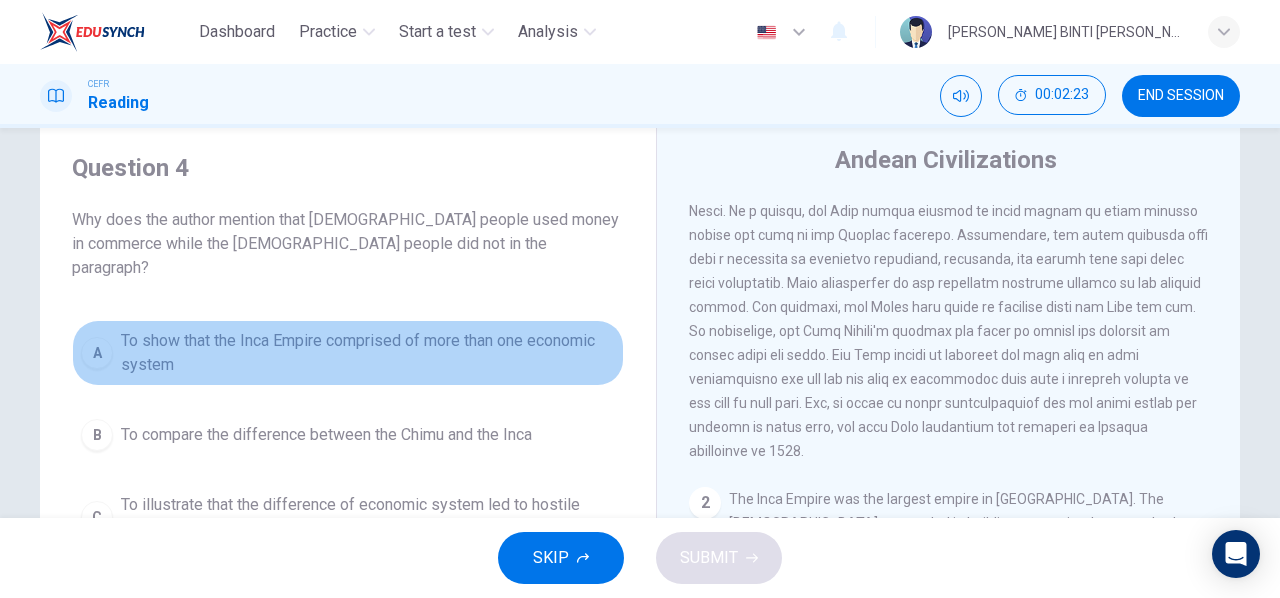 click on "To show that the Inca Empire comprised of more than one economic system" at bounding box center (368, 353) 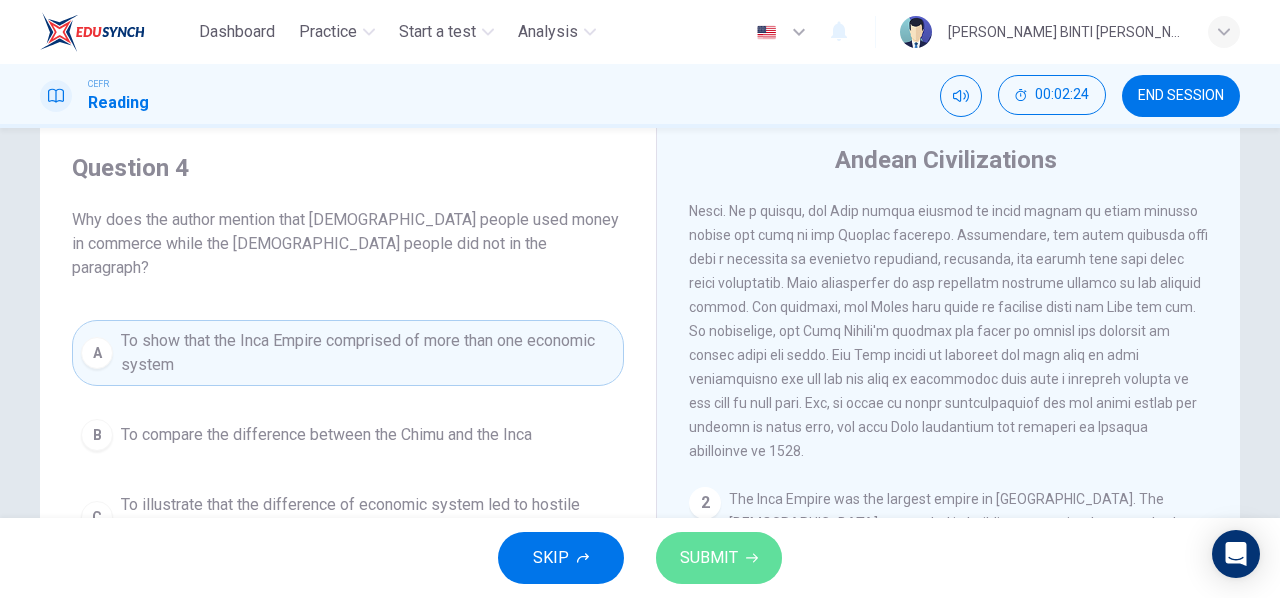 click on "SUBMIT" at bounding box center (709, 558) 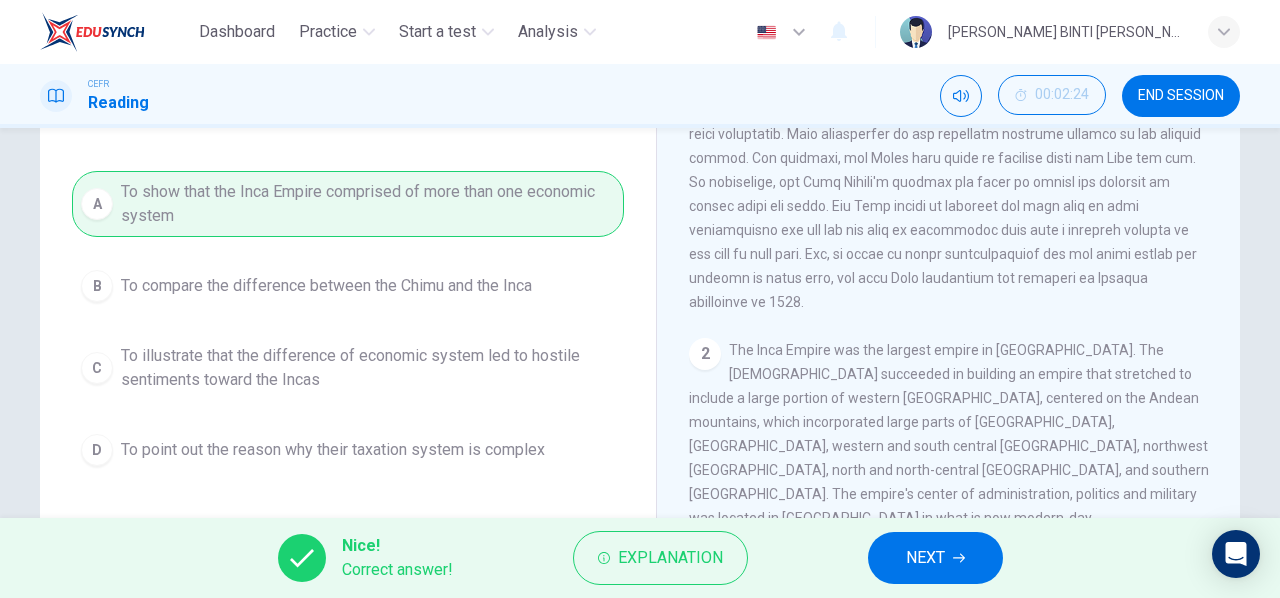 scroll, scrollTop: 206, scrollLeft: 0, axis: vertical 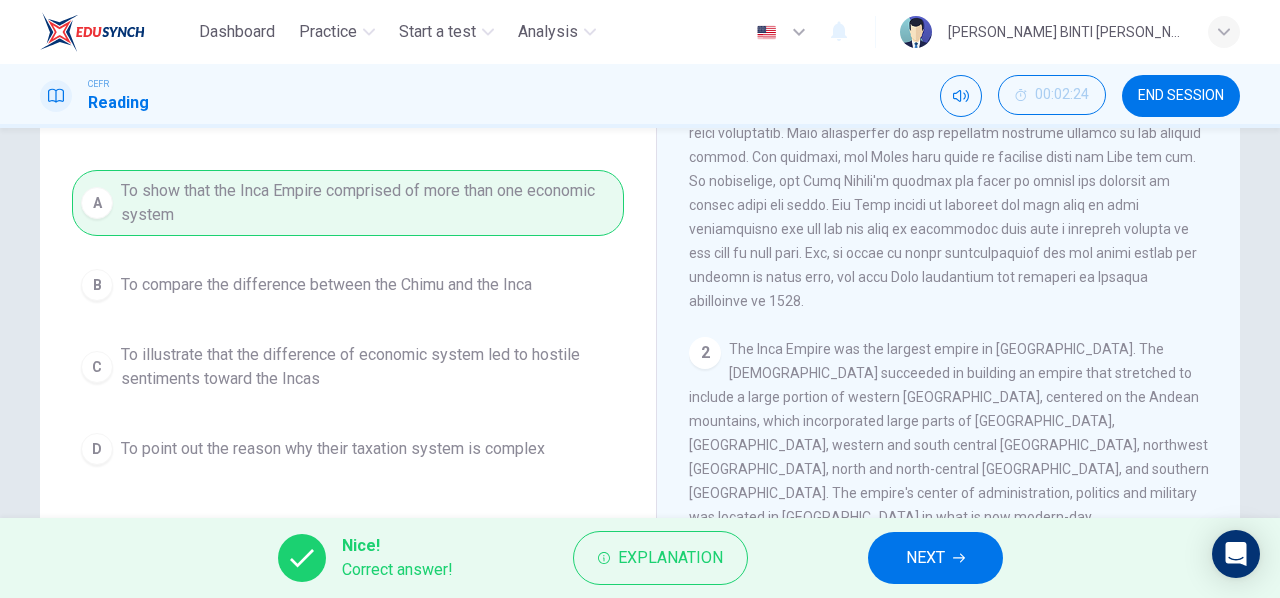 click on "NEXT" at bounding box center [925, 558] 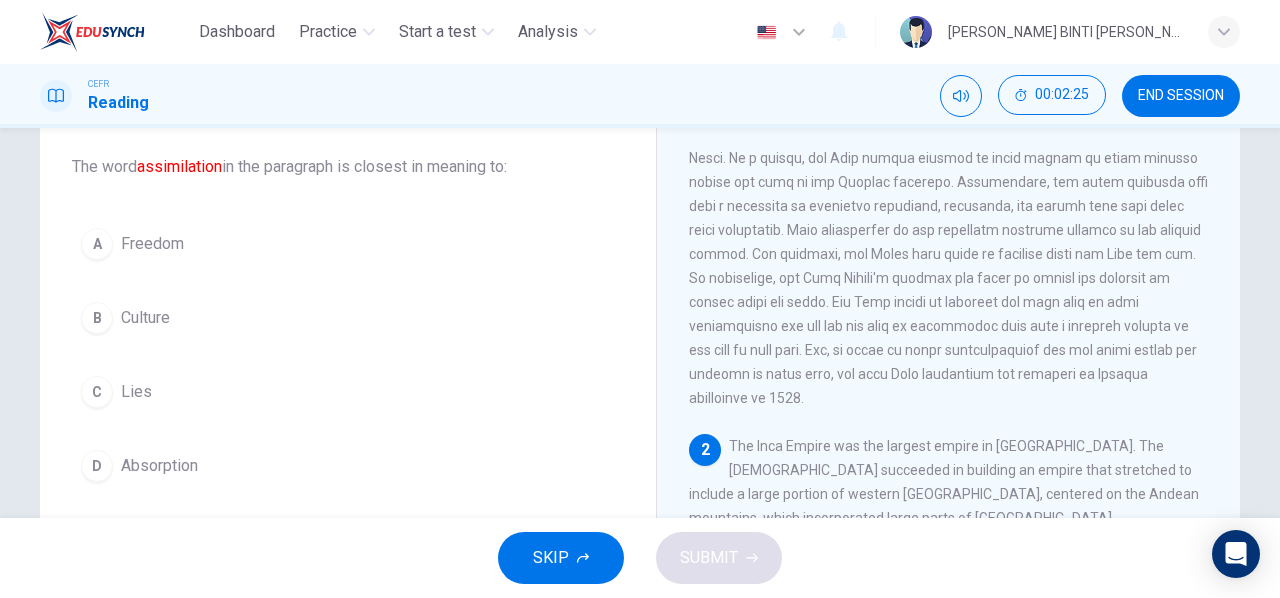 scroll, scrollTop: 110, scrollLeft: 0, axis: vertical 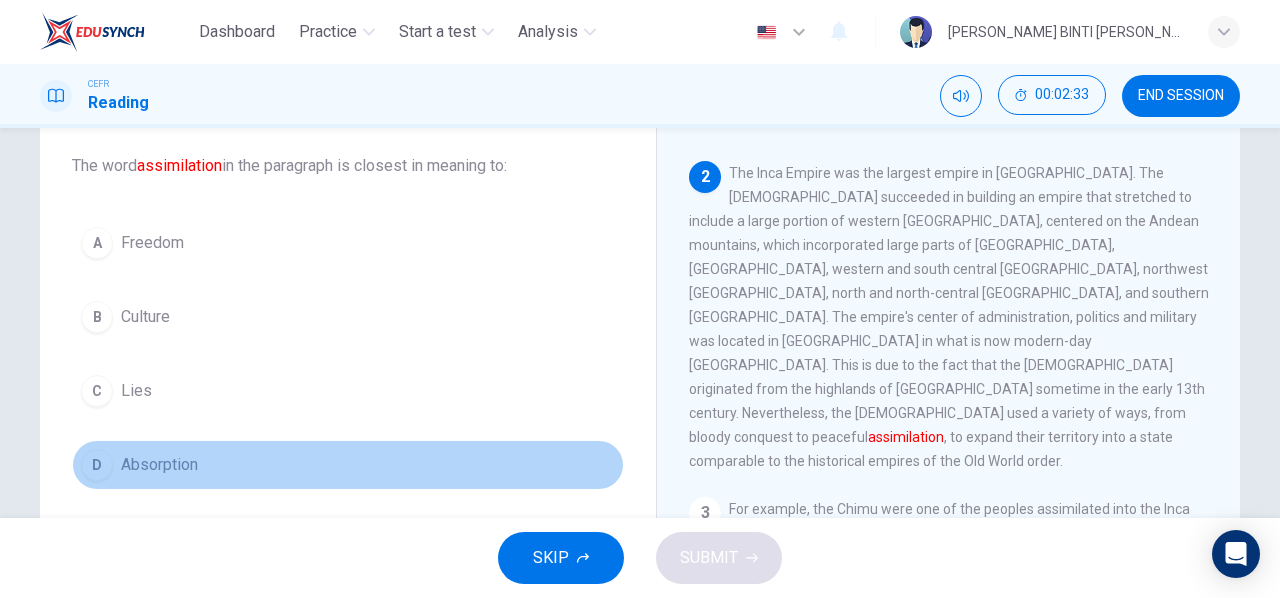 click on "Absorption" at bounding box center (159, 465) 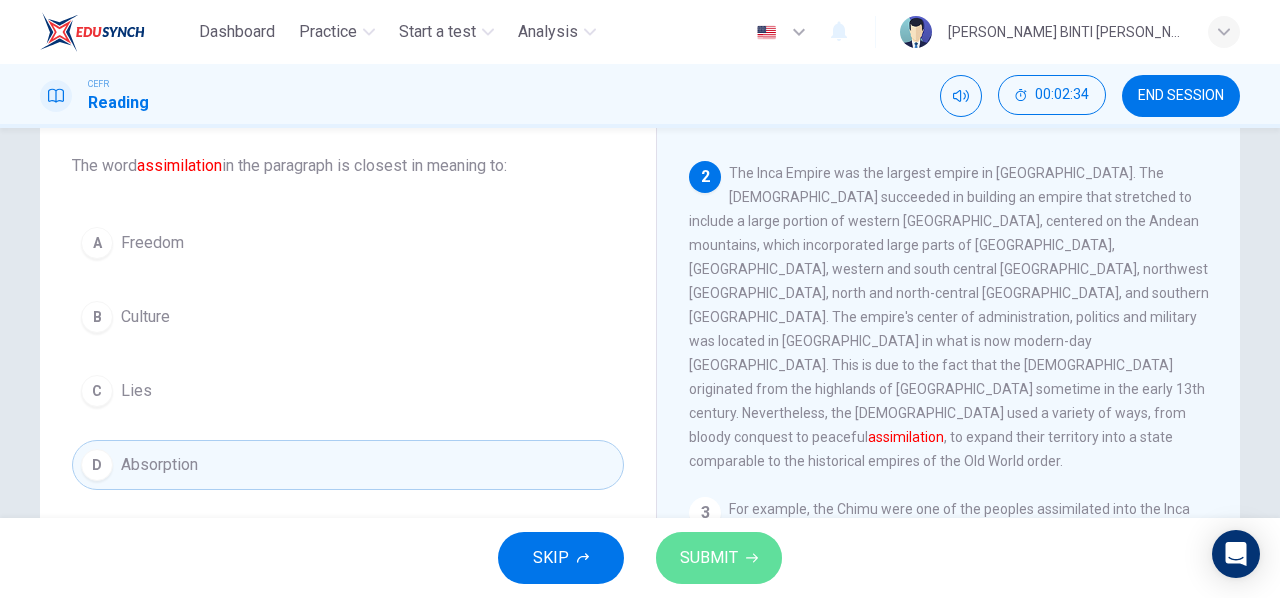 click on "SUBMIT" at bounding box center [709, 558] 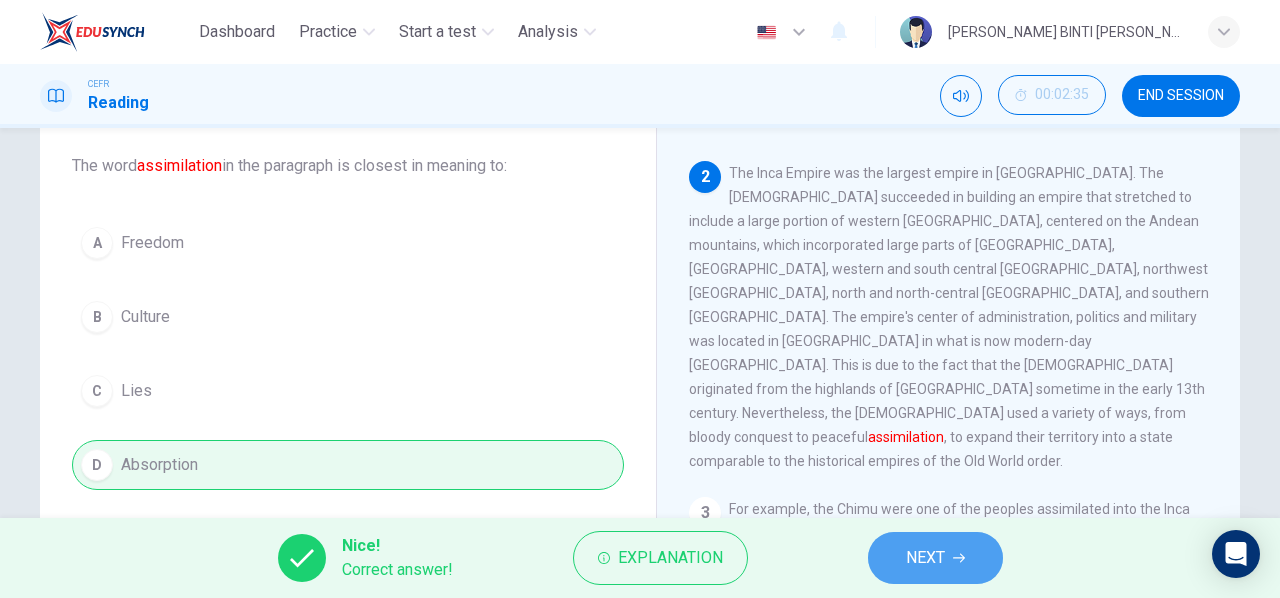 click on "NEXT" at bounding box center (935, 558) 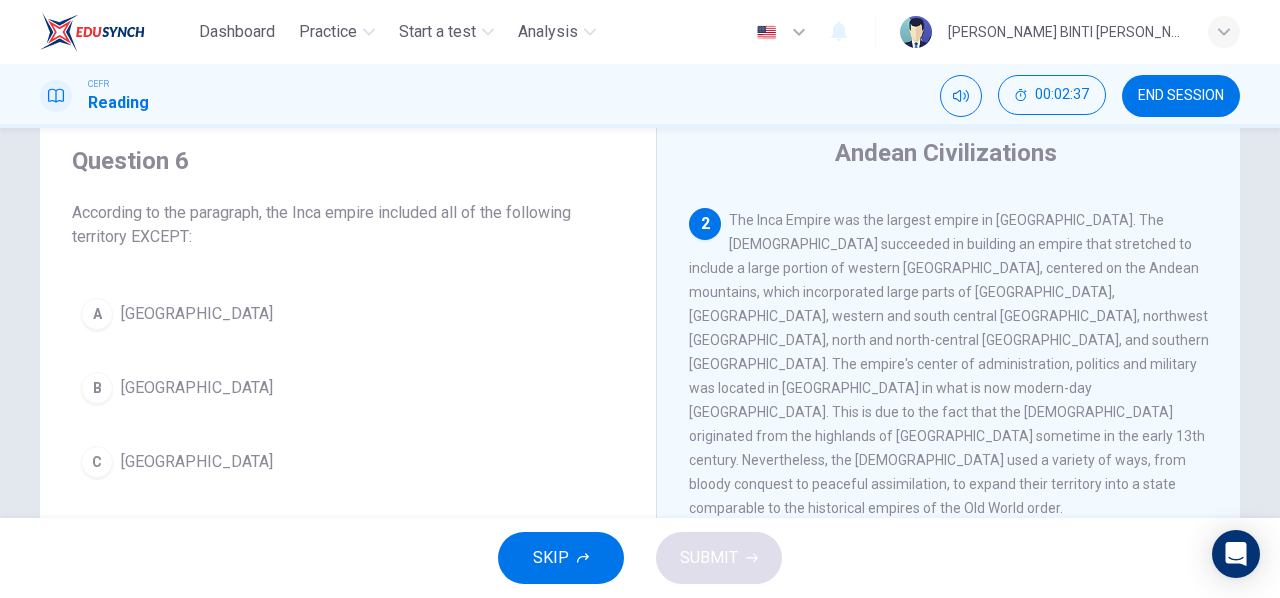 scroll, scrollTop: 62, scrollLeft: 0, axis: vertical 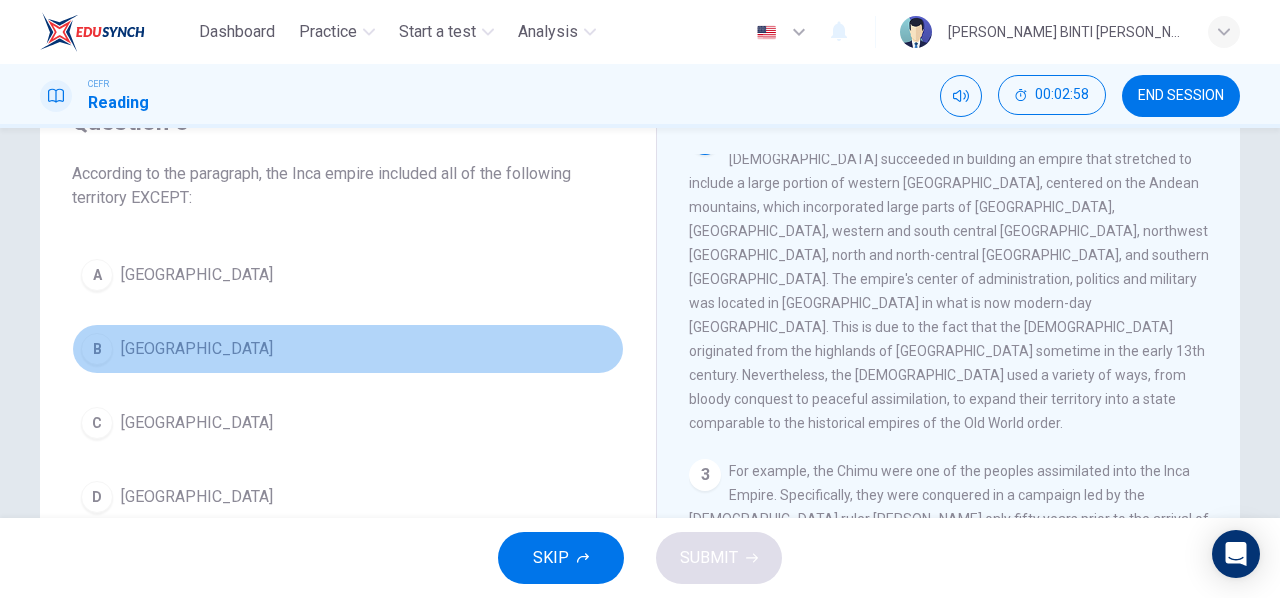 click on "B" at bounding box center [97, 349] 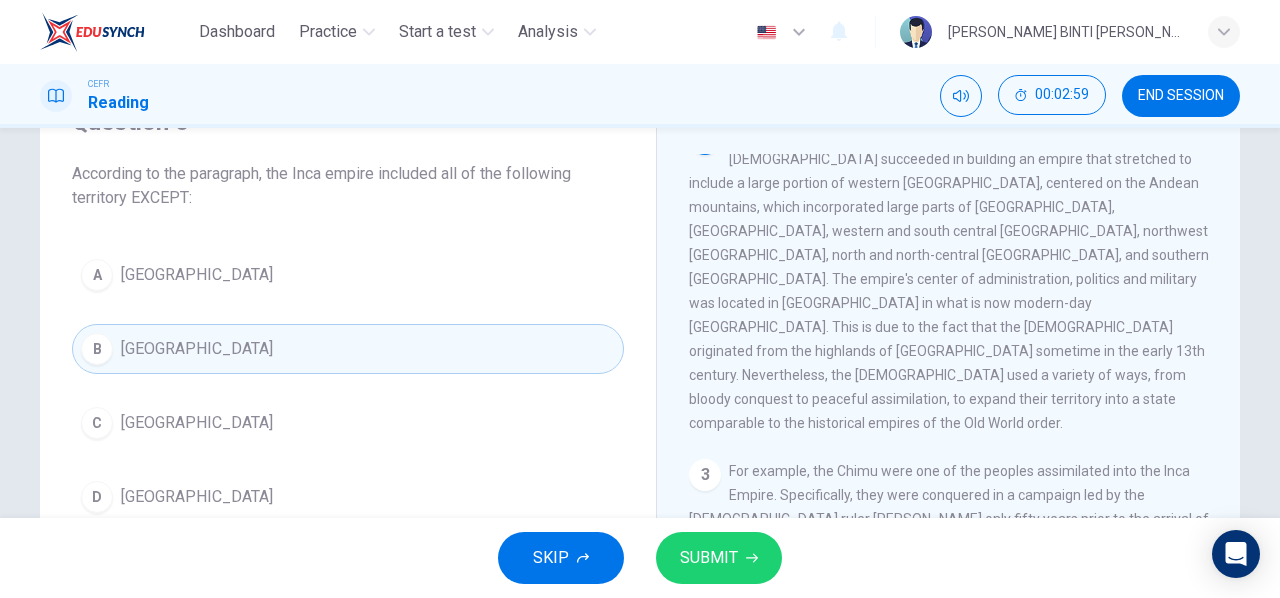 click on "SUBMIT" at bounding box center [719, 558] 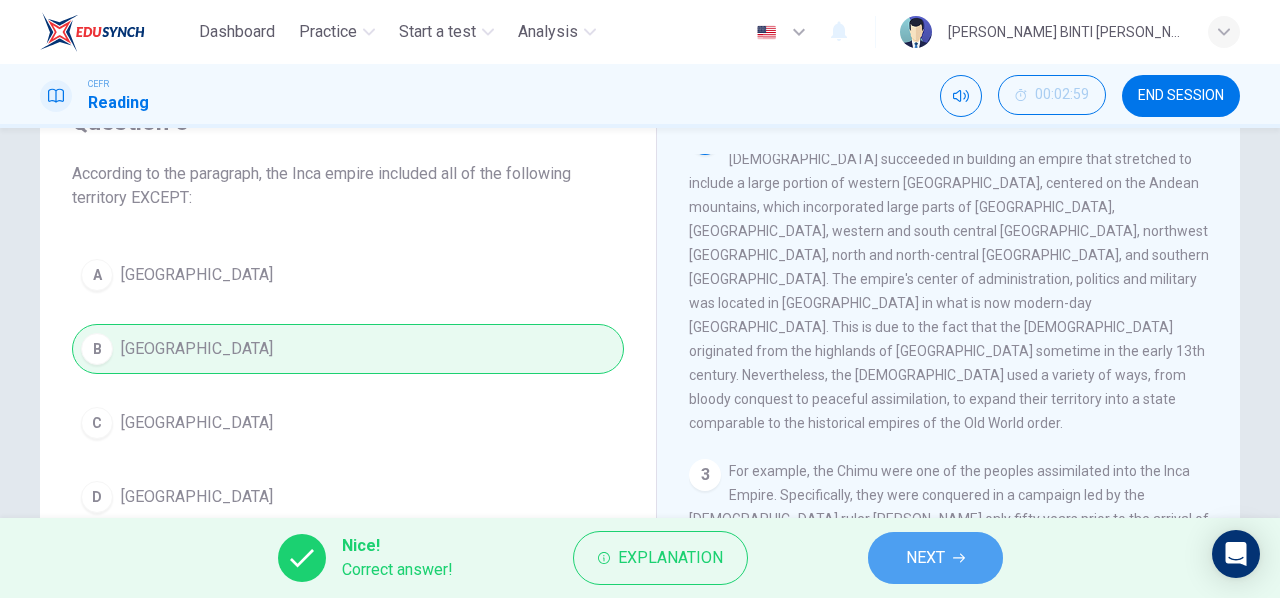 click on "NEXT" at bounding box center [925, 558] 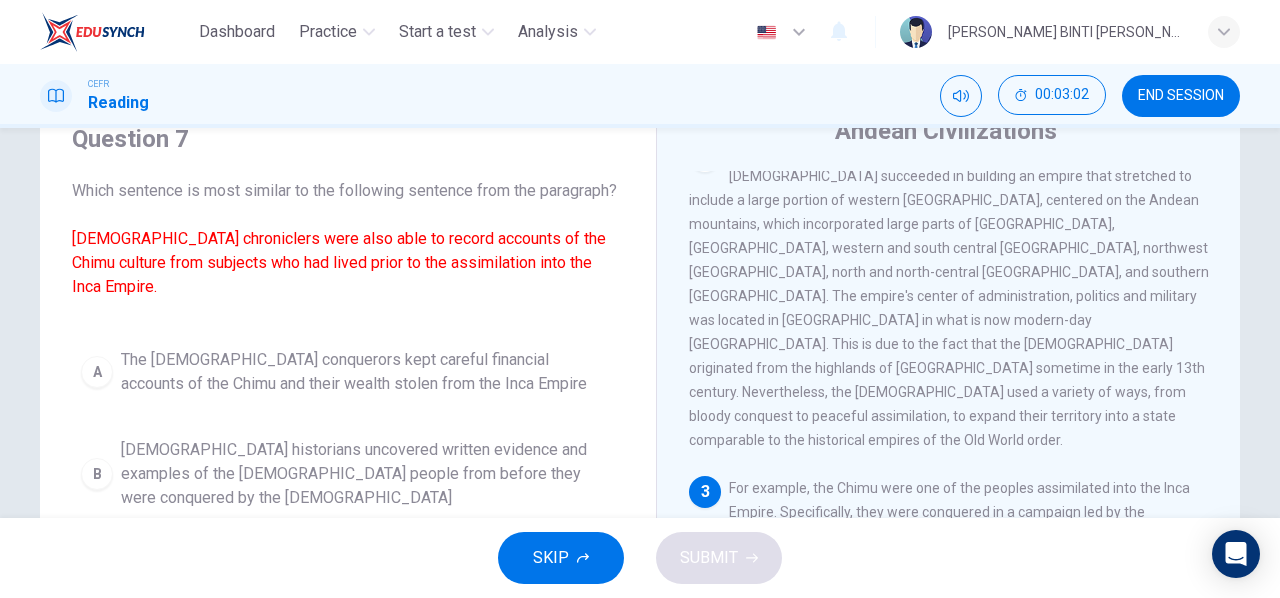 scroll, scrollTop: 87, scrollLeft: 0, axis: vertical 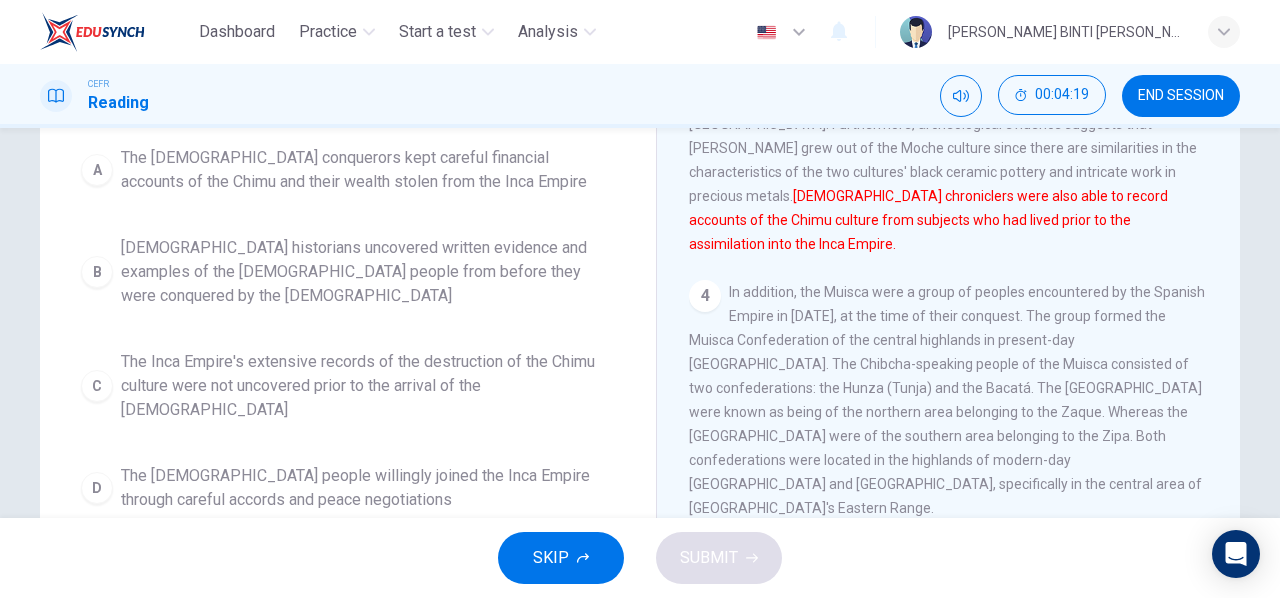 click on "B [DEMOGRAPHIC_DATA] historians uncovered written evidence and examples of the [DEMOGRAPHIC_DATA] people from before they were conquered by the [DEMOGRAPHIC_DATA]" at bounding box center [348, 272] 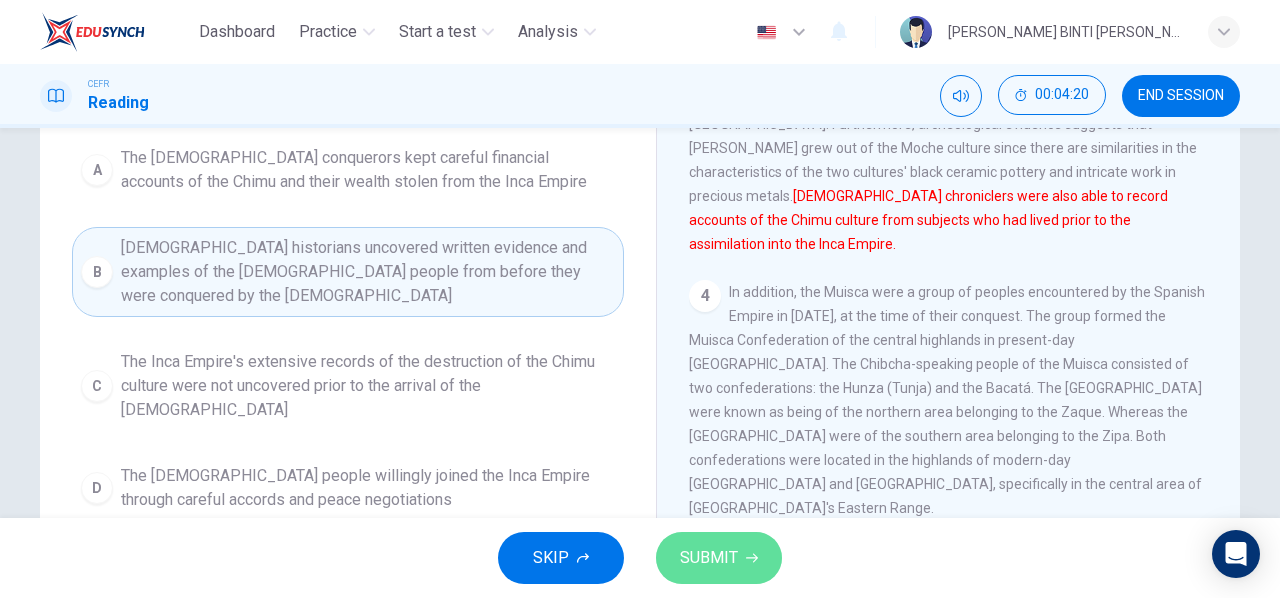 click on "SUBMIT" at bounding box center (709, 558) 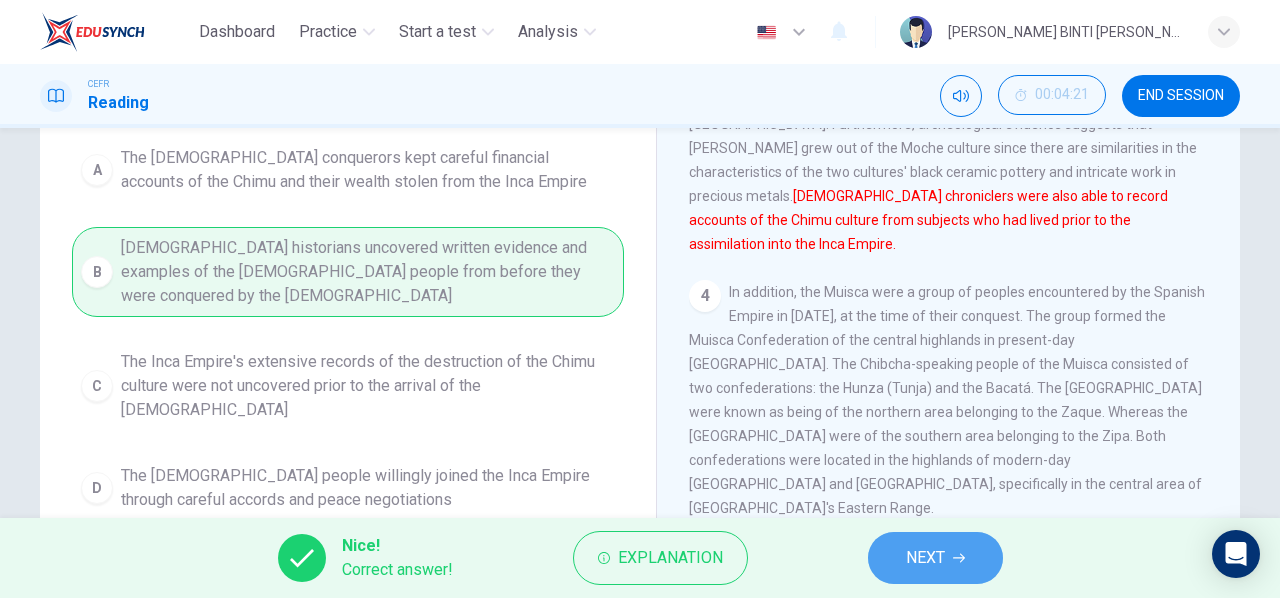 click on "NEXT" at bounding box center [925, 558] 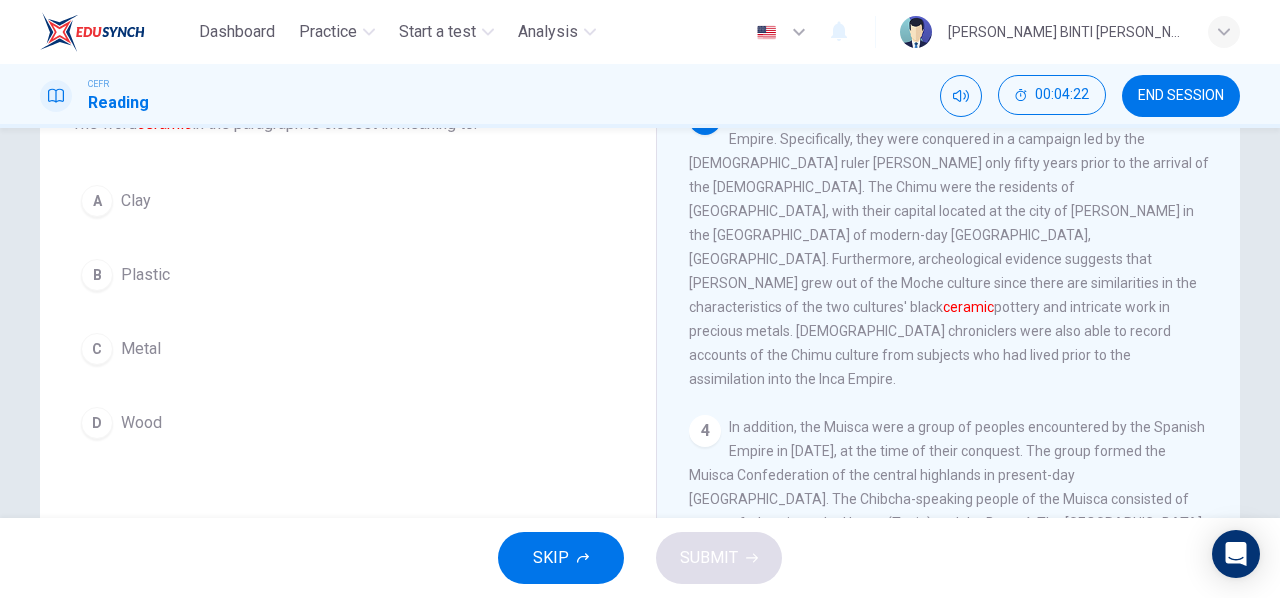 scroll, scrollTop: 153, scrollLeft: 0, axis: vertical 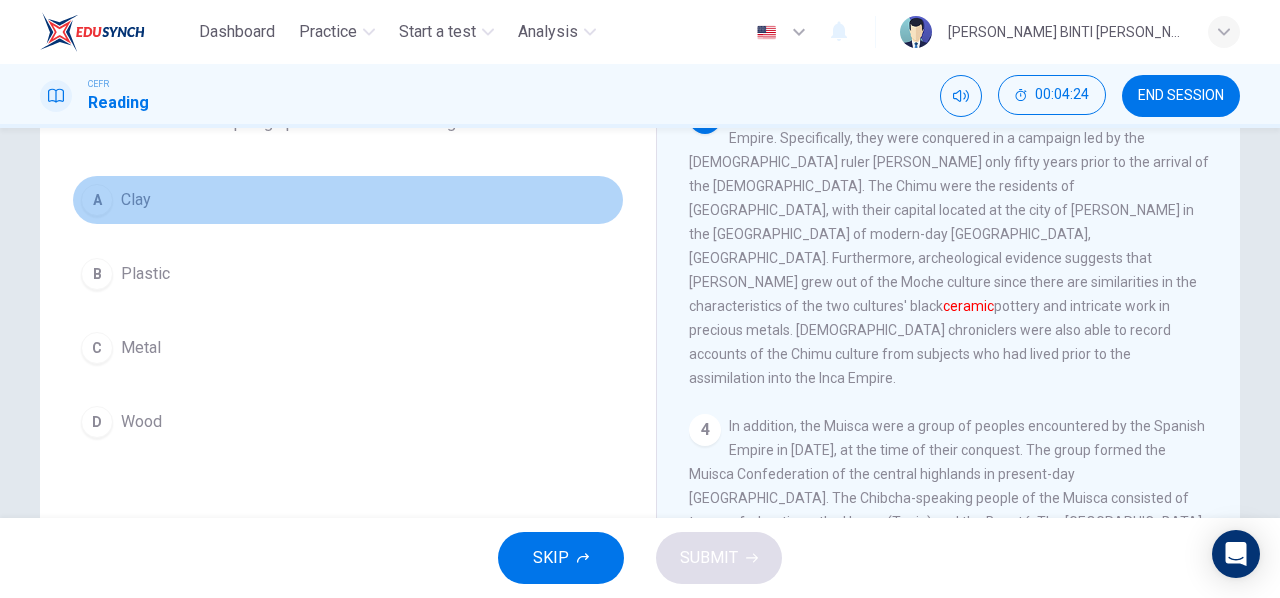click on "A" at bounding box center (97, 200) 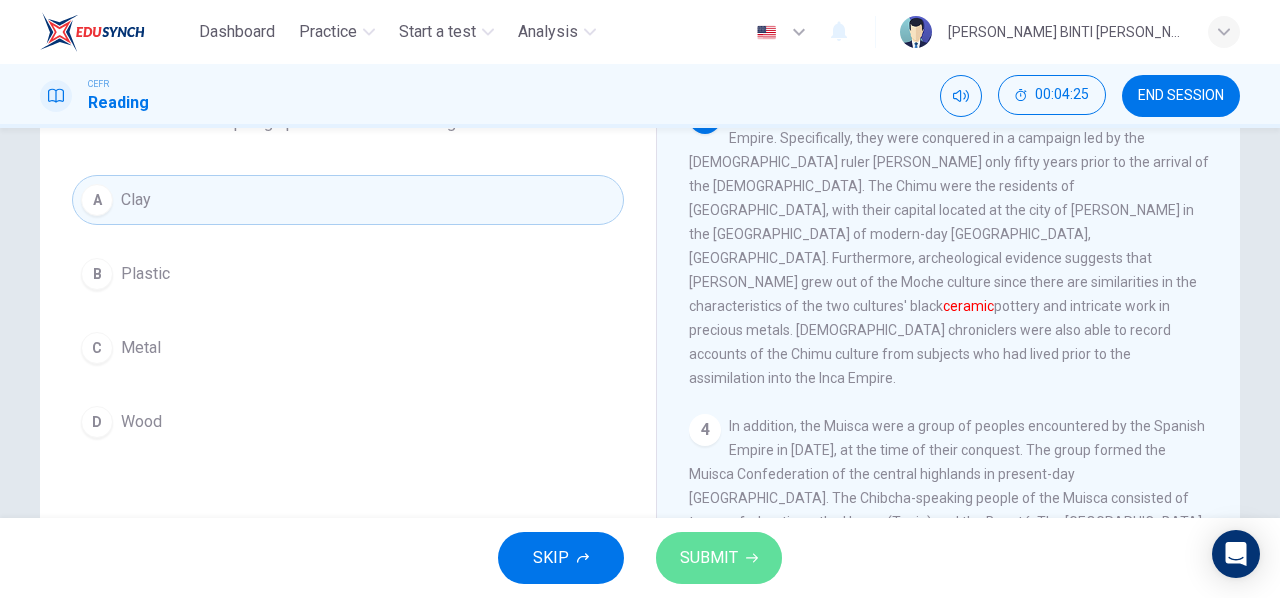 click on "SUBMIT" at bounding box center [709, 558] 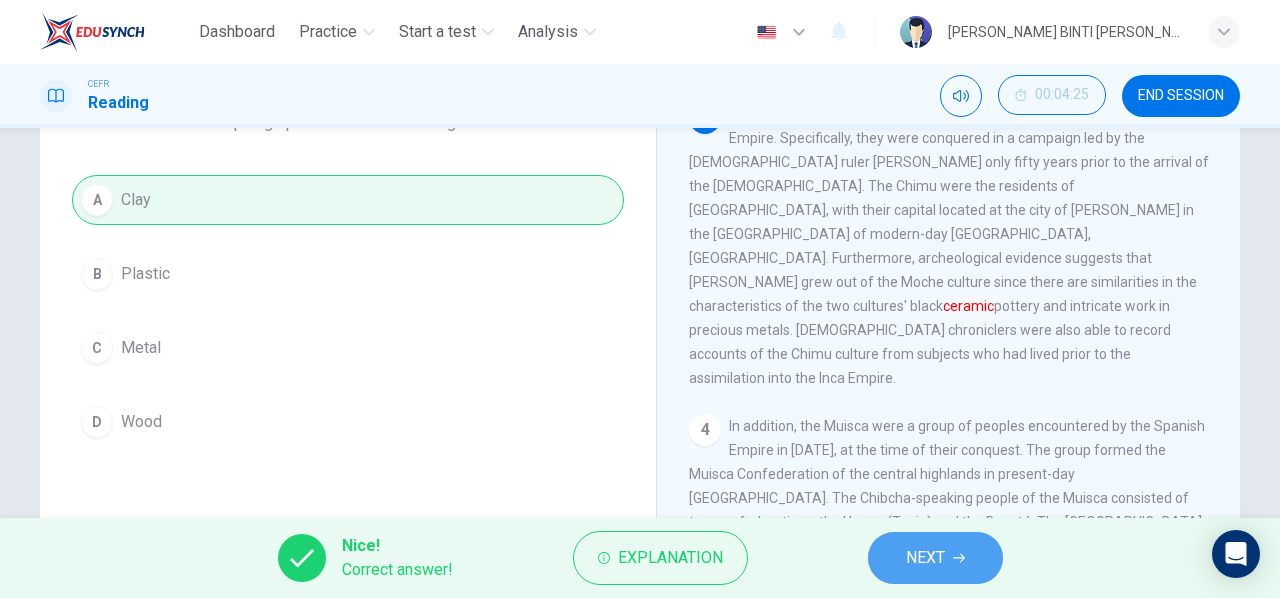 click on "NEXT" at bounding box center (935, 558) 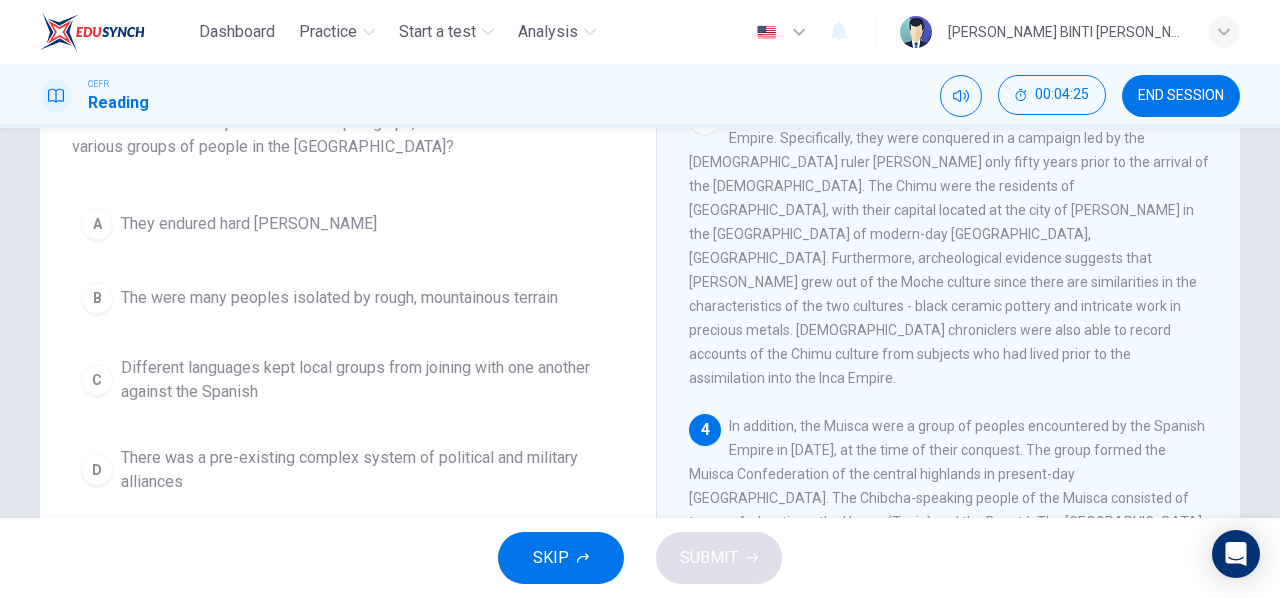 scroll, scrollTop: 0, scrollLeft: 0, axis: both 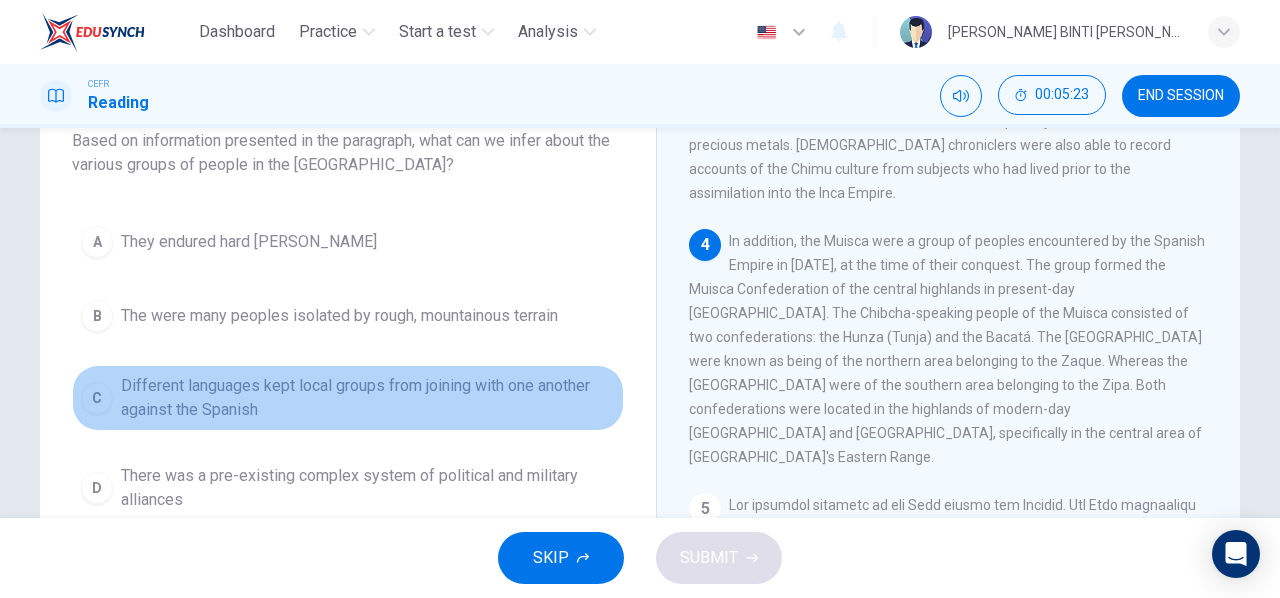 click on "Different languages kept local groups from joining with one another against the Spanish" at bounding box center [368, 398] 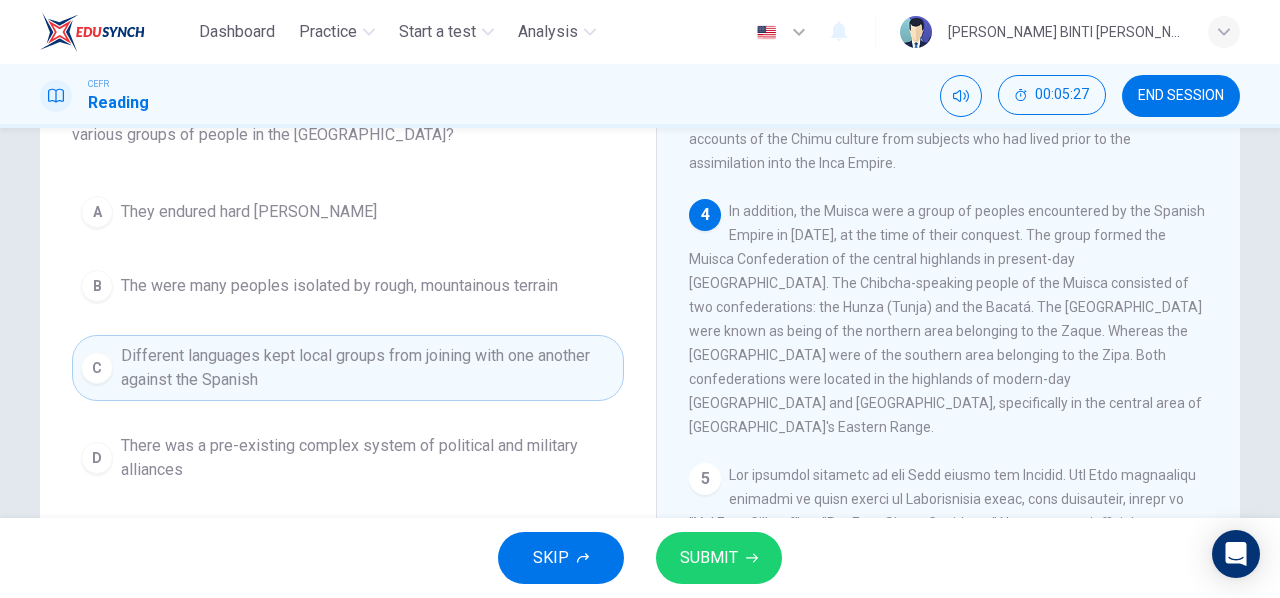 scroll, scrollTop: 166, scrollLeft: 0, axis: vertical 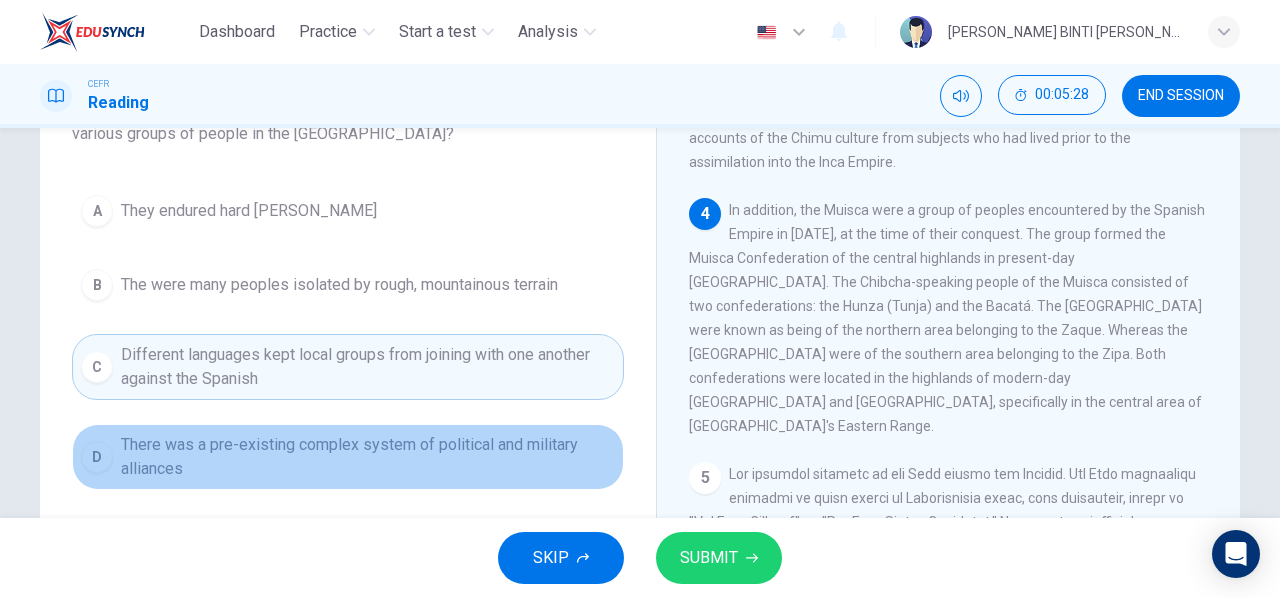 click on "There was a pre-existing complex system of political and military alliances" at bounding box center [368, 457] 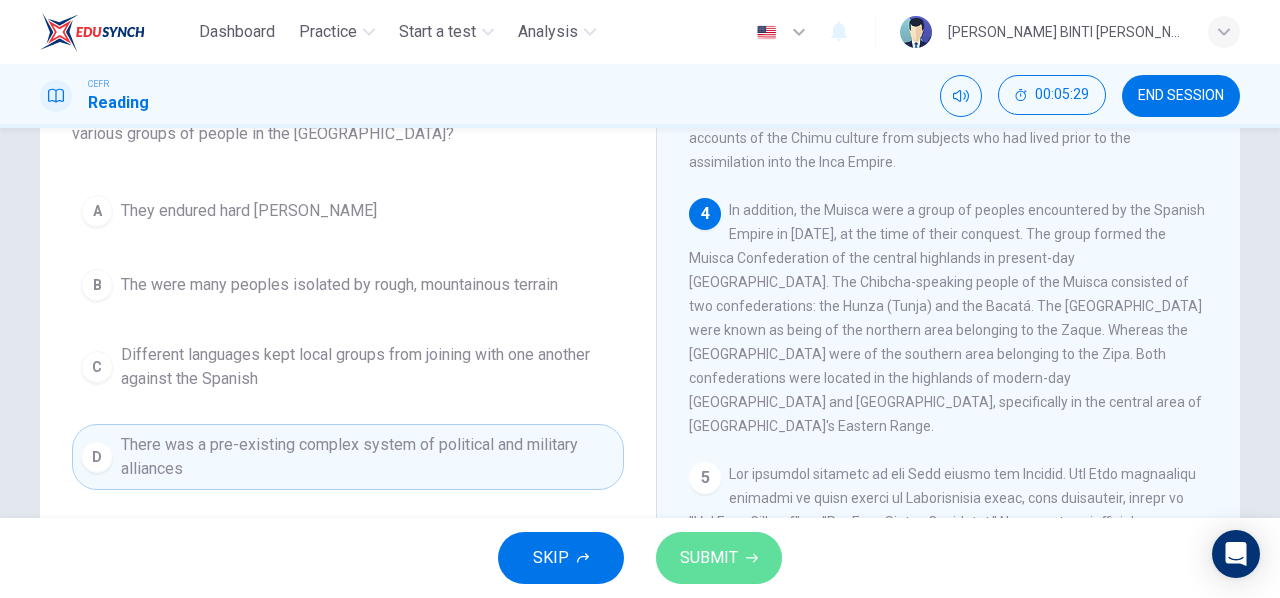 click on "SUBMIT" at bounding box center (719, 558) 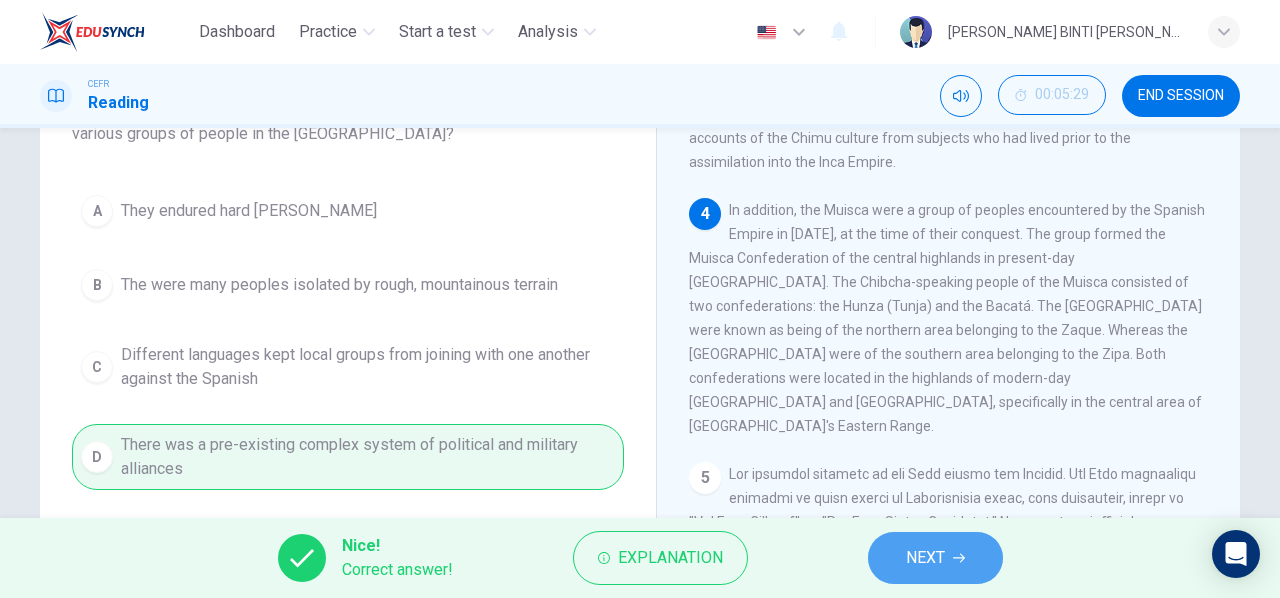 click on "NEXT" at bounding box center (925, 558) 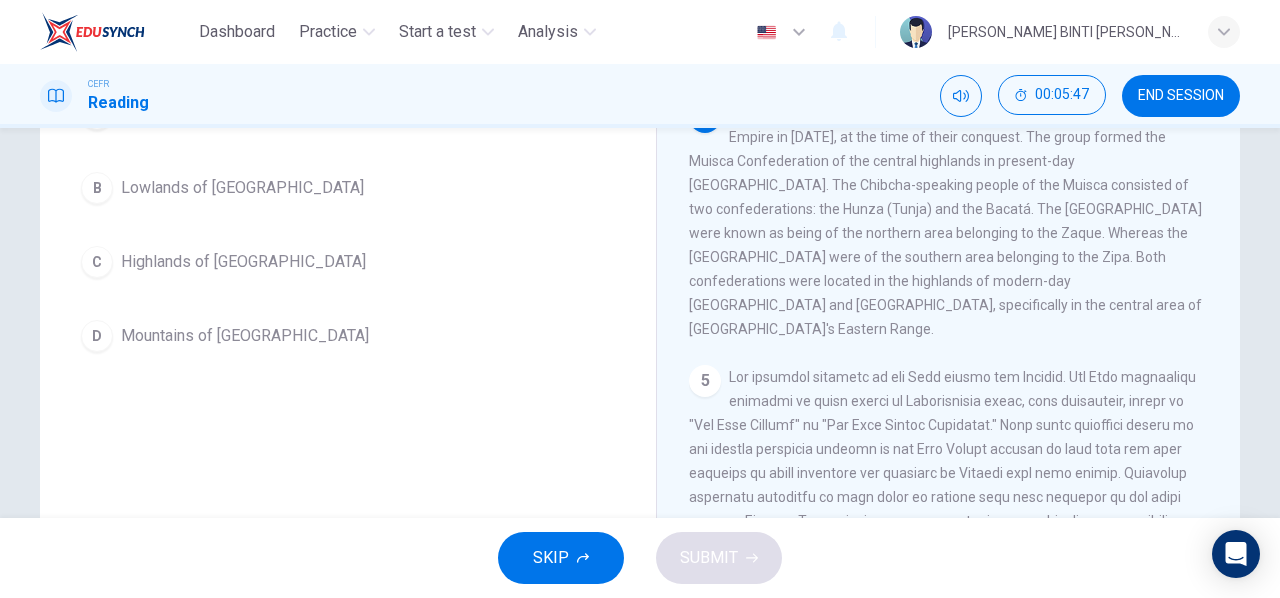 scroll, scrollTop: 149, scrollLeft: 0, axis: vertical 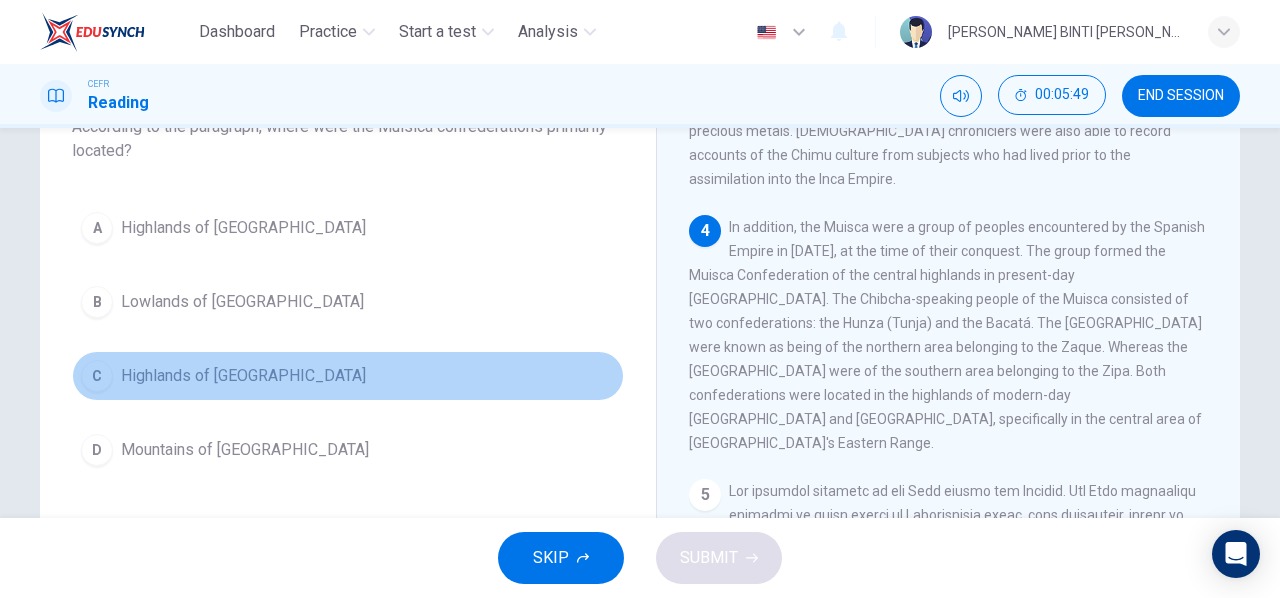 click on "C Highlands of [GEOGRAPHIC_DATA]" at bounding box center [348, 376] 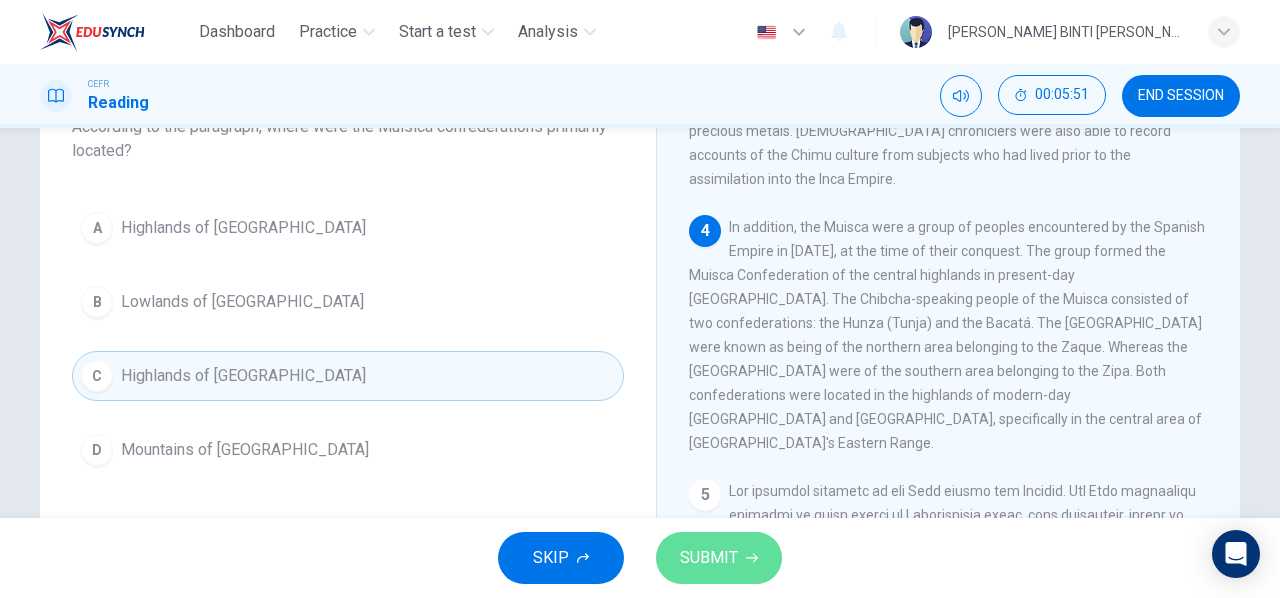 click 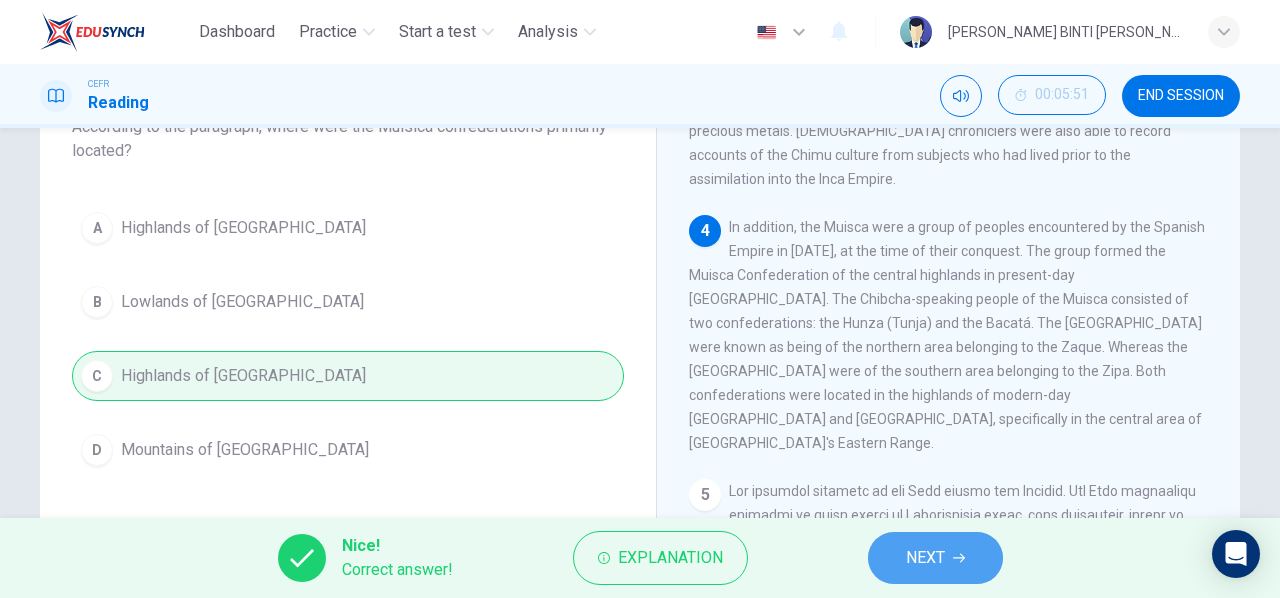 click on "NEXT" at bounding box center [925, 558] 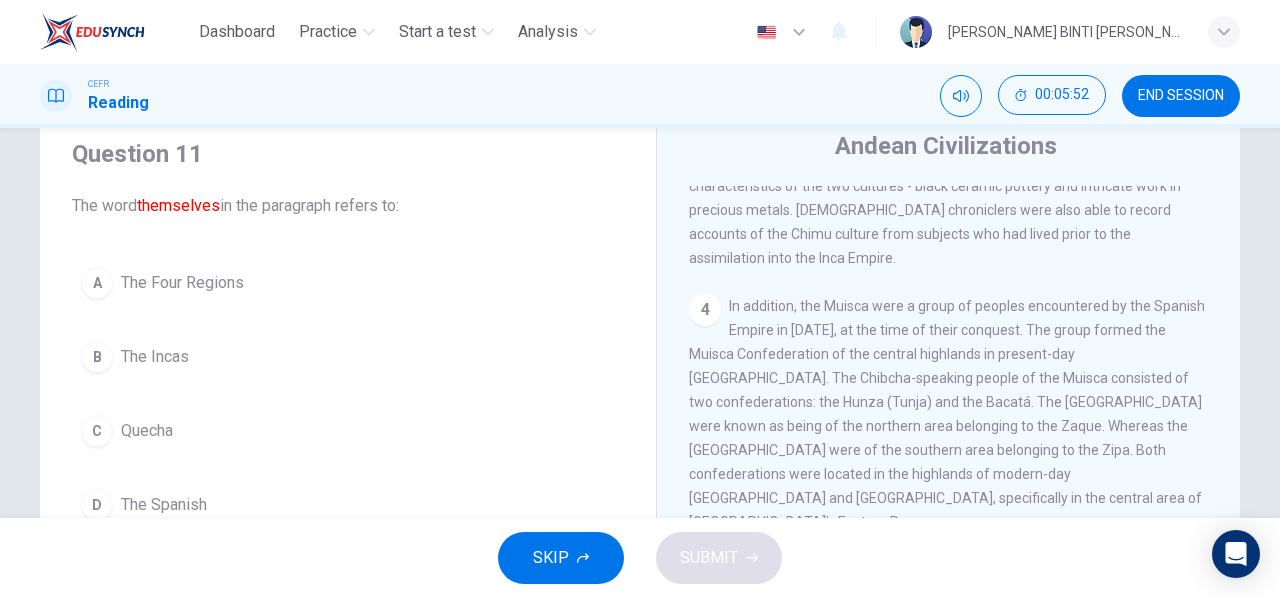 scroll, scrollTop: 76, scrollLeft: 0, axis: vertical 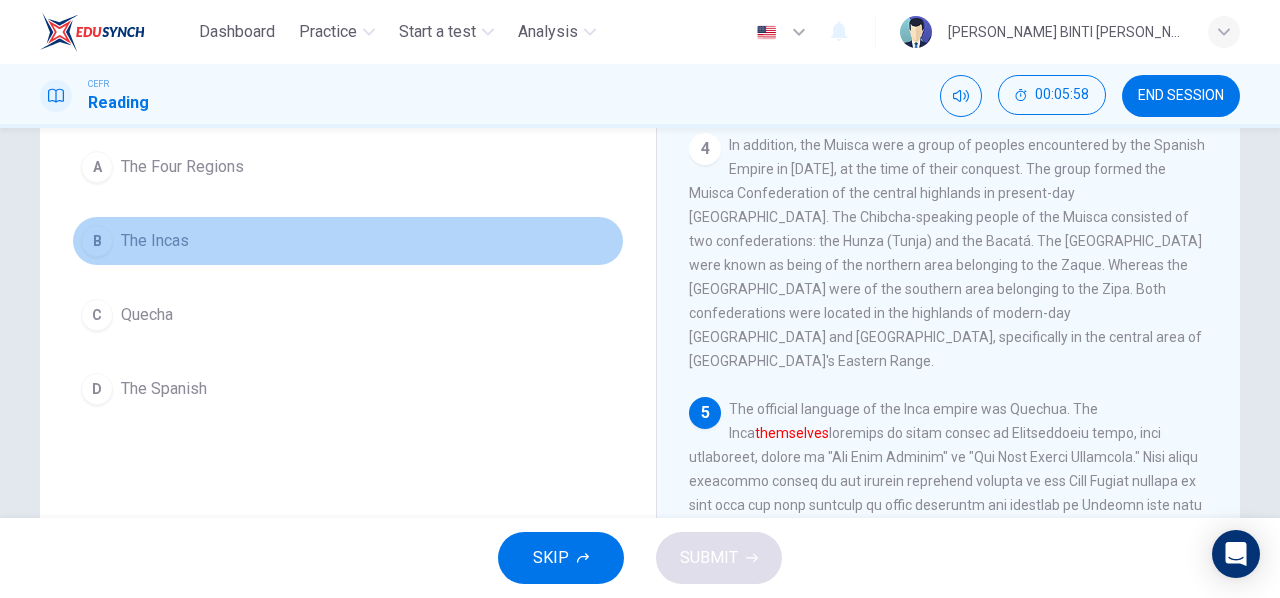click on "B The Incas" at bounding box center [348, 241] 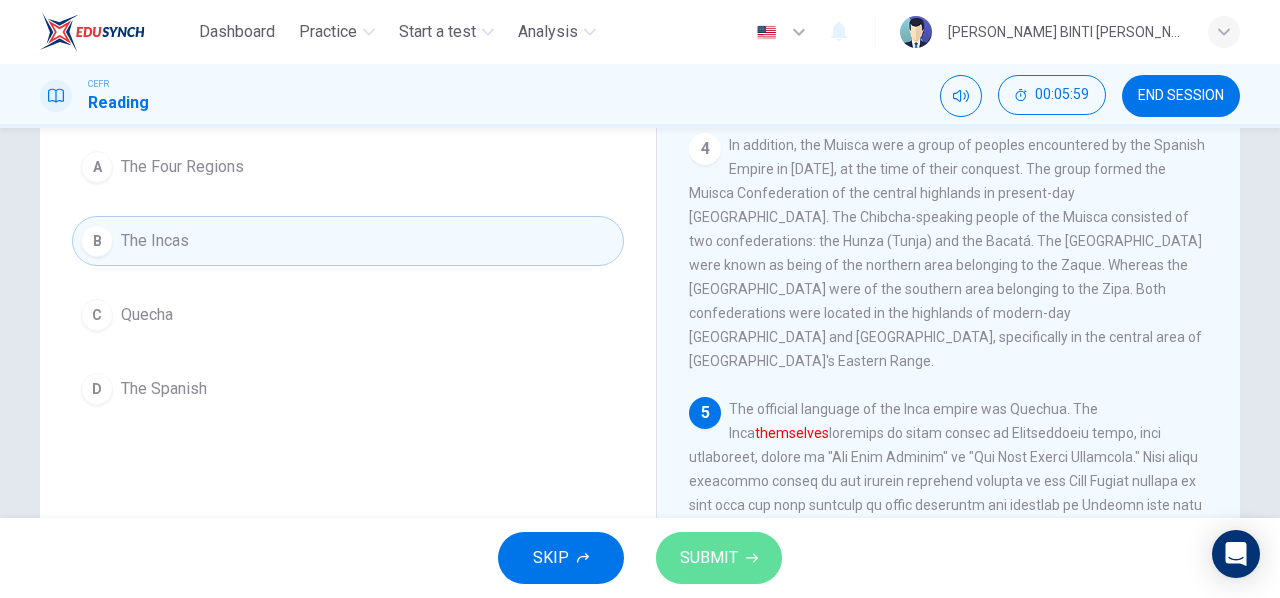 click on "SUBMIT" at bounding box center [709, 558] 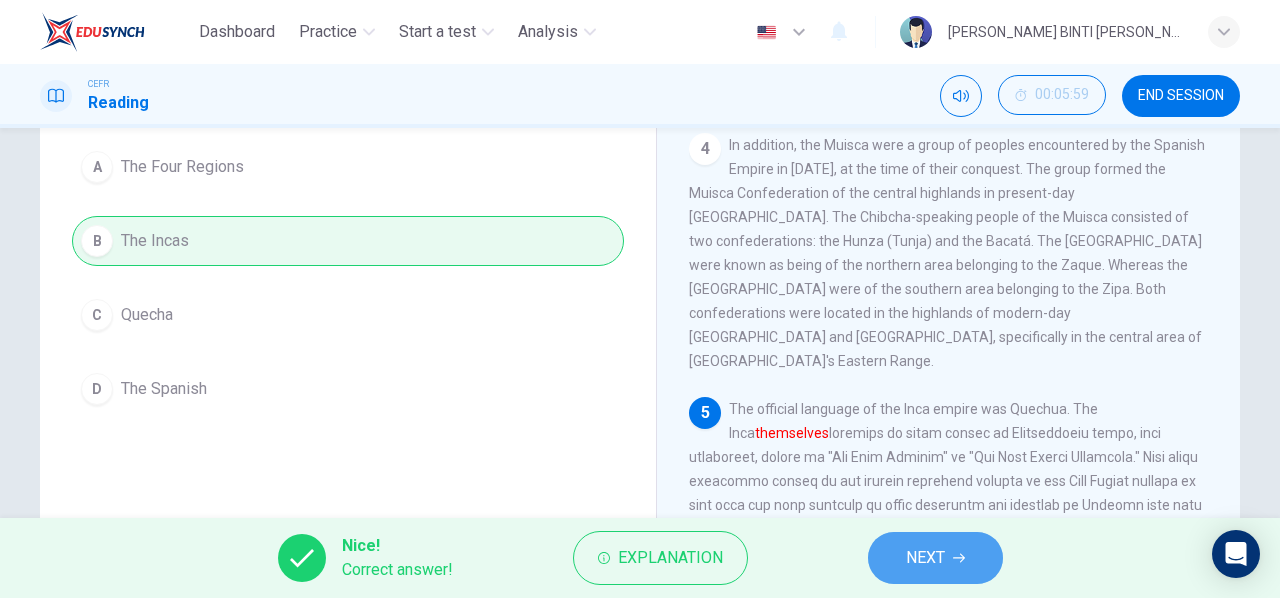 click on "NEXT" at bounding box center [935, 558] 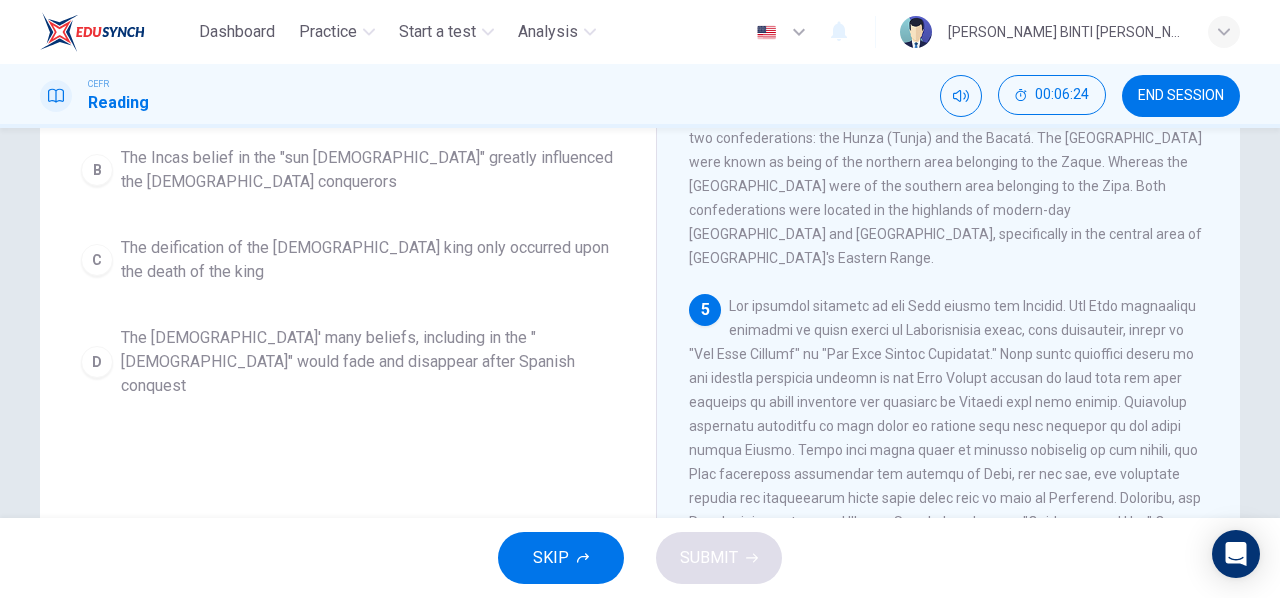 scroll, scrollTop: 270, scrollLeft: 0, axis: vertical 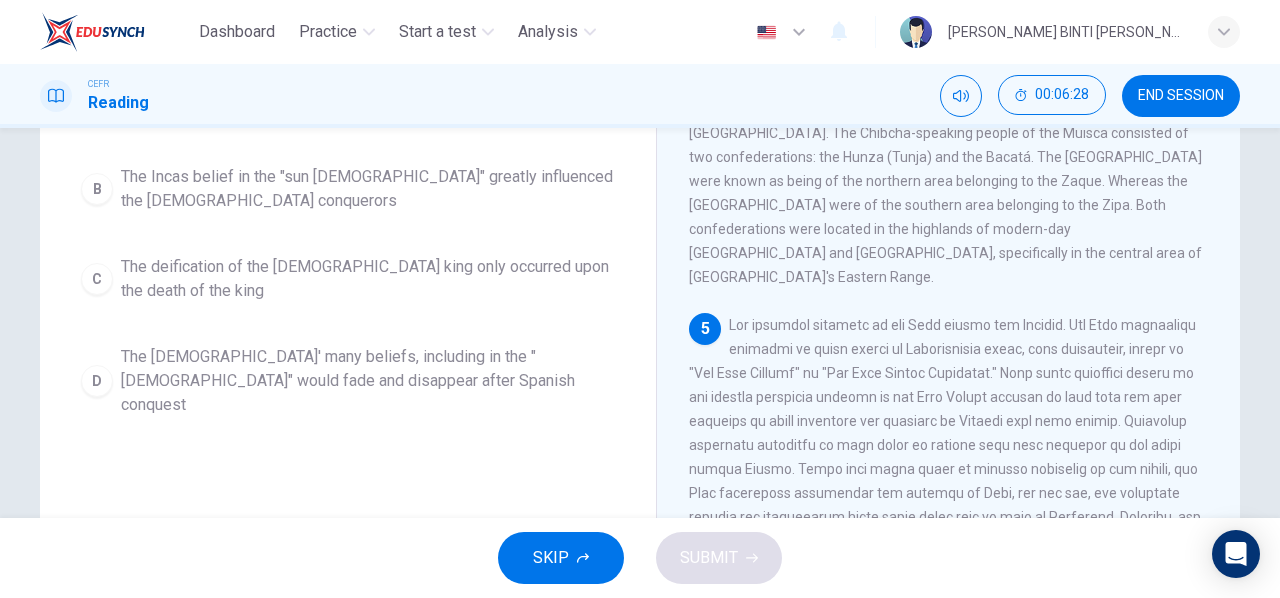 drag, startPoint x: 935, startPoint y: 335, endPoint x: 1054, endPoint y: 333, distance: 119.01681 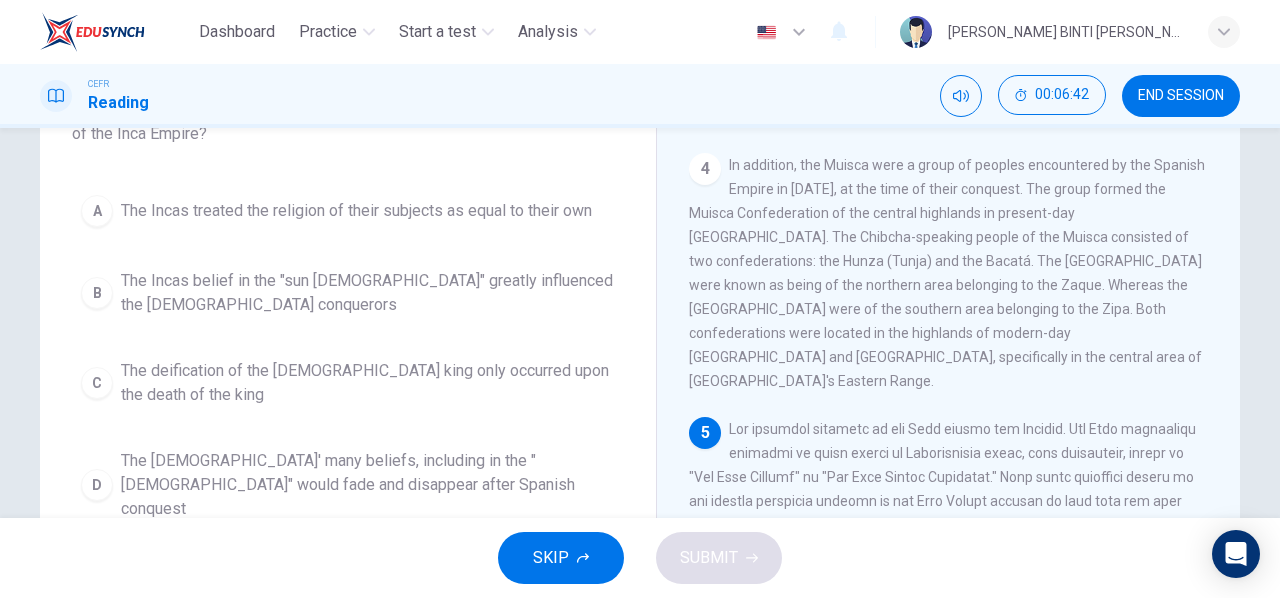 scroll, scrollTop: 167, scrollLeft: 0, axis: vertical 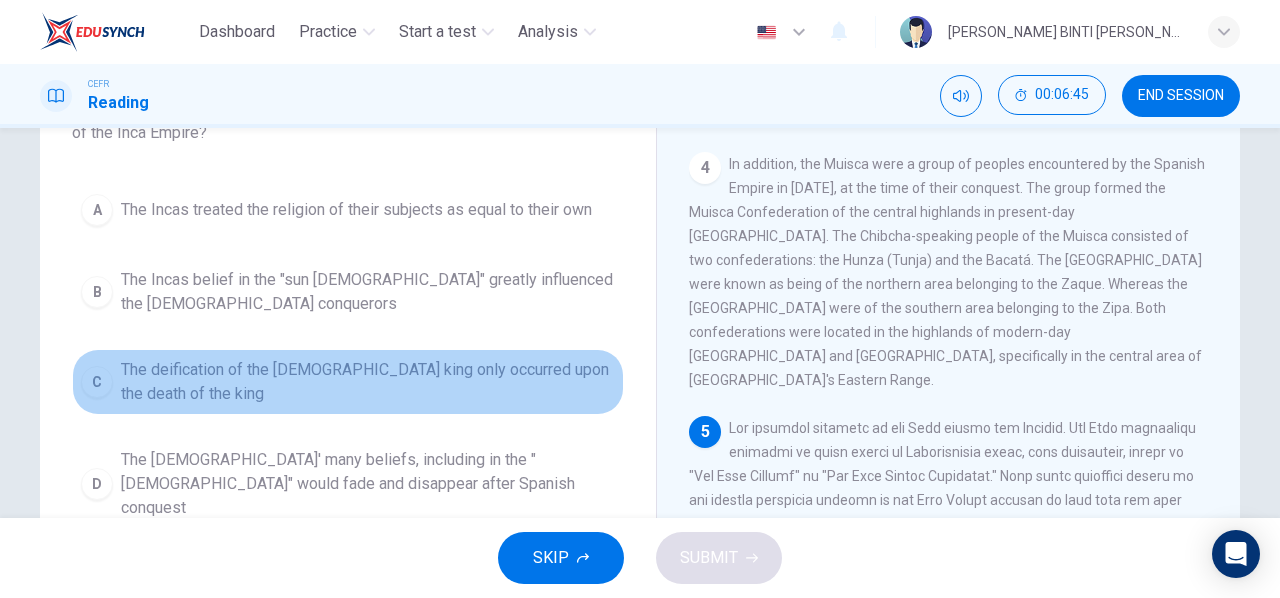 click on "The deification of the [DEMOGRAPHIC_DATA] king only occurred upon the death of the king" at bounding box center [368, 382] 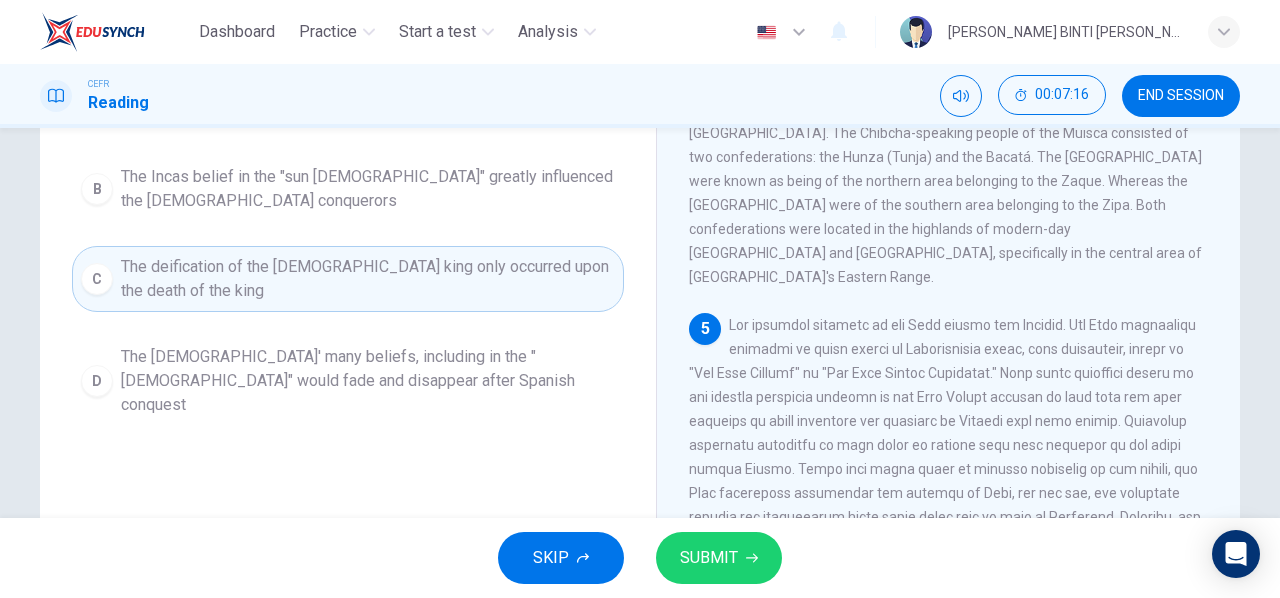scroll, scrollTop: 269, scrollLeft: 0, axis: vertical 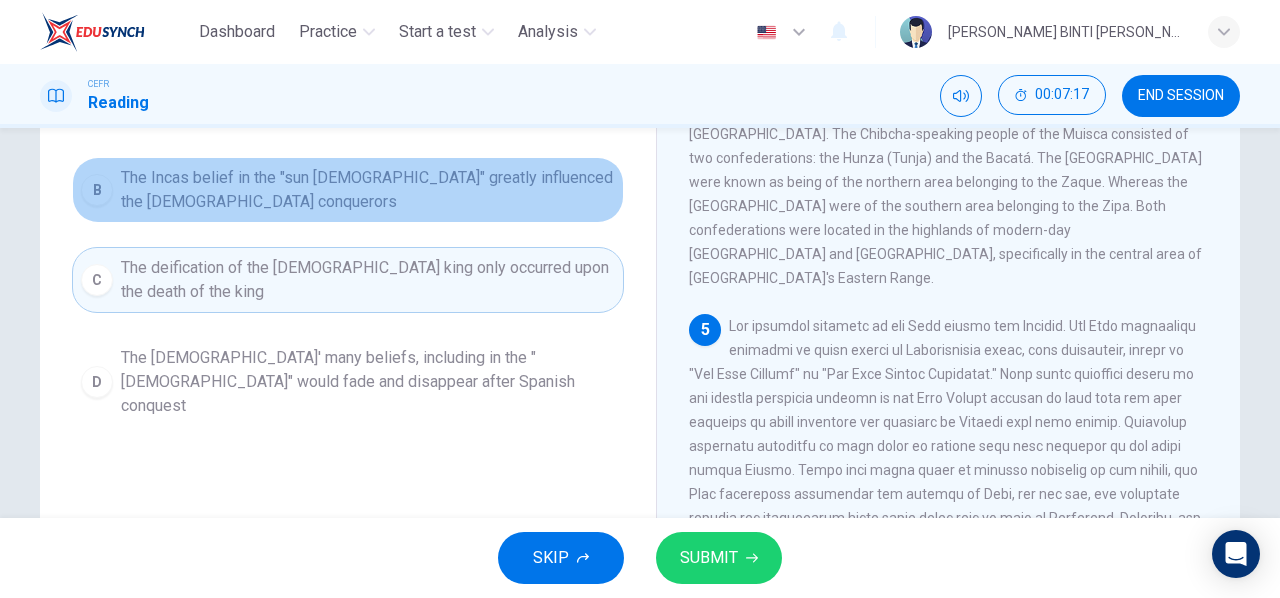 click on "The Incas belief in the "sun [DEMOGRAPHIC_DATA]" greatly influenced the [DEMOGRAPHIC_DATA] conquerors" at bounding box center (368, 190) 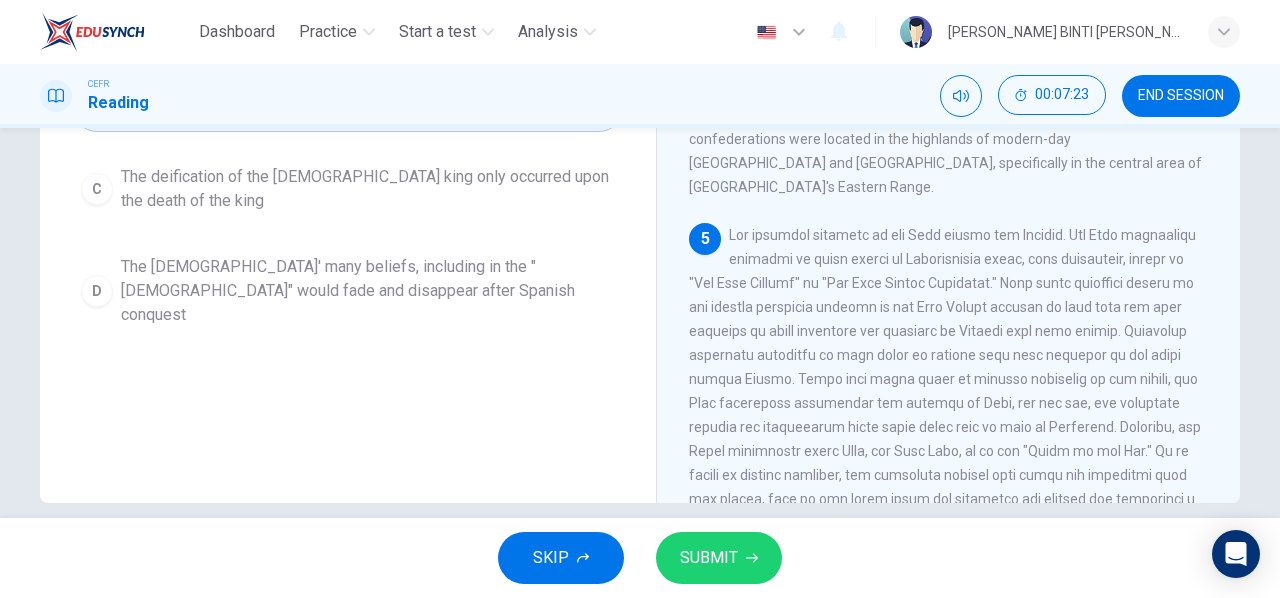 scroll, scrollTop: 385, scrollLeft: 0, axis: vertical 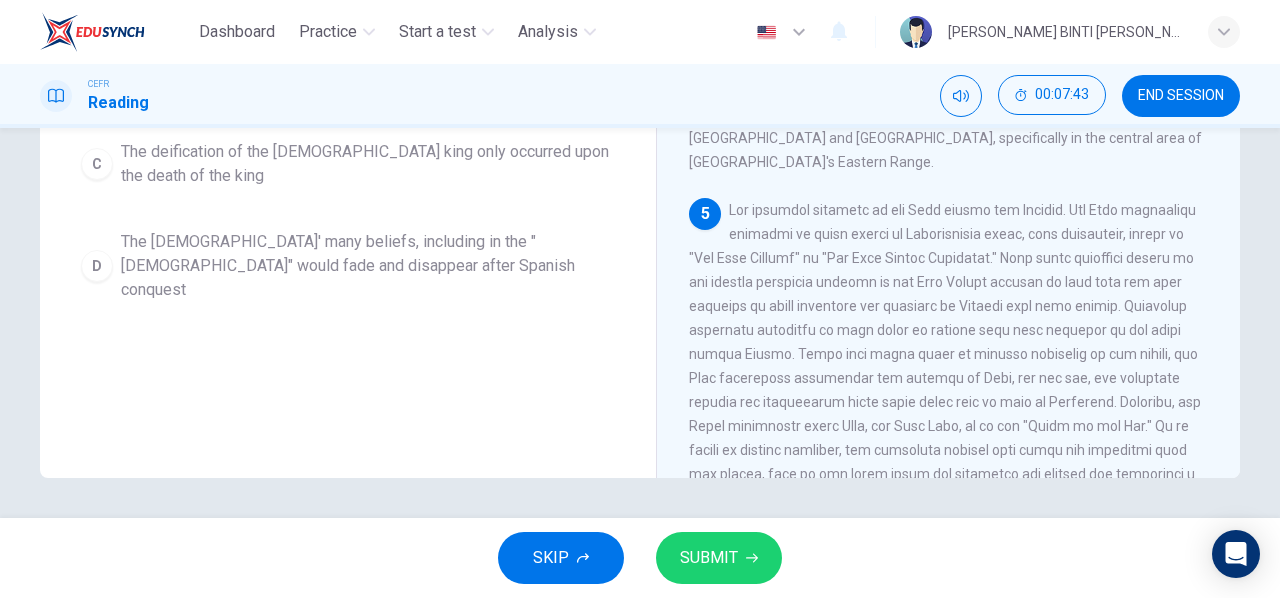 click on "SUBMIT" at bounding box center [709, 558] 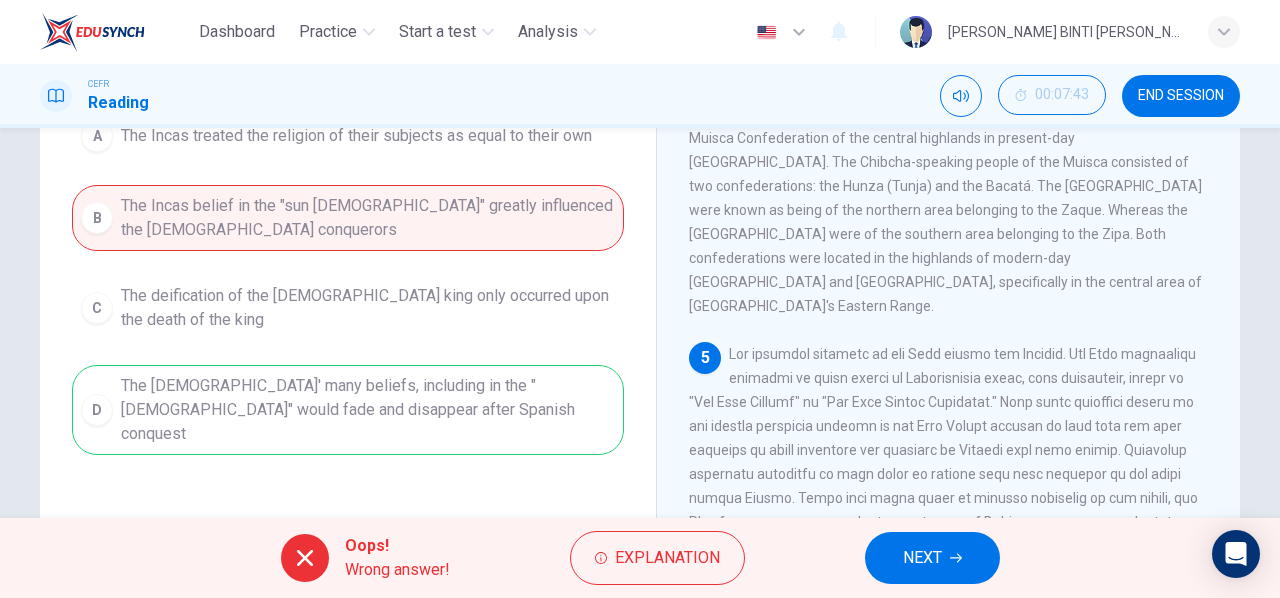 scroll, scrollTop: 385, scrollLeft: 0, axis: vertical 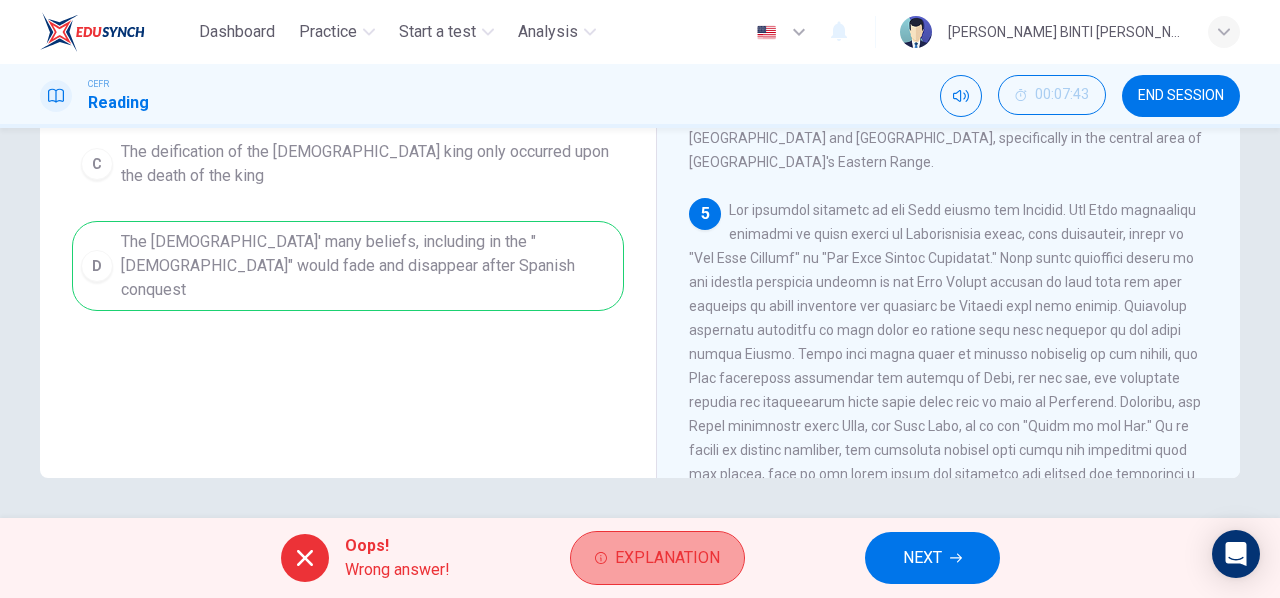 click on "Explanation" at bounding box center (667, 558) 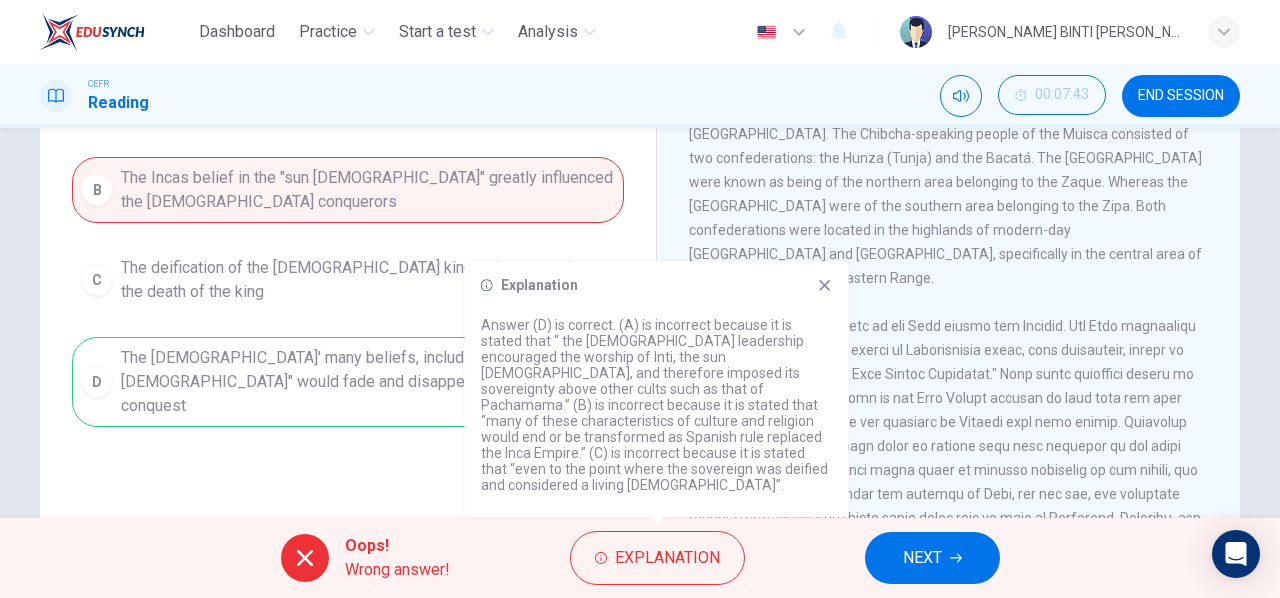 scroll, scrollTop: 268, scrollLeft: 0, axis: vertical 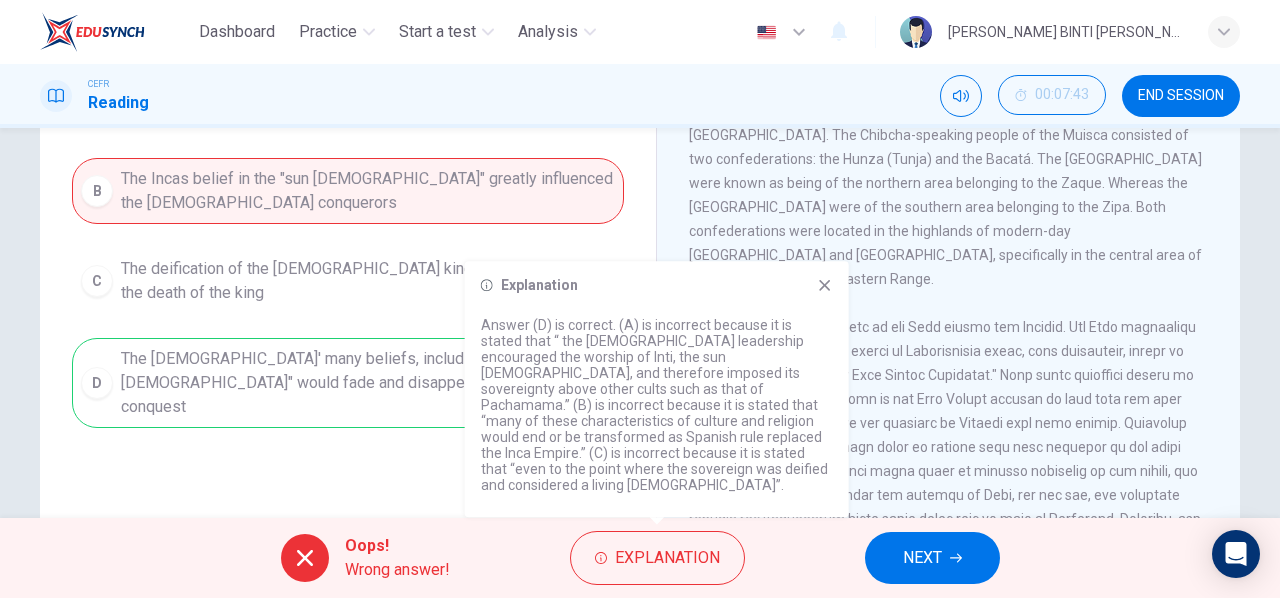 click at bounding box center [945, 495] 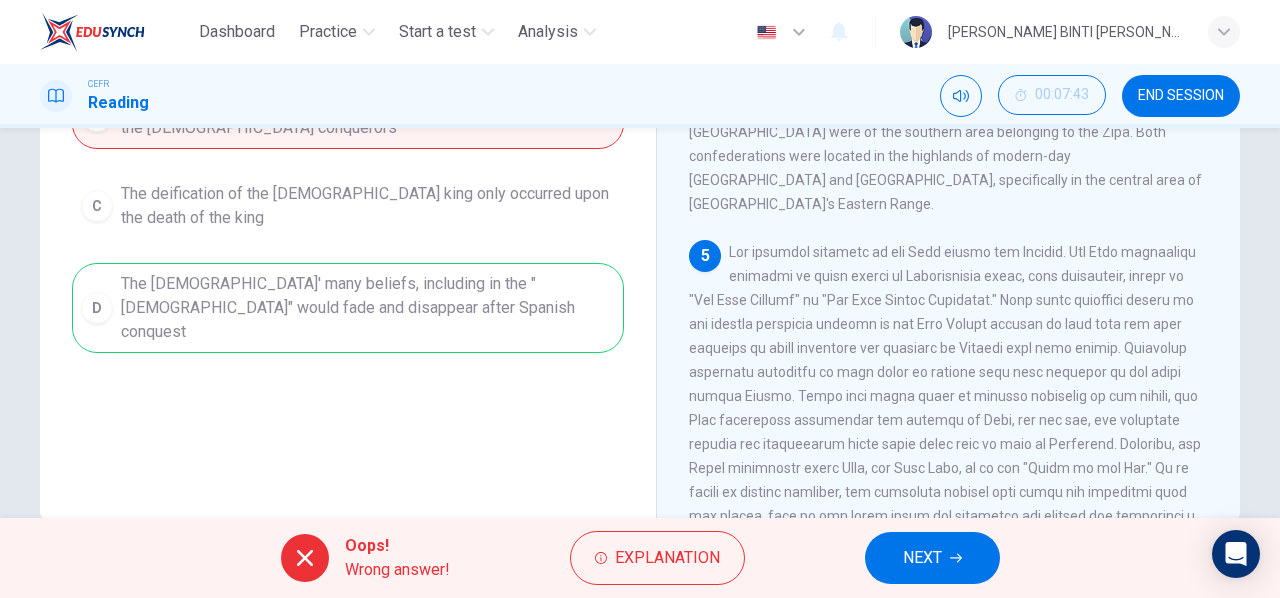 scroll, scrollTop: 385, scrollLeft: 0, axis: vertical 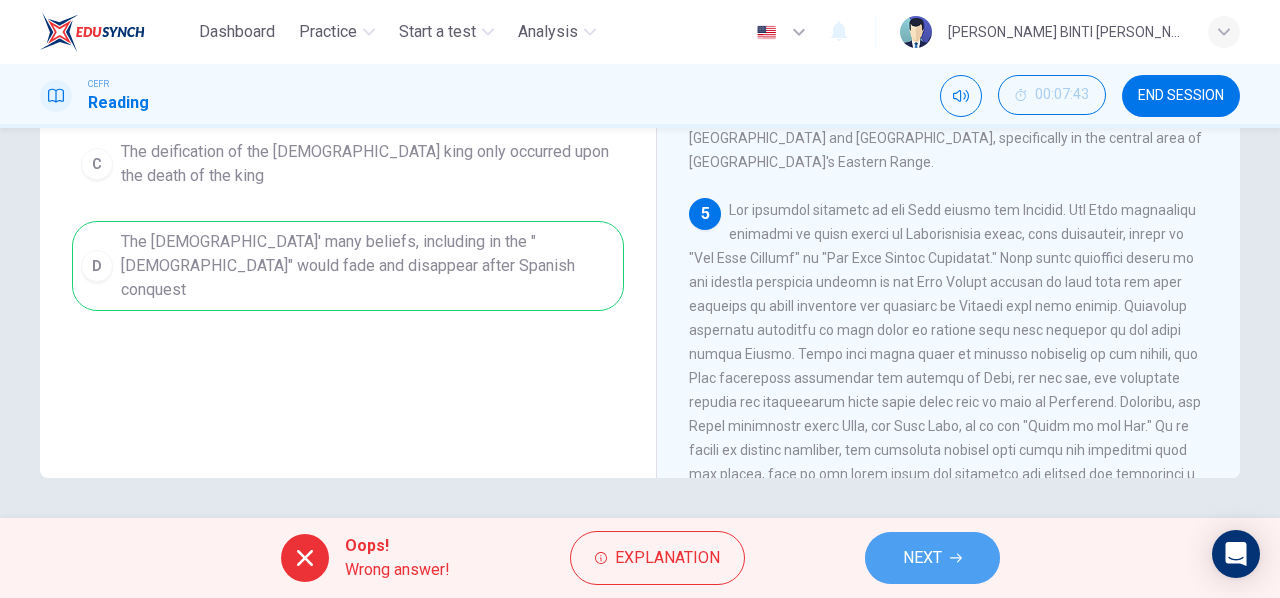 click on "NEXT" at bounding box center [932, 558] 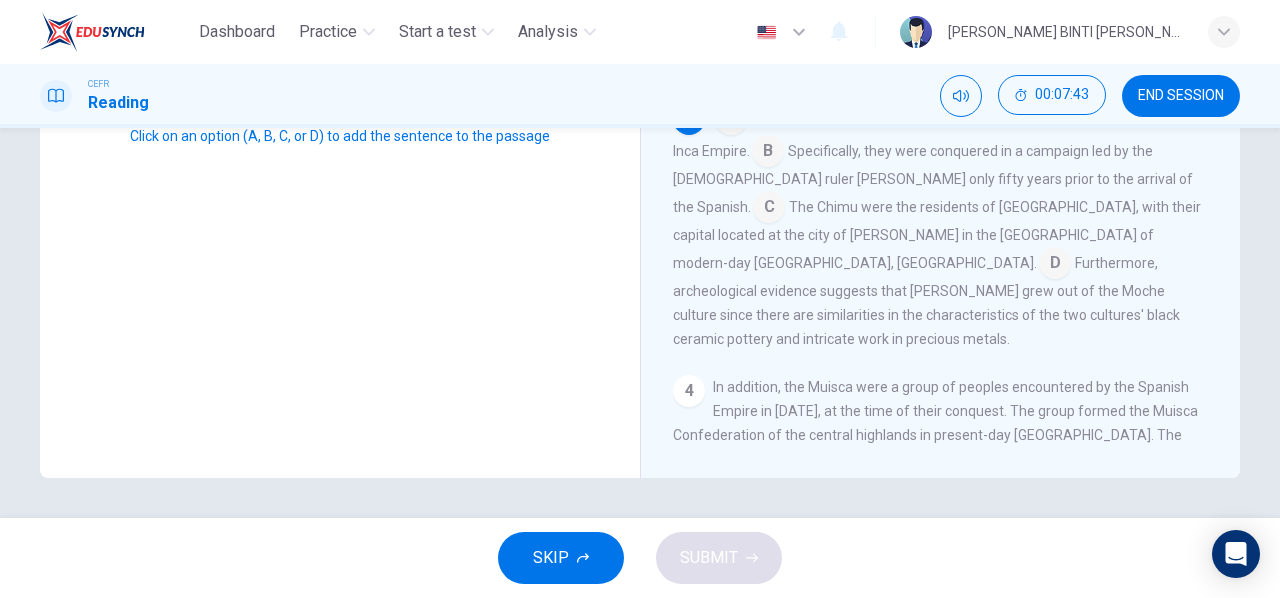 scroll, scrollTop: 538, scrollLeft: 0, axis: vertical 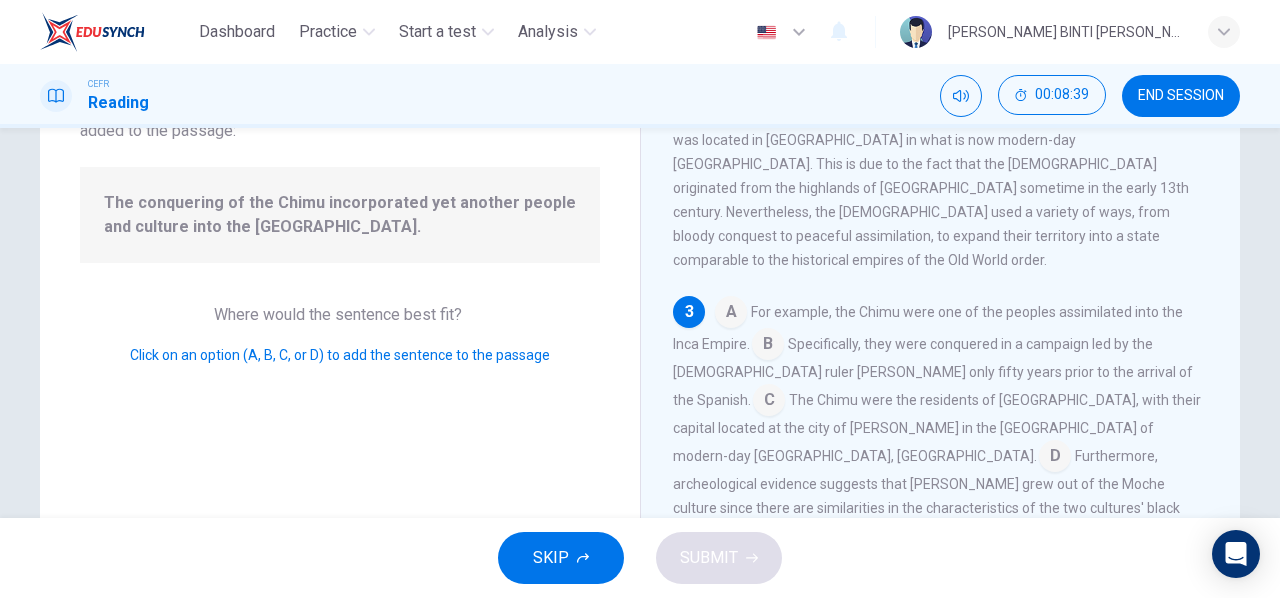 click at bounding box center [768, 346] 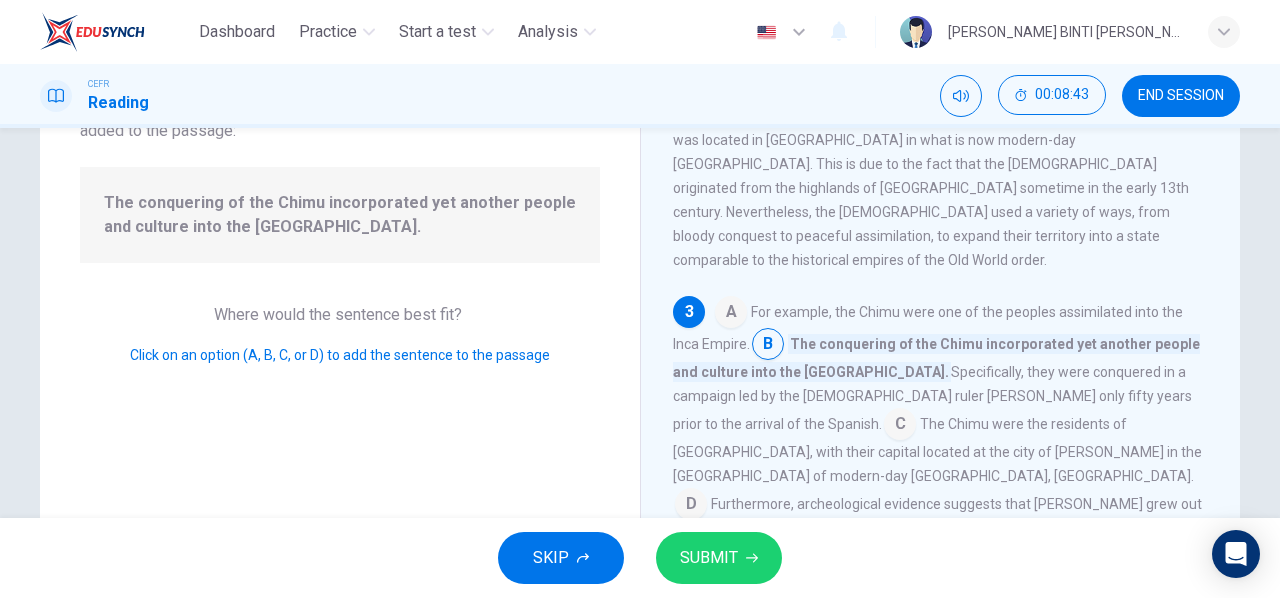 click at bounding box center [731, 314] 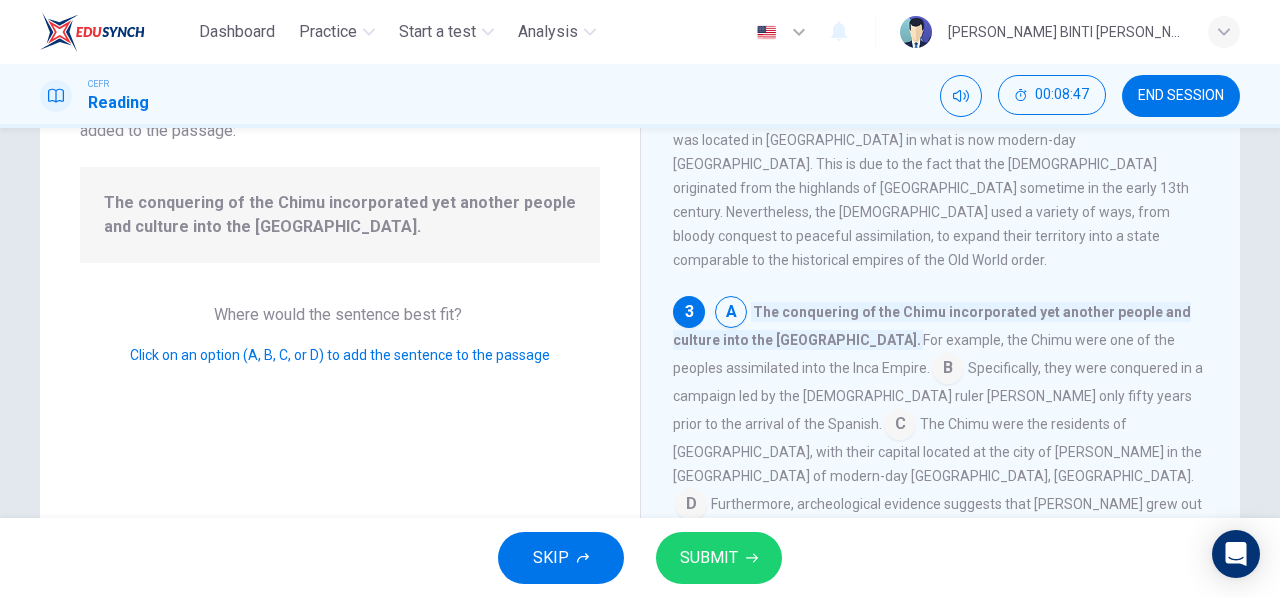 click at bounding box center [948, 370] 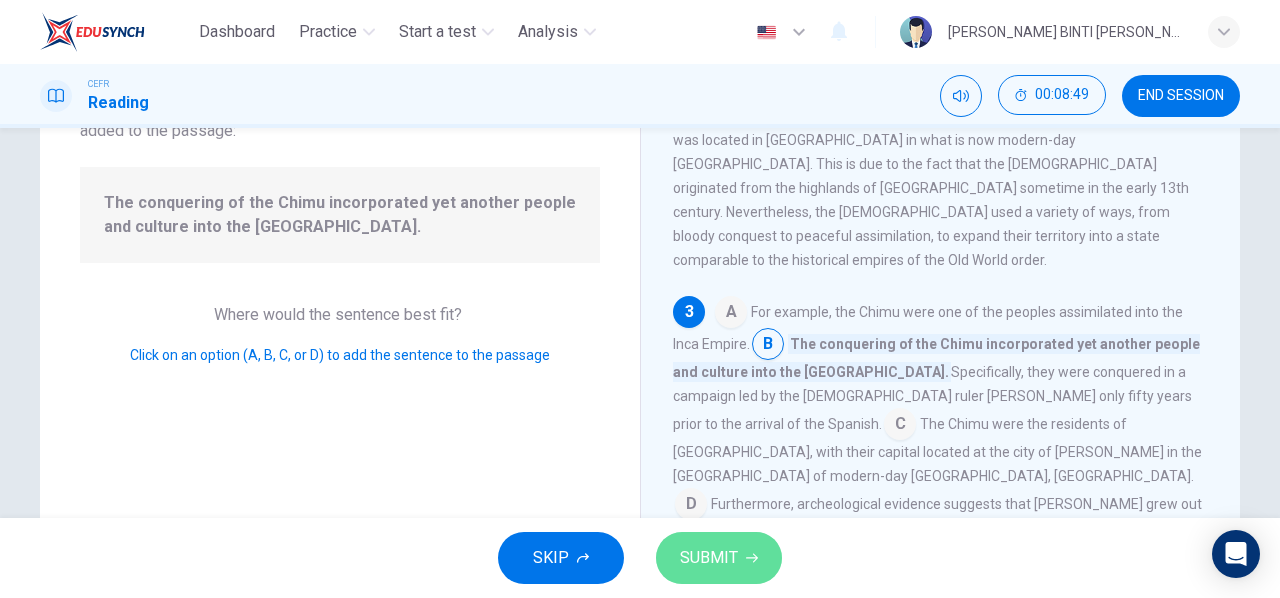 click on "SUBMIT" at bounding box center (719, 558) 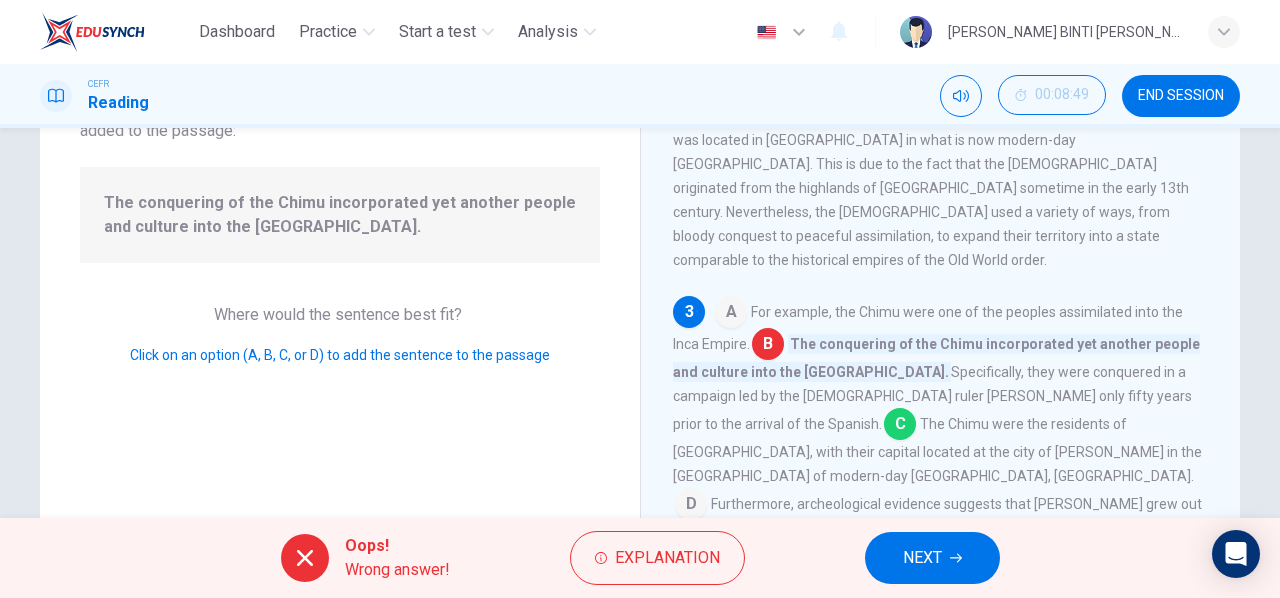 click at bounding box center (900, 426) 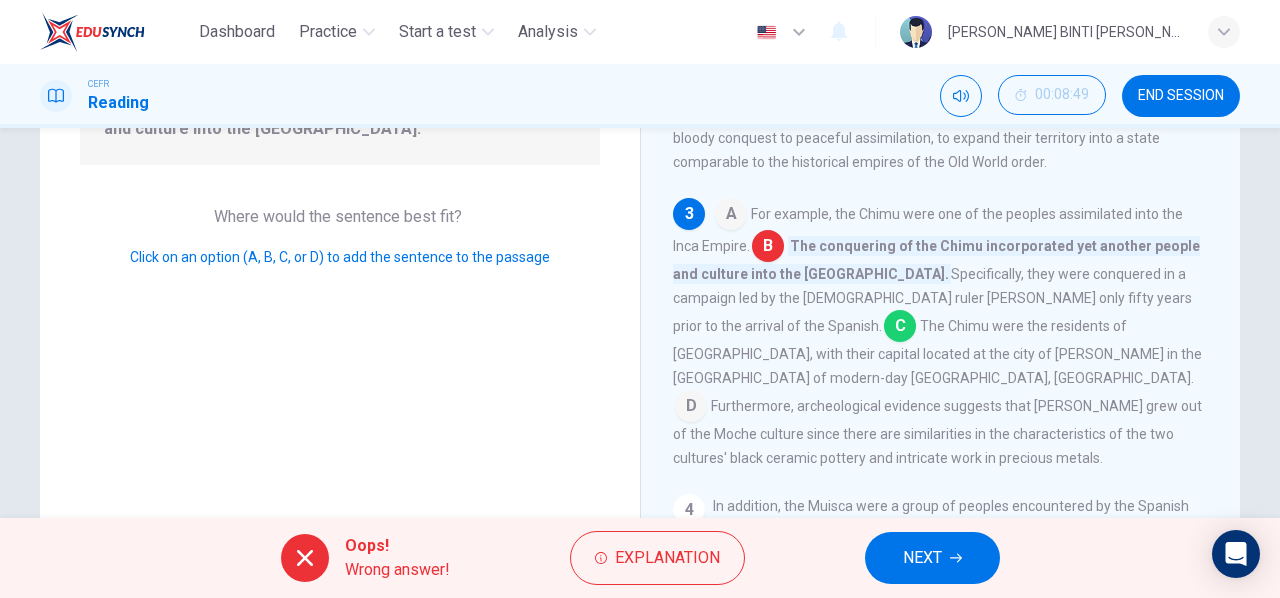 scroll, scrollTop: 272, scrollLeft: 0, axis: vertical 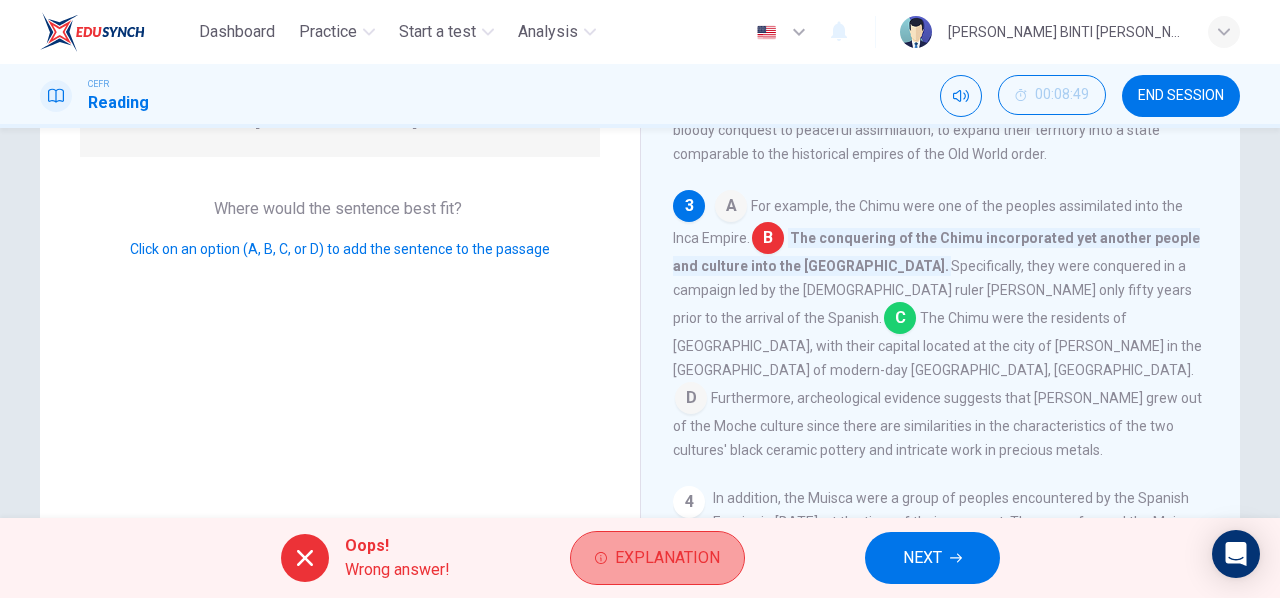 click on "Explanation" at bounding box center (667, 558) 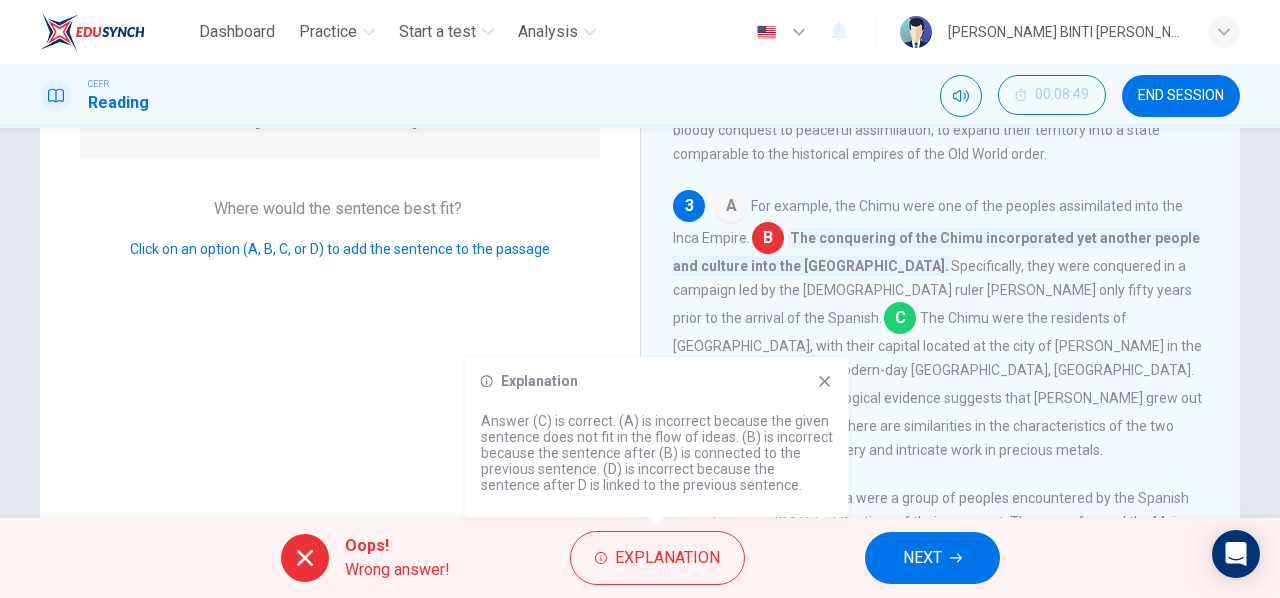 click on "NEXT" at bounding box center (932, 558) 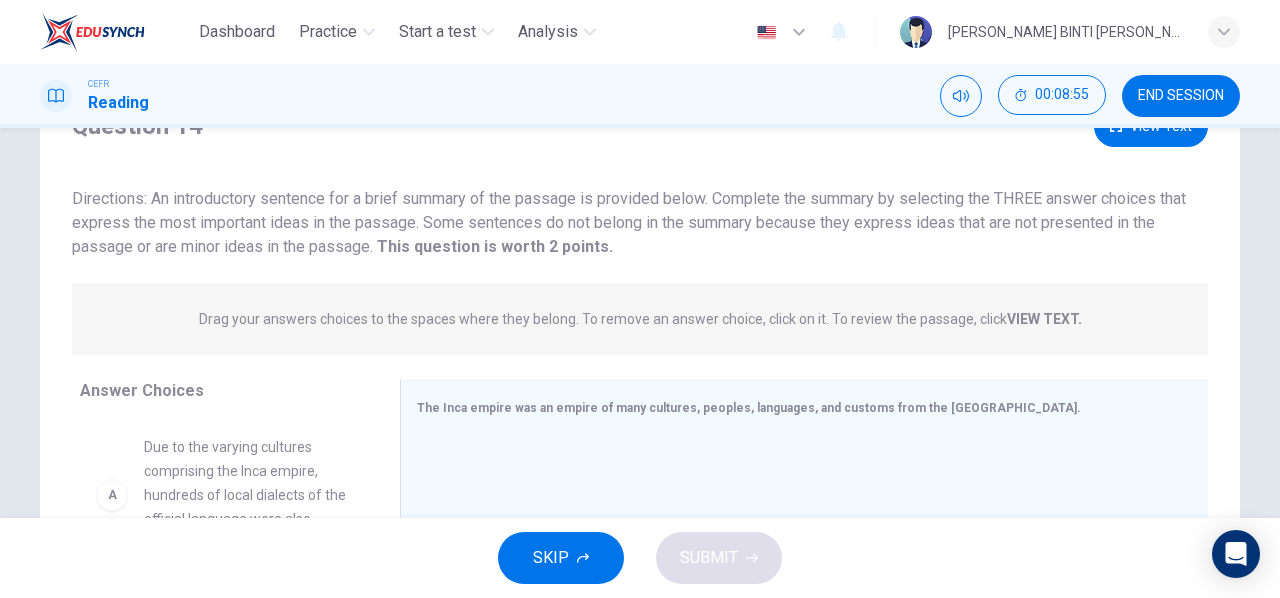 scroll, scrollTop: 95, scrollLeft: 0, axis: vertical 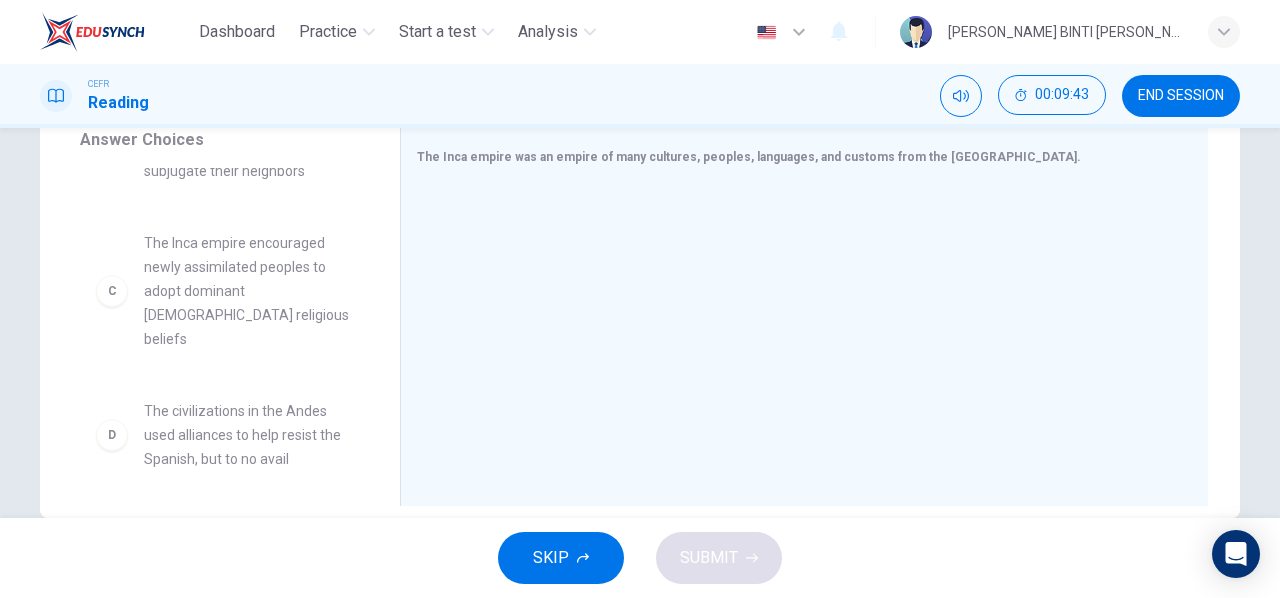 click on "C" at bounding box center (112, 291) 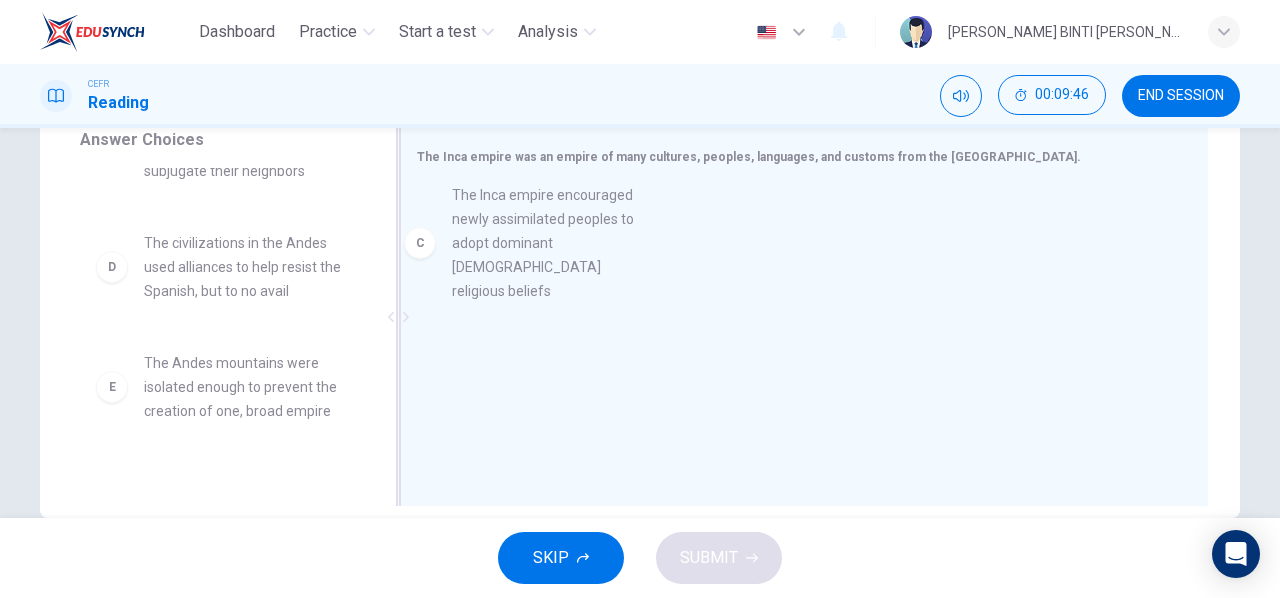 drag, startPoint x: 120, startPoint y: 289, endPoint x: 442, endPoint y: 241, distance: 325.55798 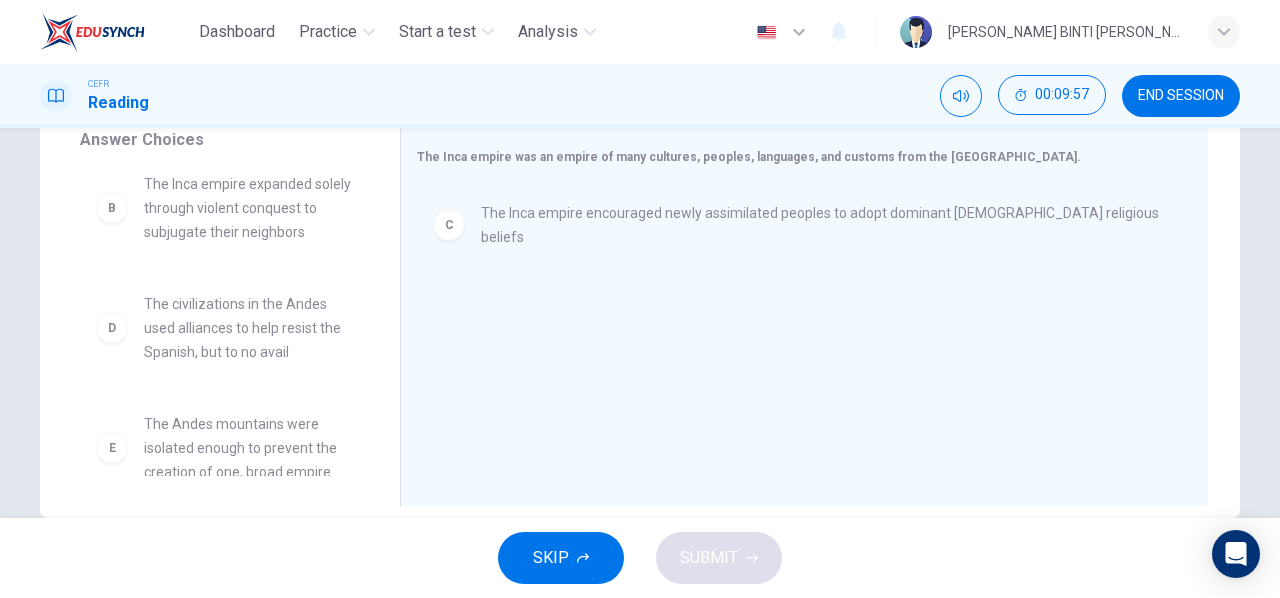 scroll, scrollTop: 178, scrollLeft: 0, axis: vertical 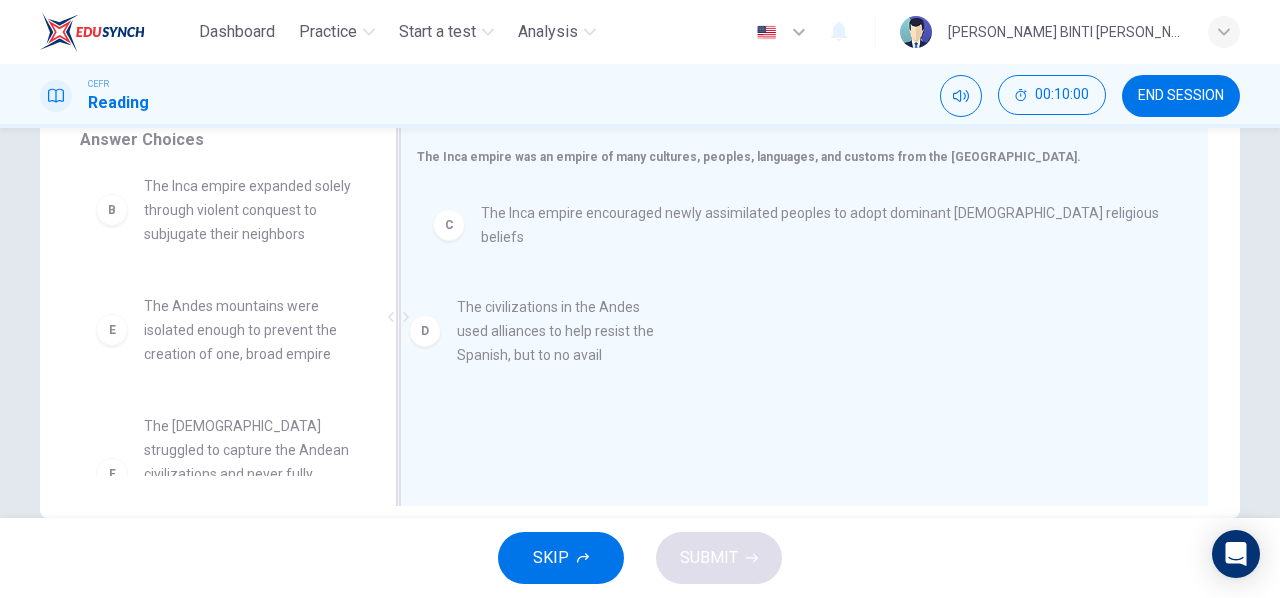drag, startPoint x: 97, startPoint y: 334, endPoint x: 421, endPoint y: 337, distance: 324.0139 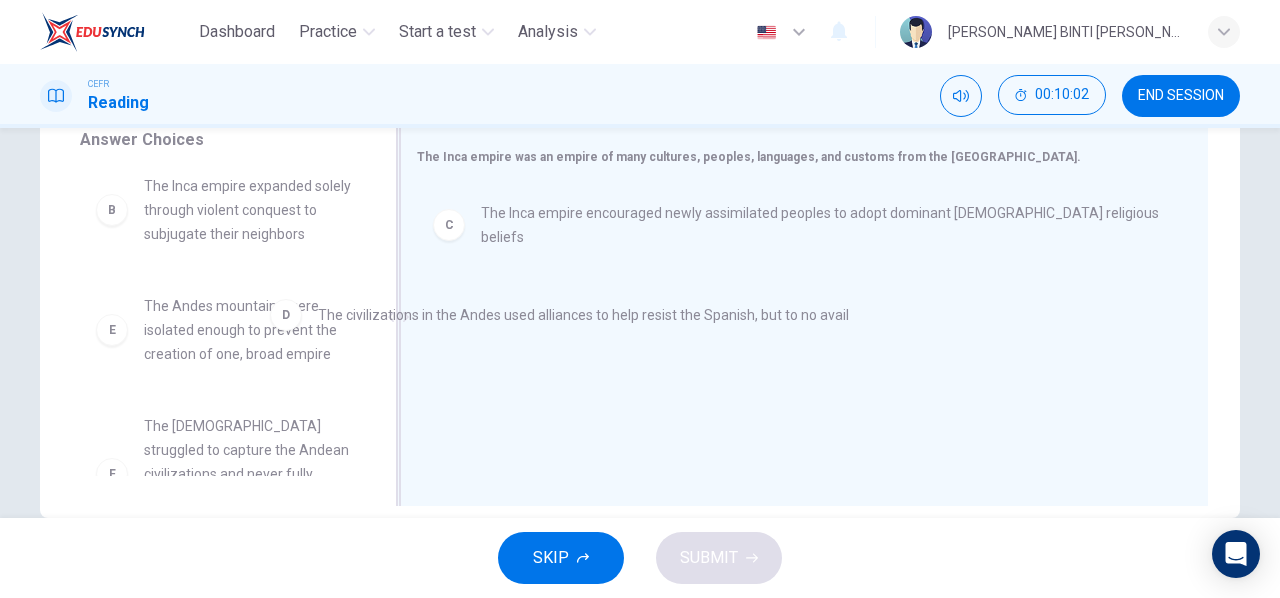 drag, startPoint x: 454, startPoint y: 307, endPoint x: 206, endPoint y: 318, distance: 248.24384 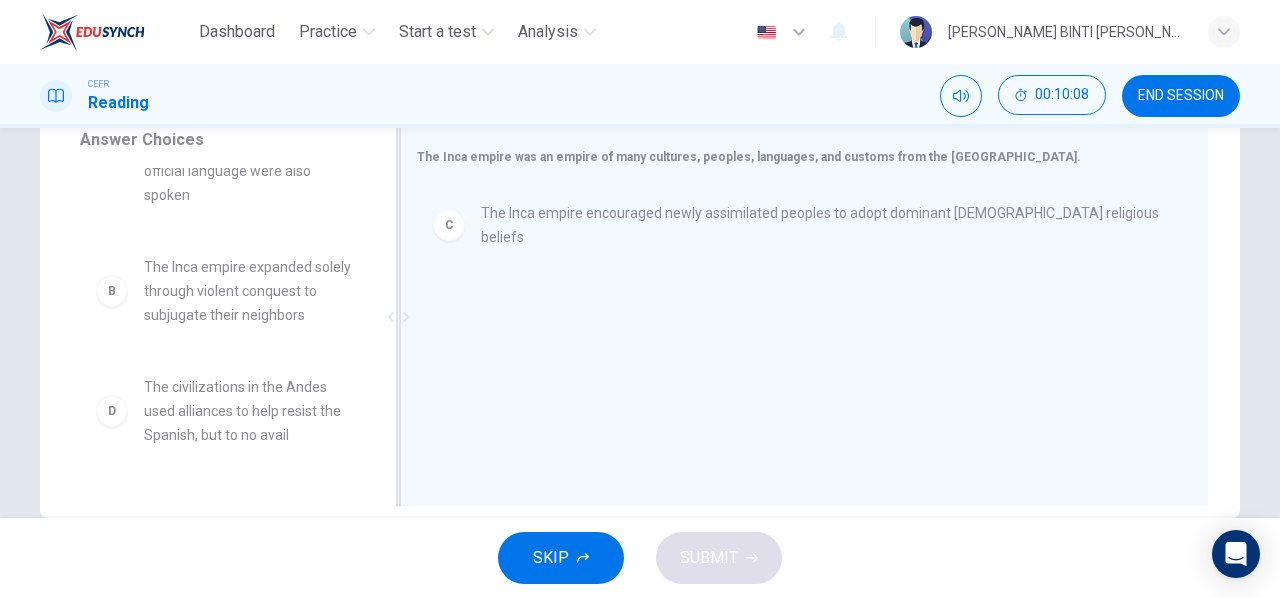scroll, scrollTop: 0, scrollLeft: 0, axis: both 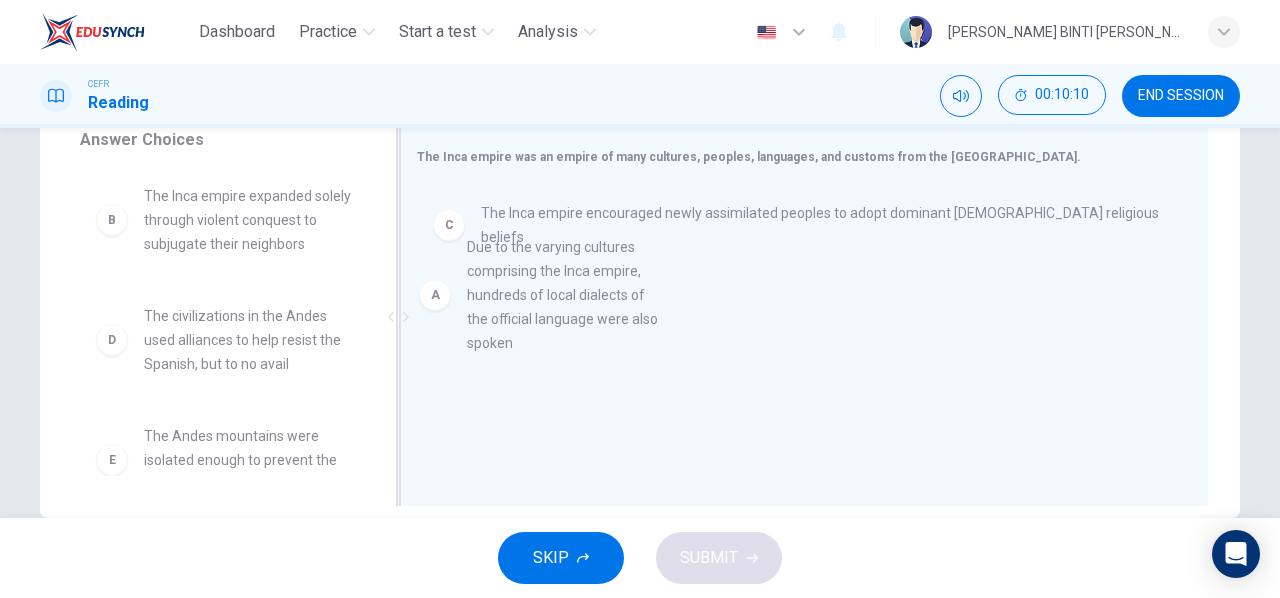 drag, startPoint x: 111, startPoint y: 253, endPoint x: 444, endPoint y: 307, distance: 337.34998 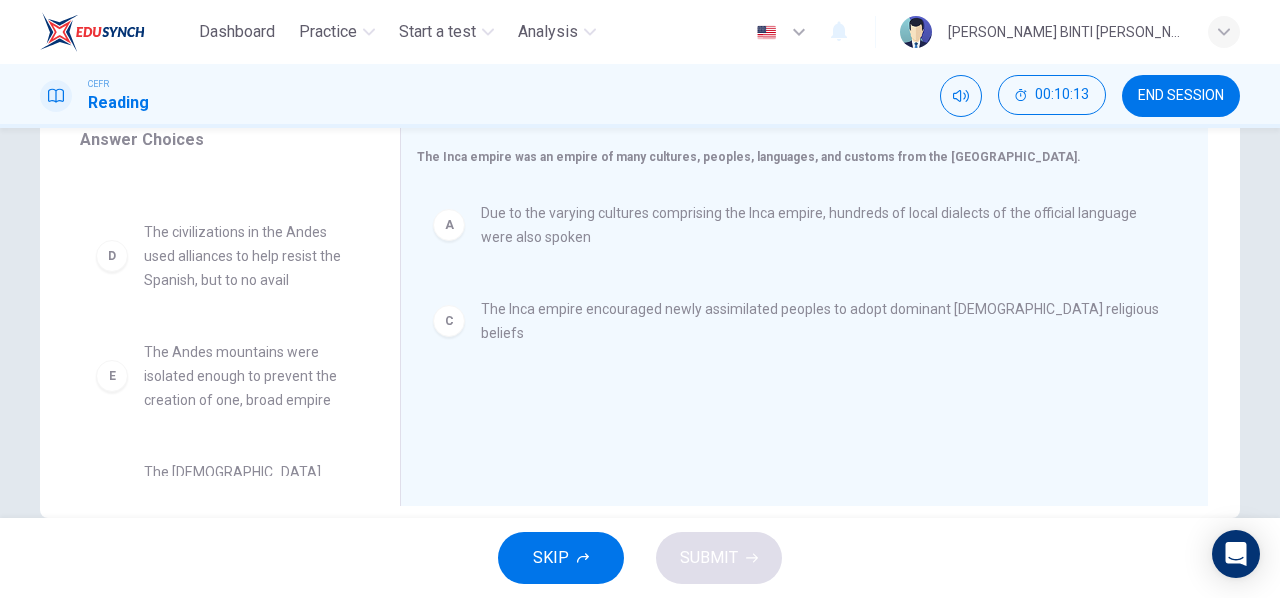 scroll, scrollTop: 204, scrollLeft: 0, axis: vertical 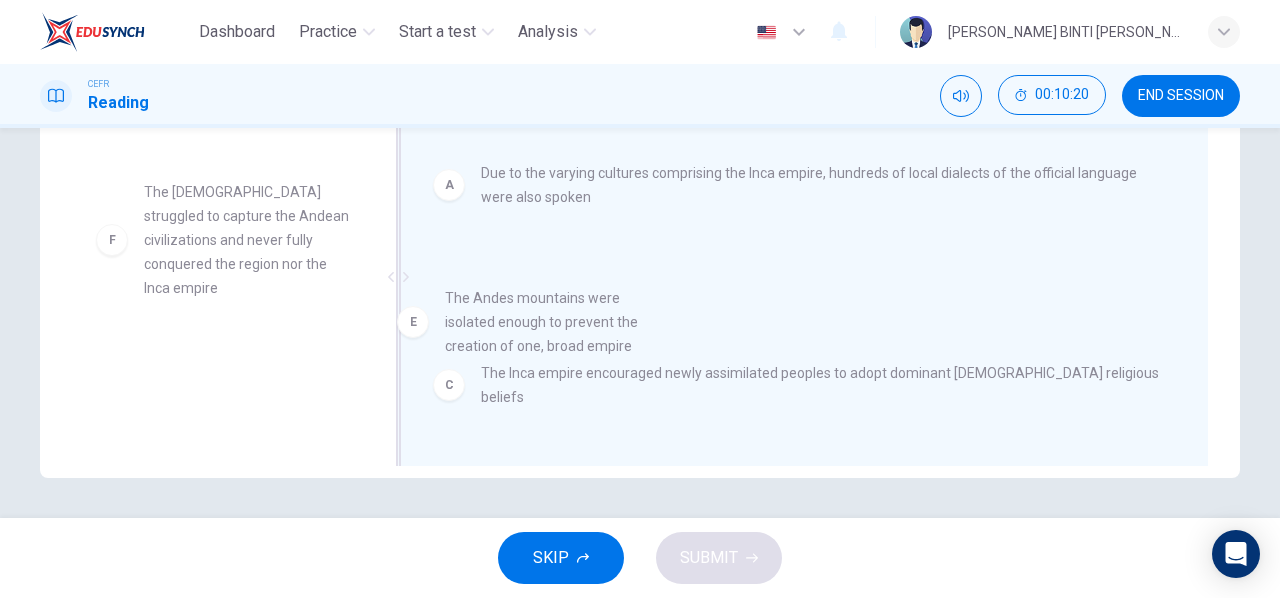 drag, startPoint x: 114, startPoint y: 225, endPoint x: 439, endPoint y: 340, distance: 344.74628 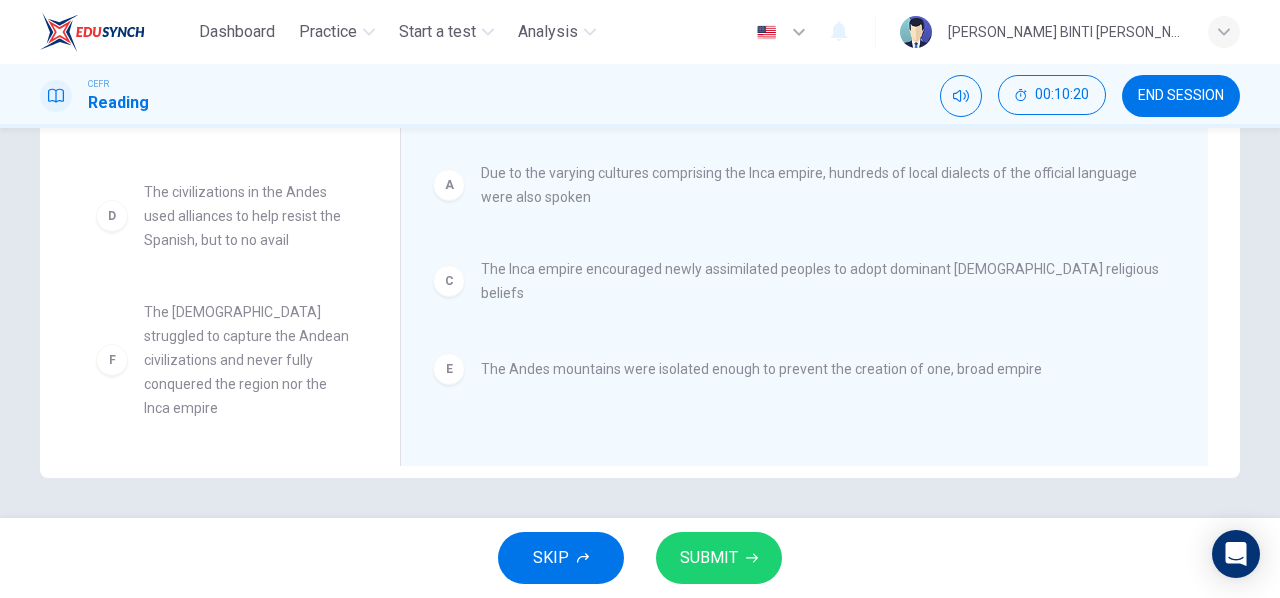scroll, scrollTop: 84, scrollLeft: 0, axis: vertical 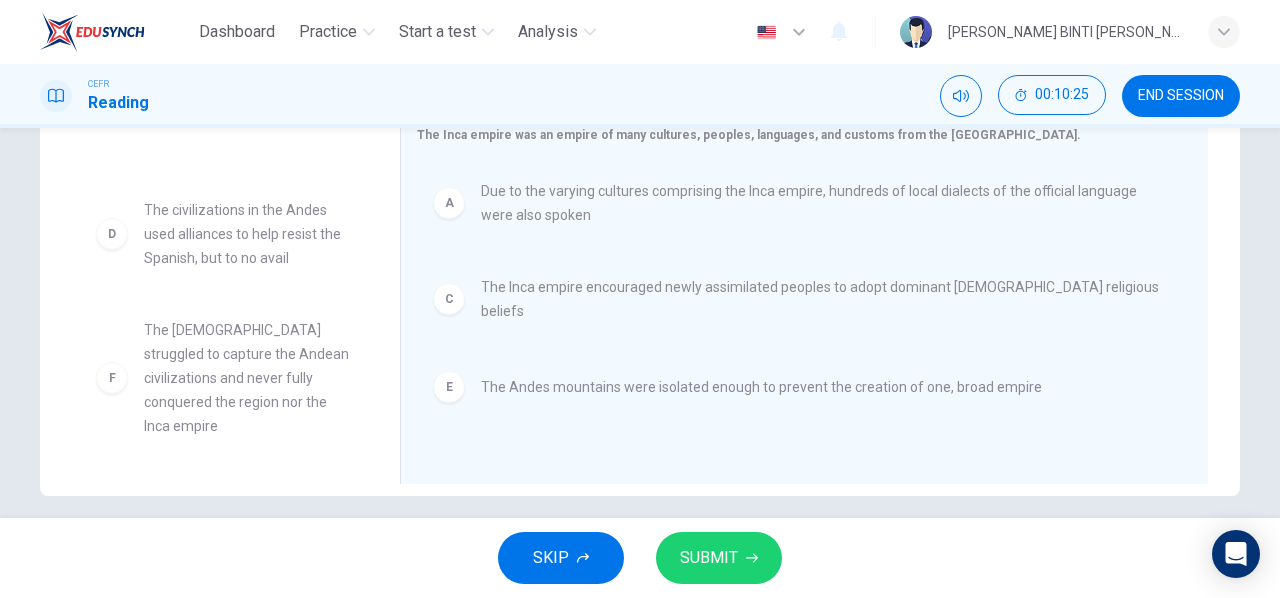 click on "SUBMIT" at bounding box center (709, 558) 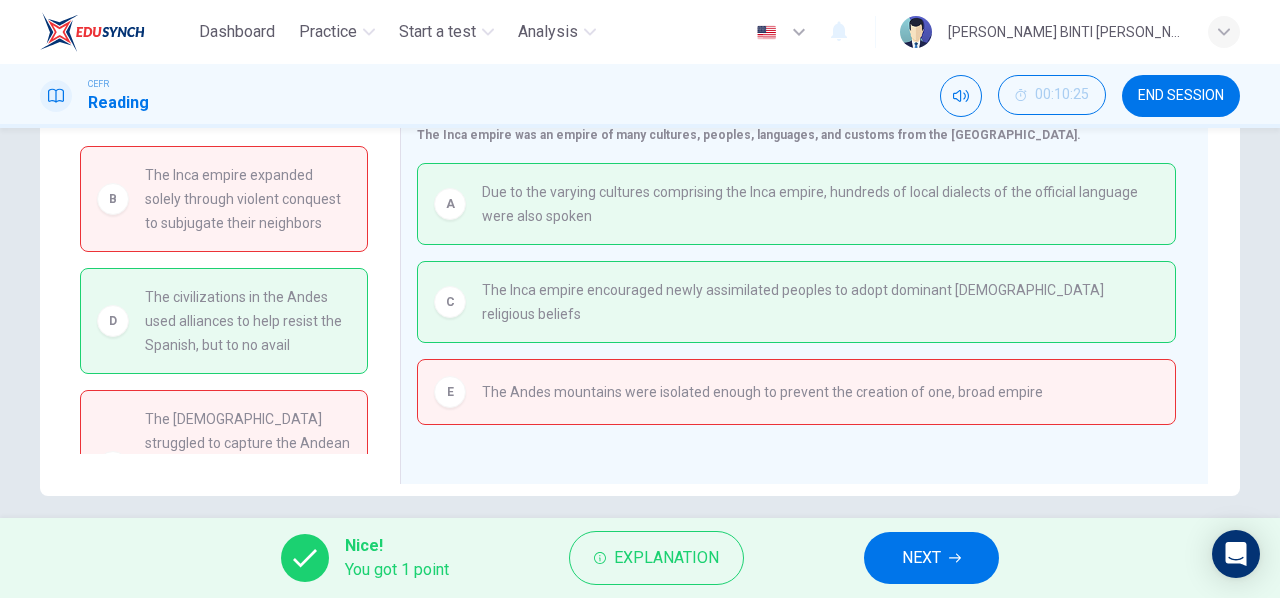 scroll, scrollTop: 0, scrollLeft: 0, axis: both 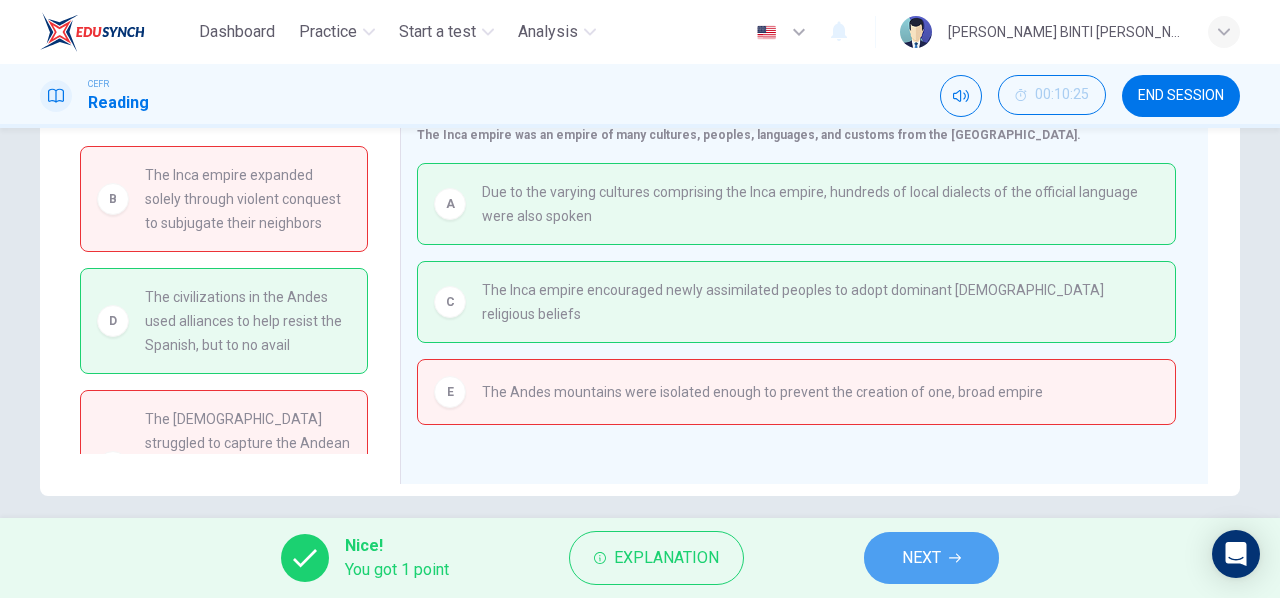click on "NEXT" at bounding box center (931, 558) 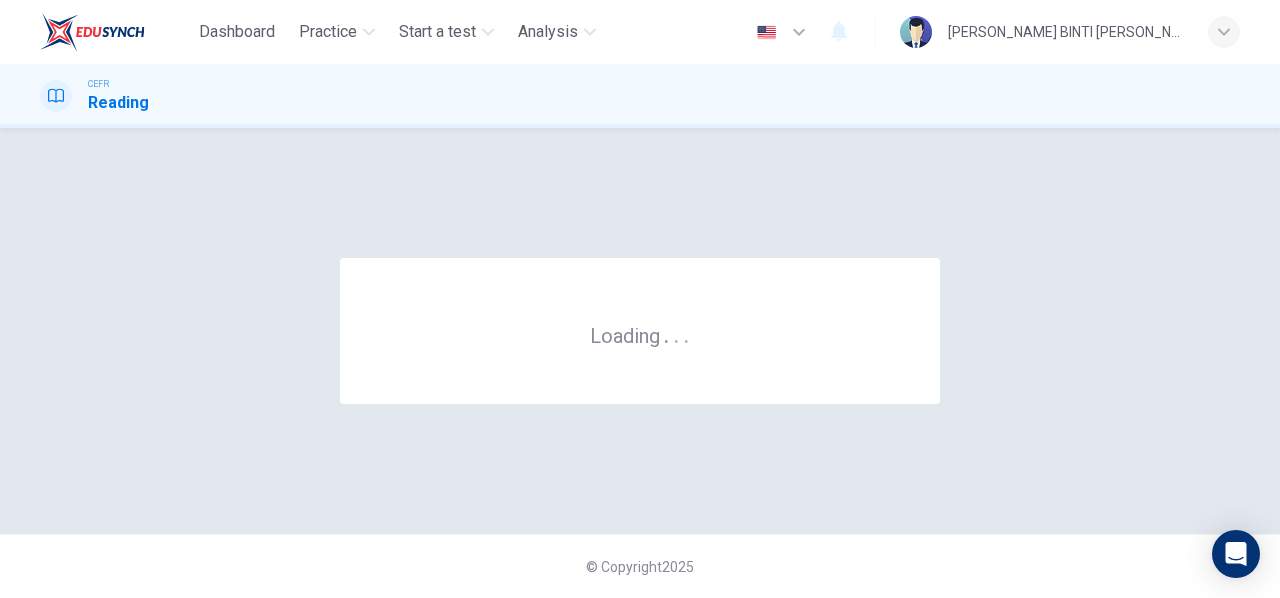 scroll, scrollTop: 0, scrollLeft: 0, axis: both 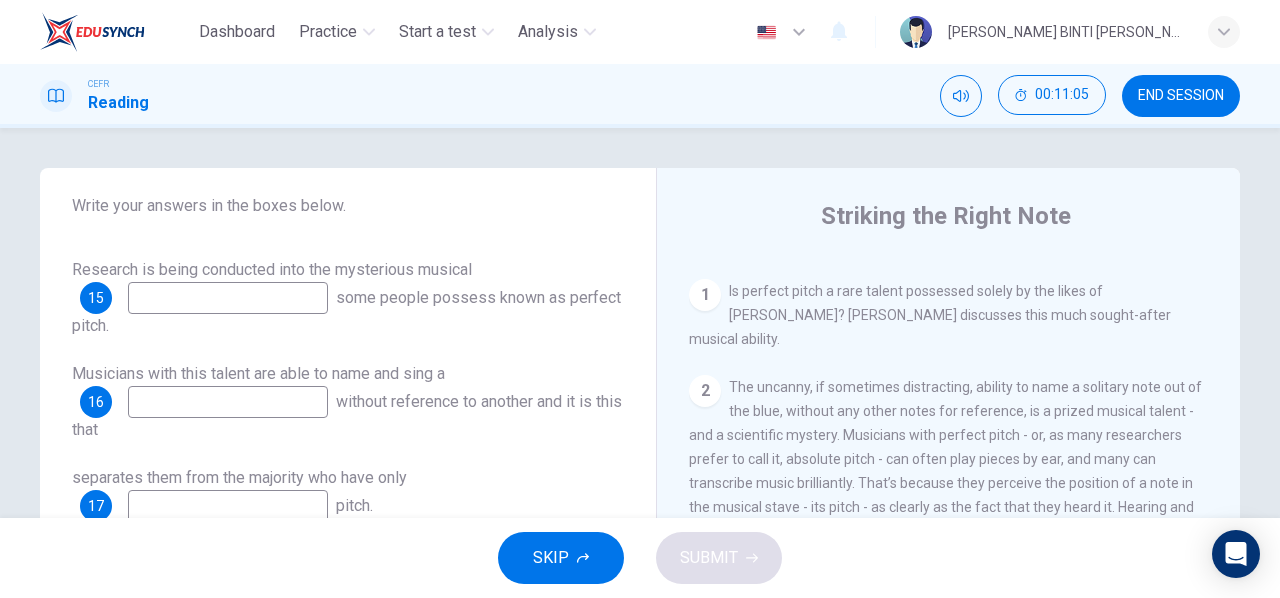 click at bounding box center [228, 298] 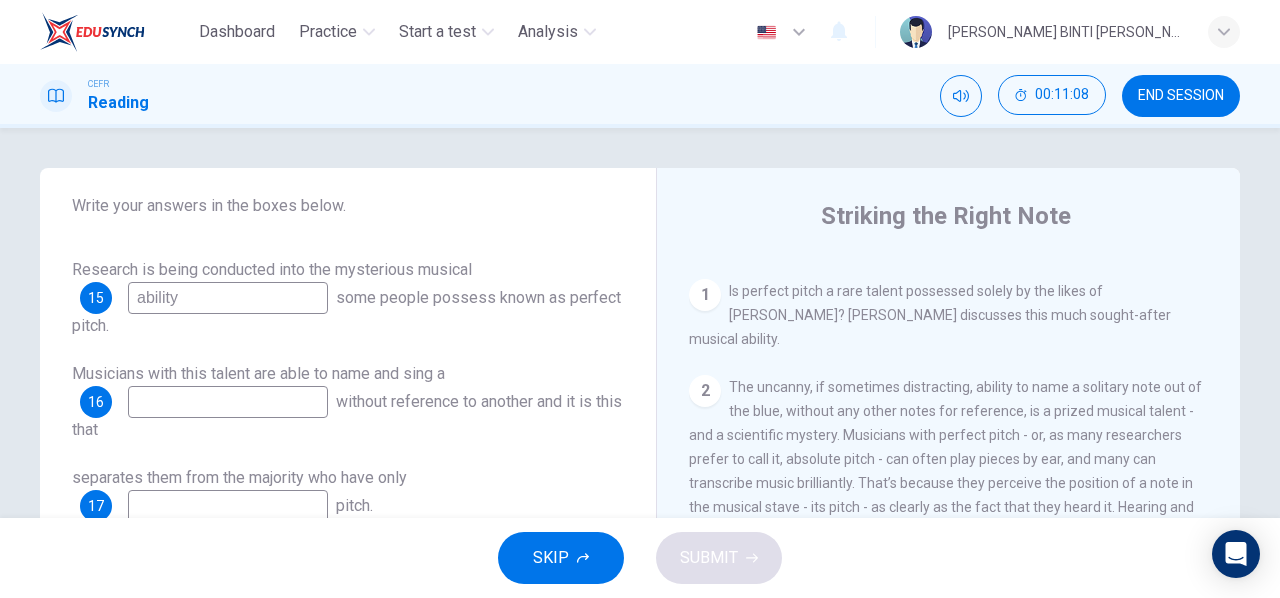 scroll, scrollTop: 196, scrollLeft: 0, axis: vertical 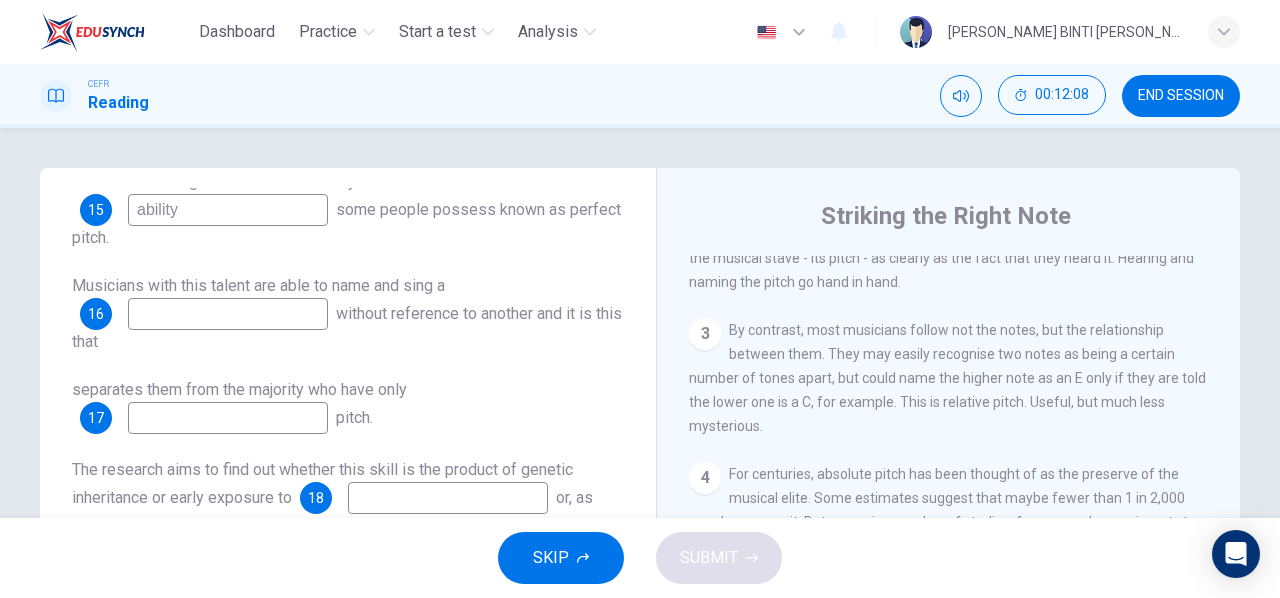 type on "ability" 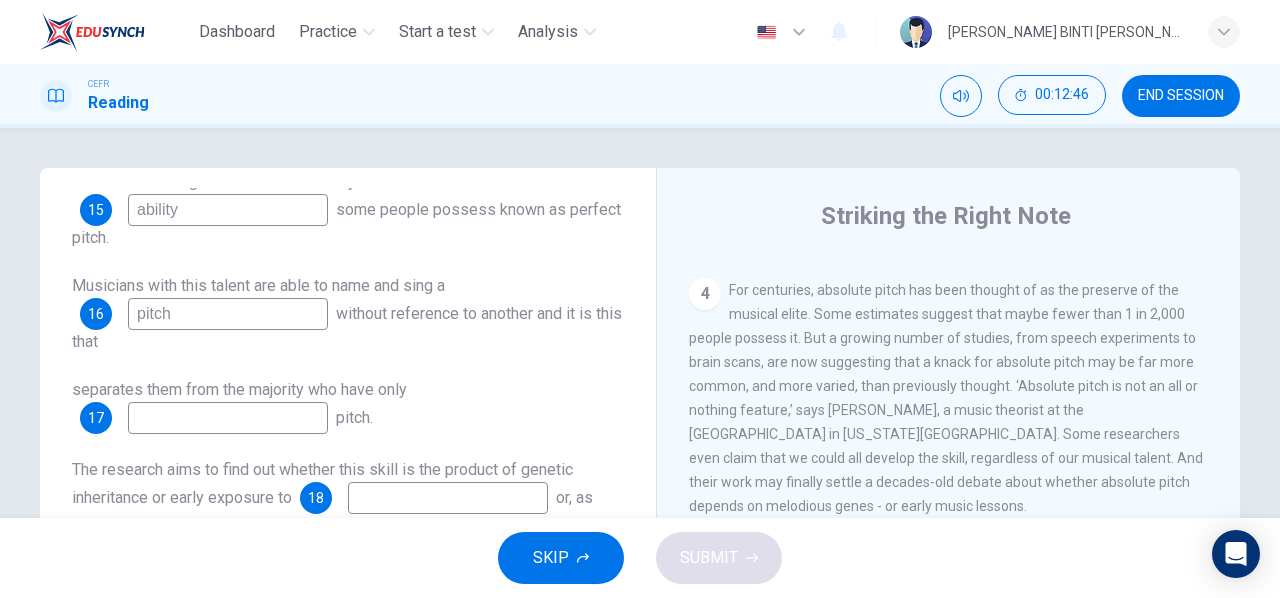 scroll, scrollTop: 833, scrollLeft: 0, axis: vertical 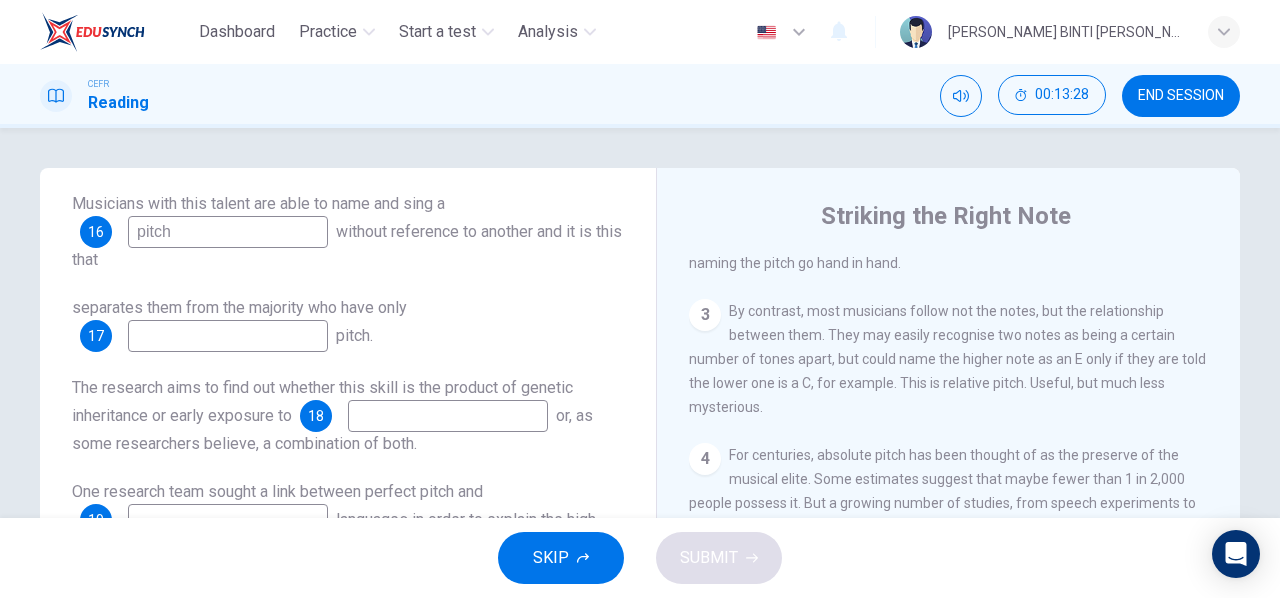 type on "pitch" 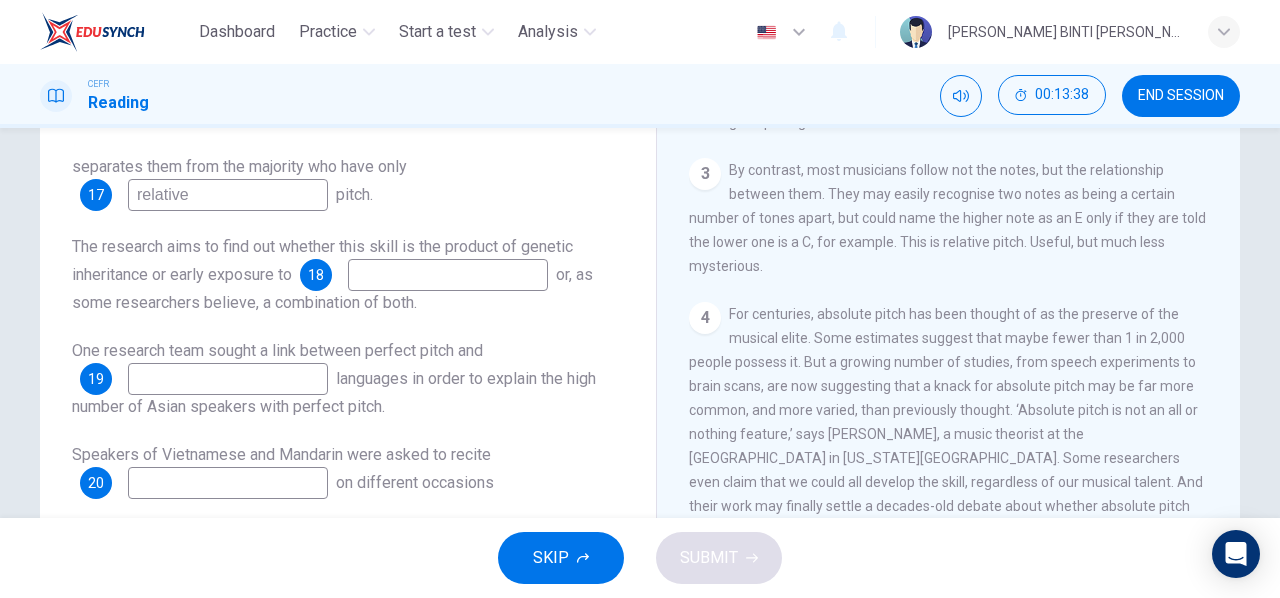 scroll, scrollTop: 142, scrollLeft: 0, axis: vertical 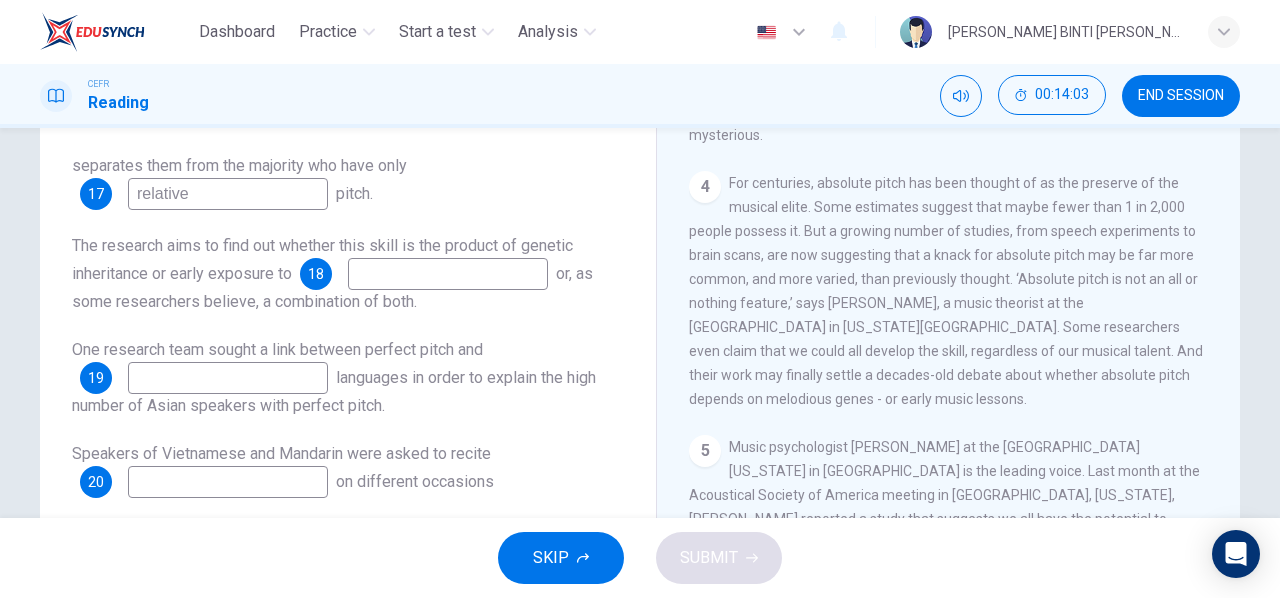 type on "relative" 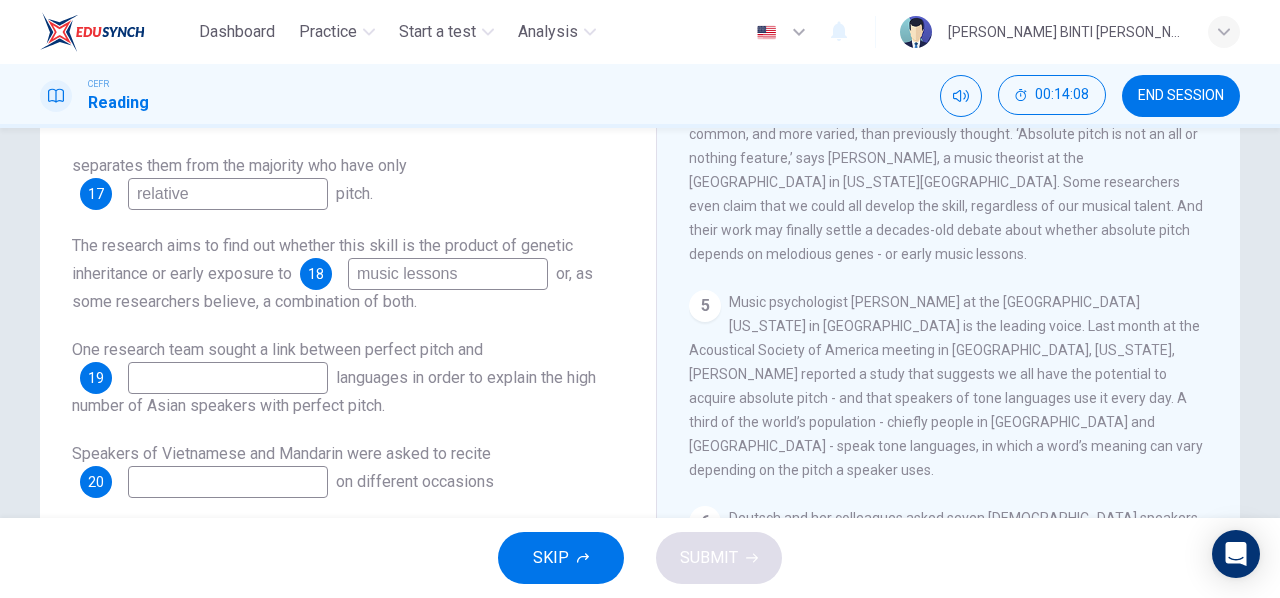 scroll, scrollTop: 942, scrollLeft: 0, axis: vertical 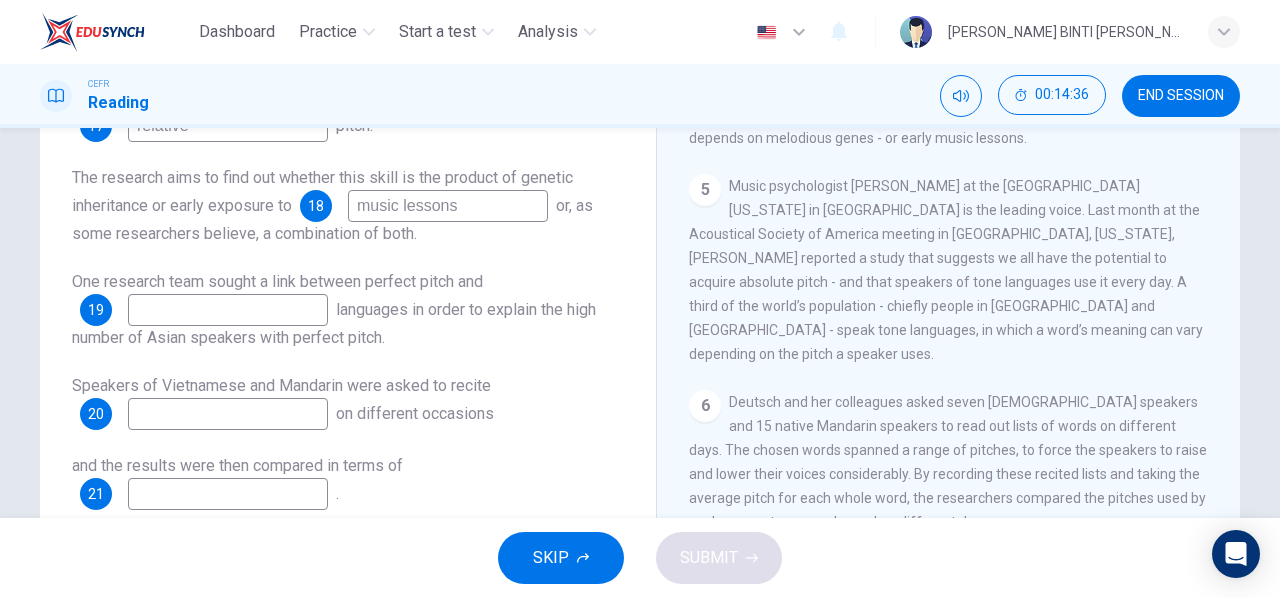 type on "music lessons" 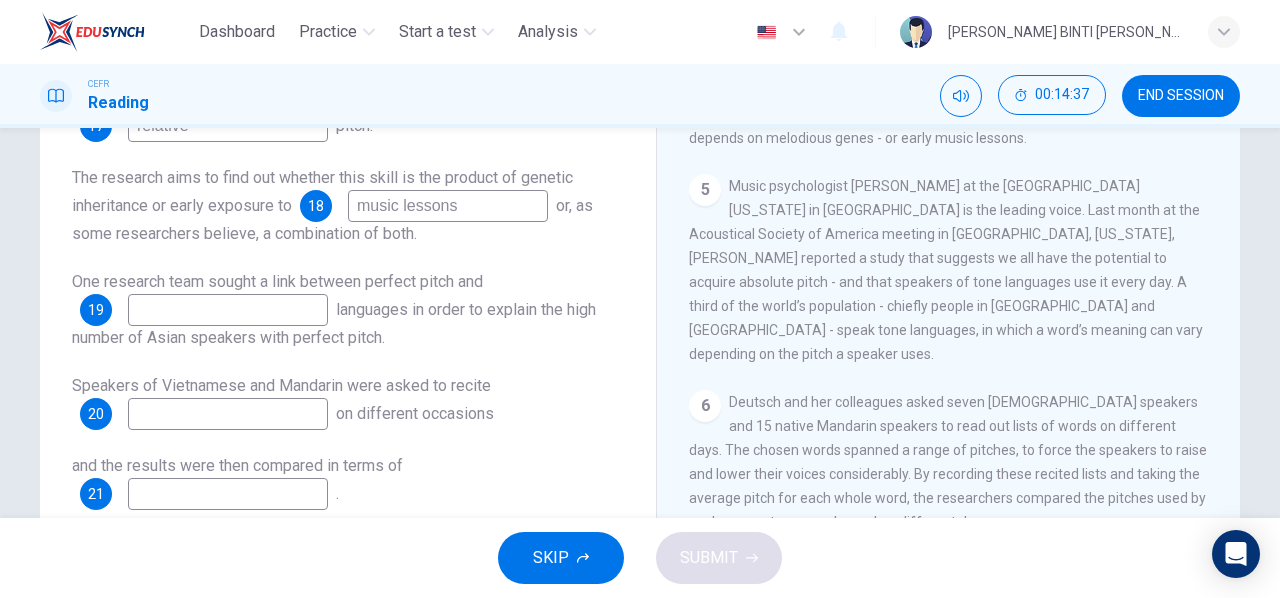 click at bounding box center [228, 310] 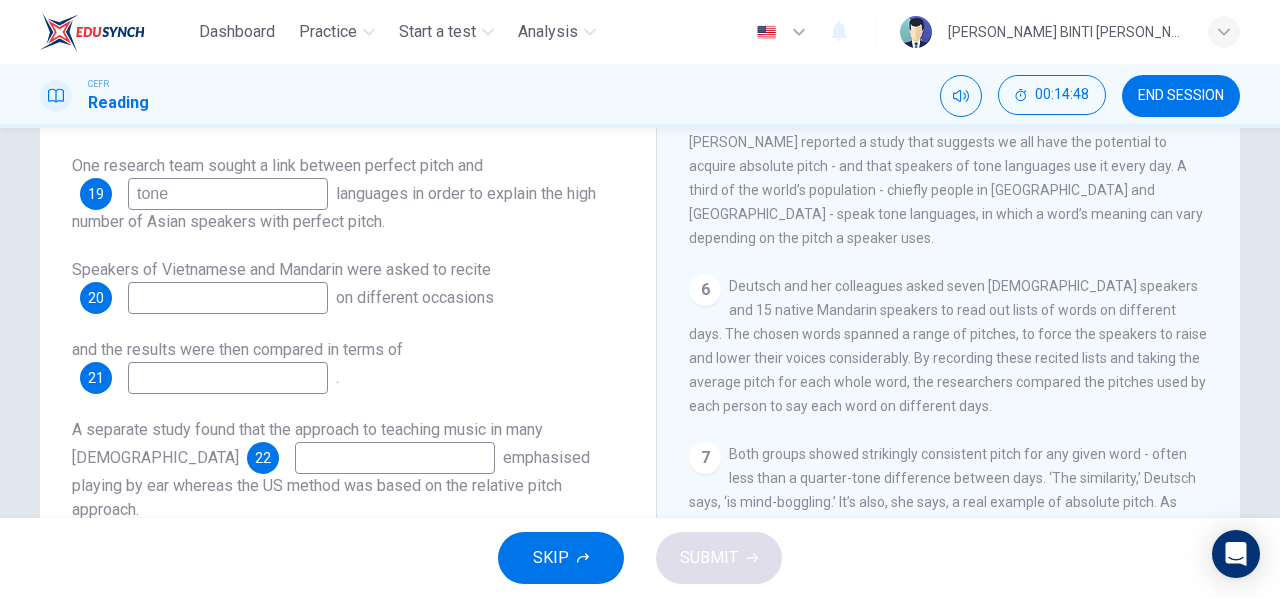 scroll, scrollTop: 327, scrollLeft: 0, axis: vertical 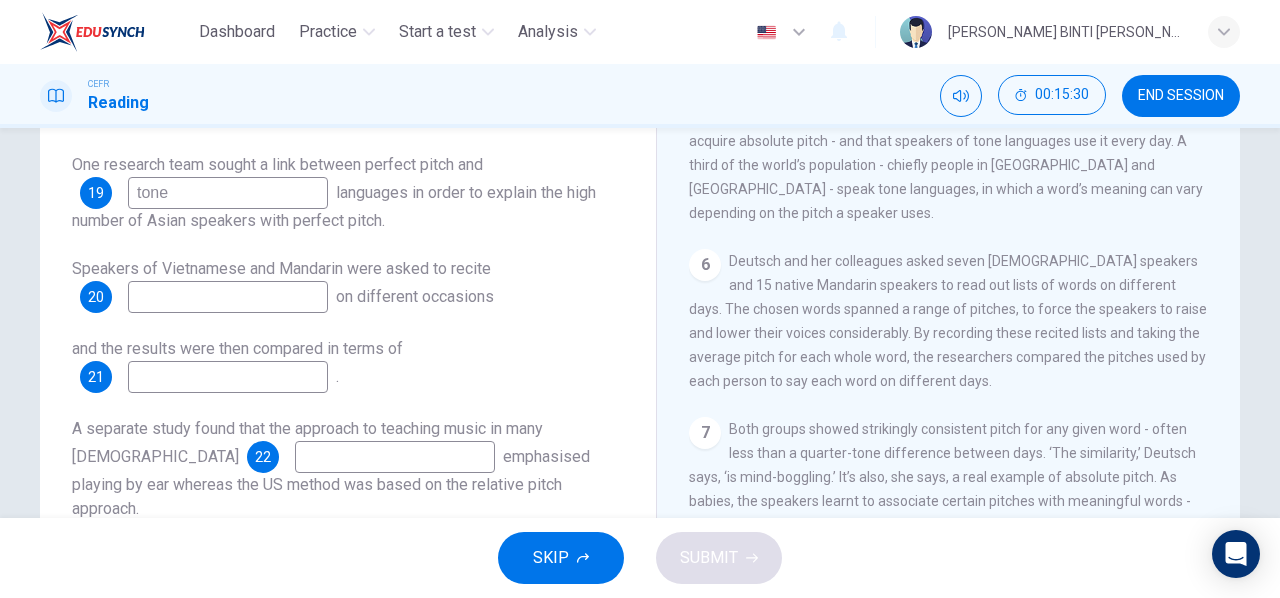 type on "tone" 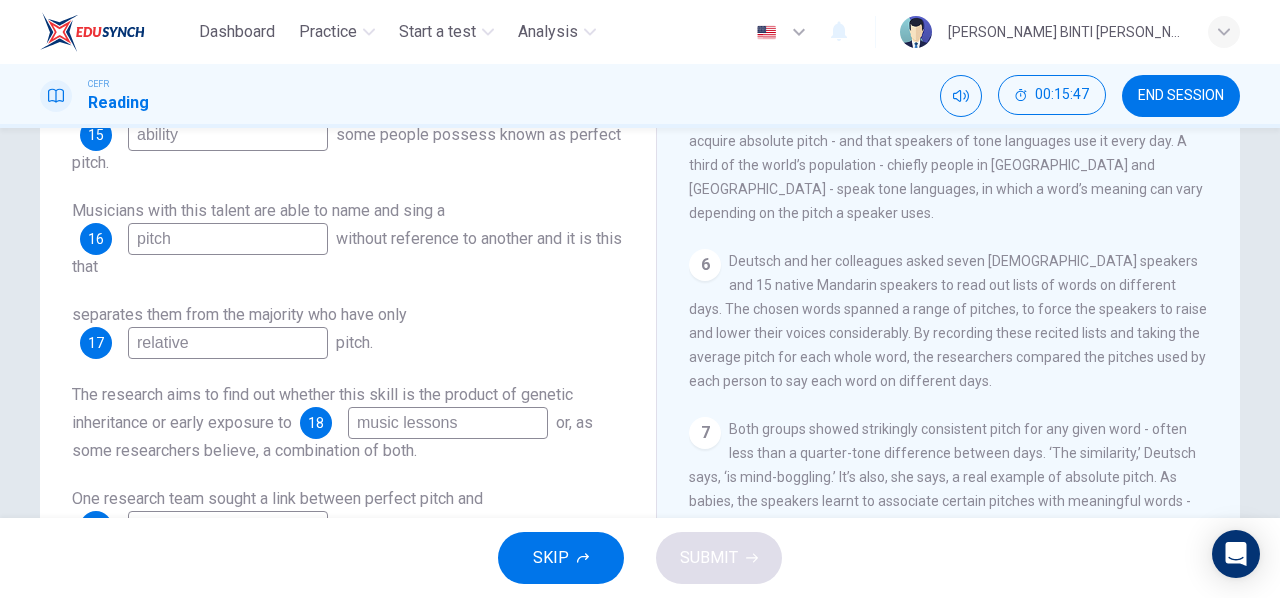 scroll, scrollTop: 0, scrollLeft: 0, axis: both 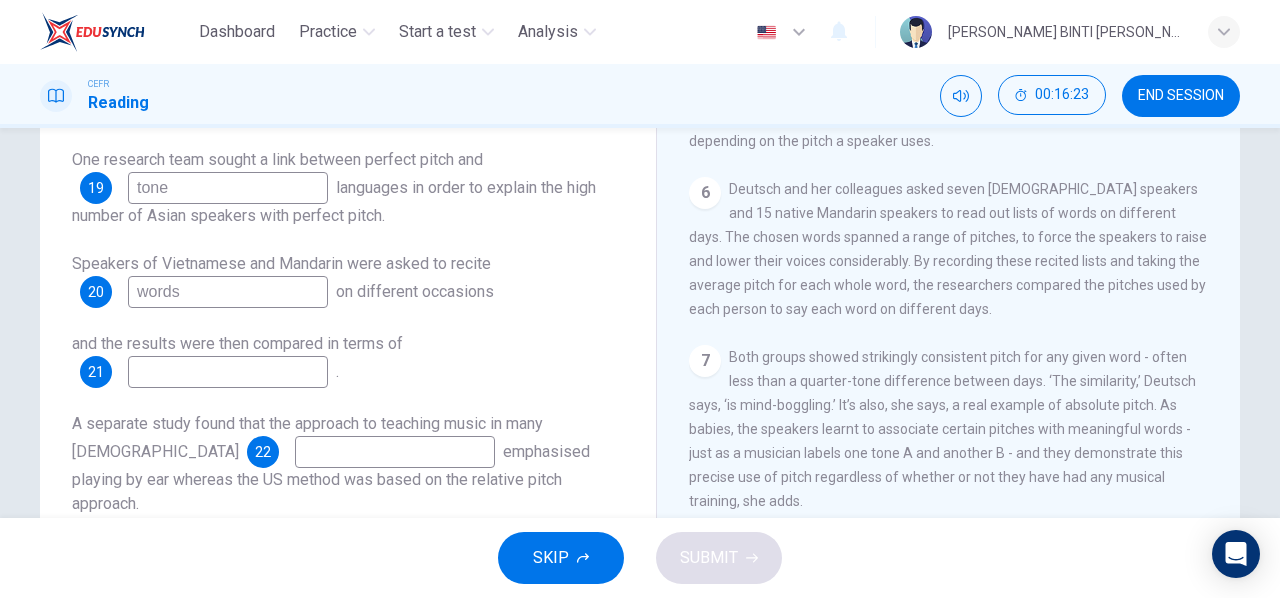 type on "words" 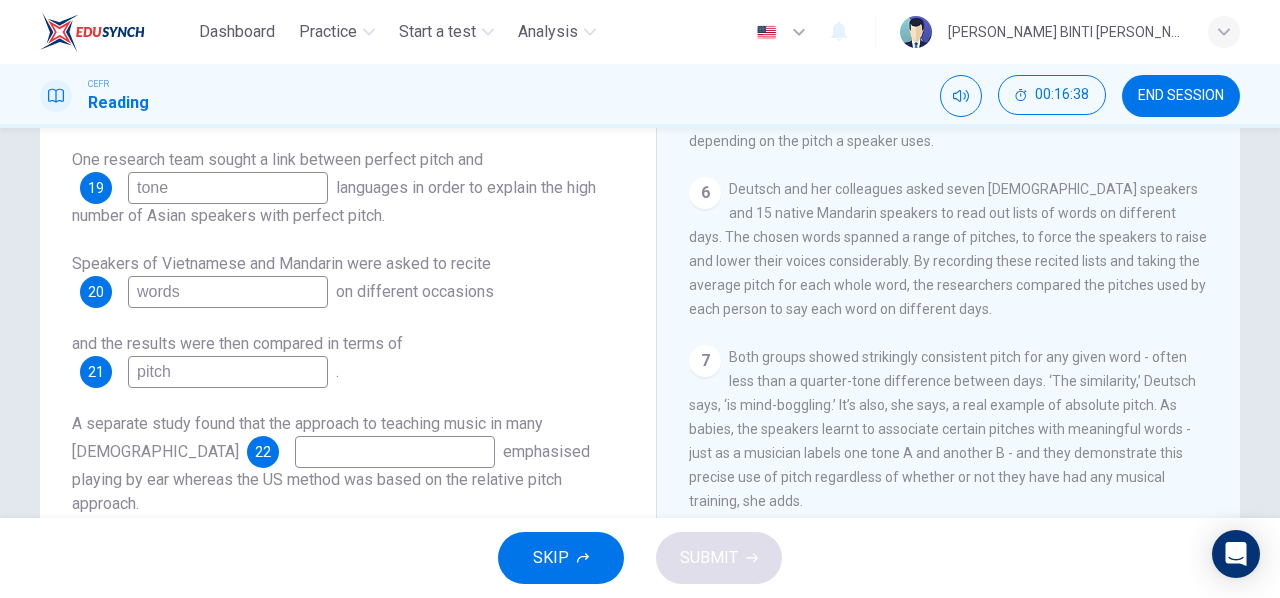 scroll, scrollTop: 385, scrollLeft: 0, axis: vertical 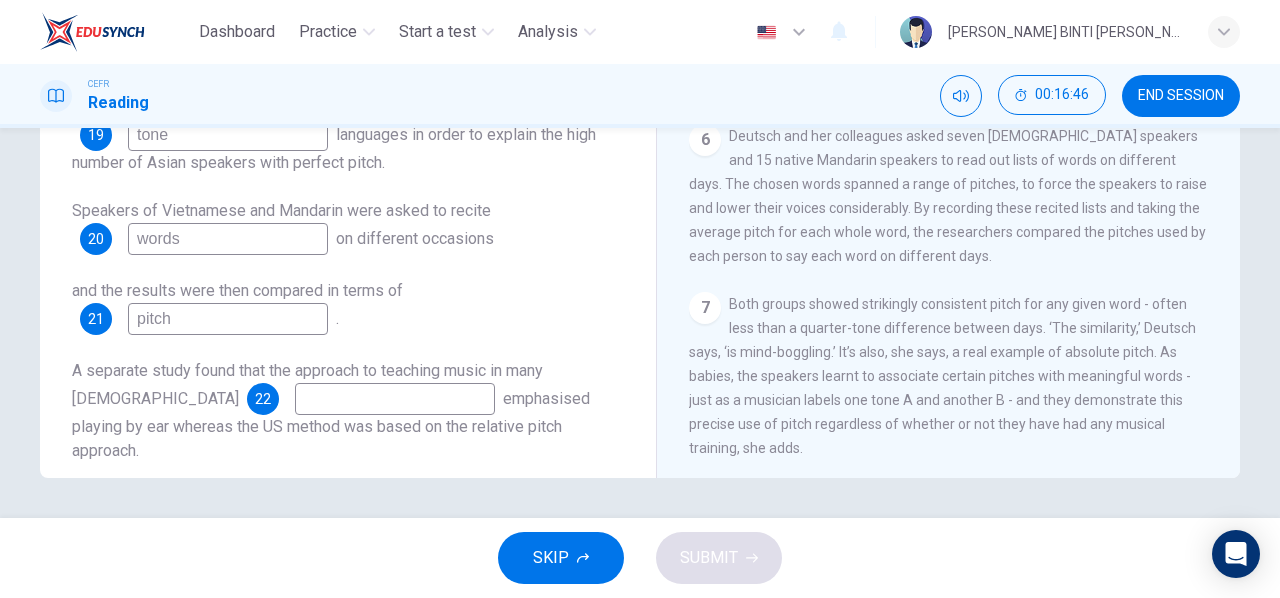 type on "pitch" 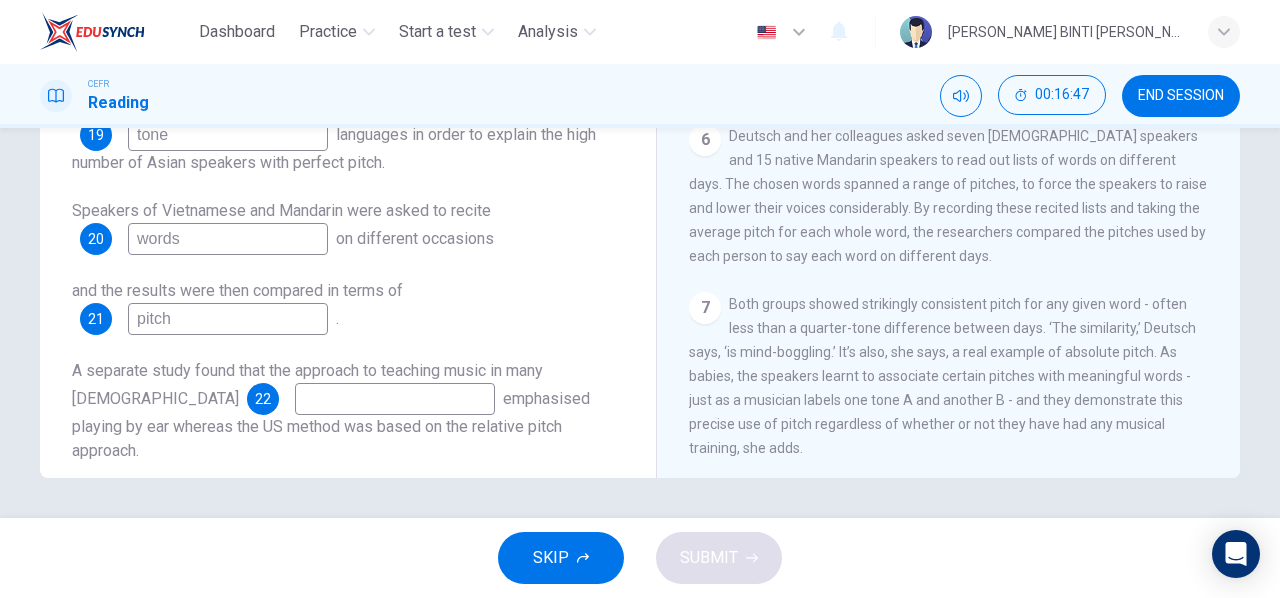 click at bounding box center [395, 399] 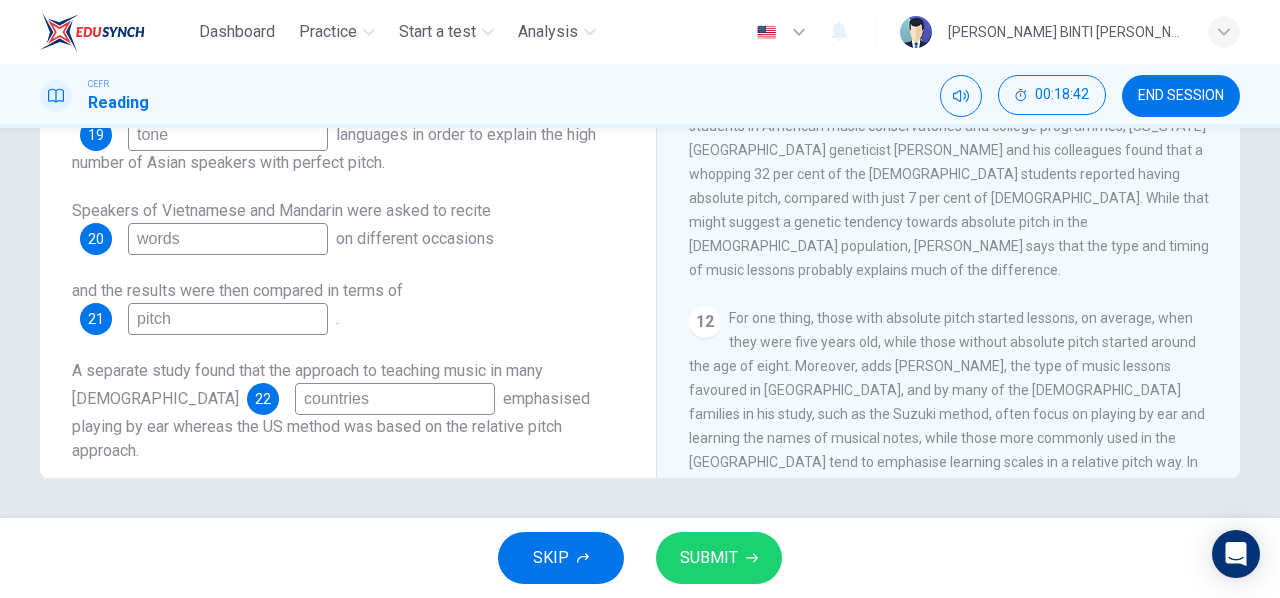 scroll, scrollTop: 2126, scrollLeft: 0, axis: vertical 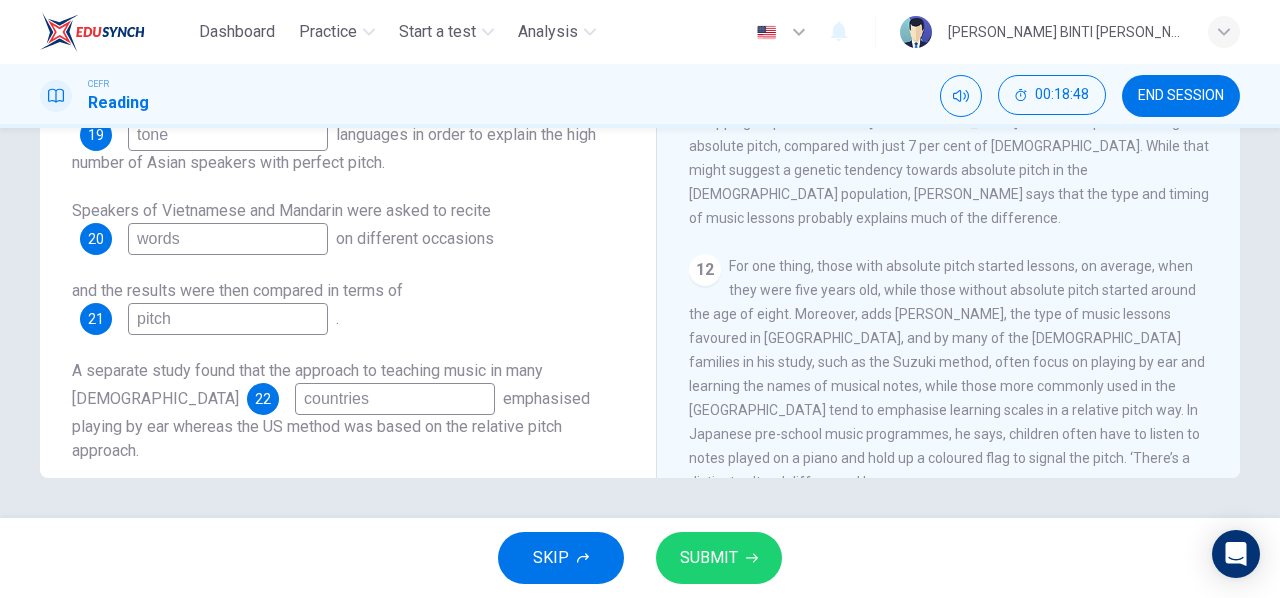 click on "countries" at bounding box center (395, 399) 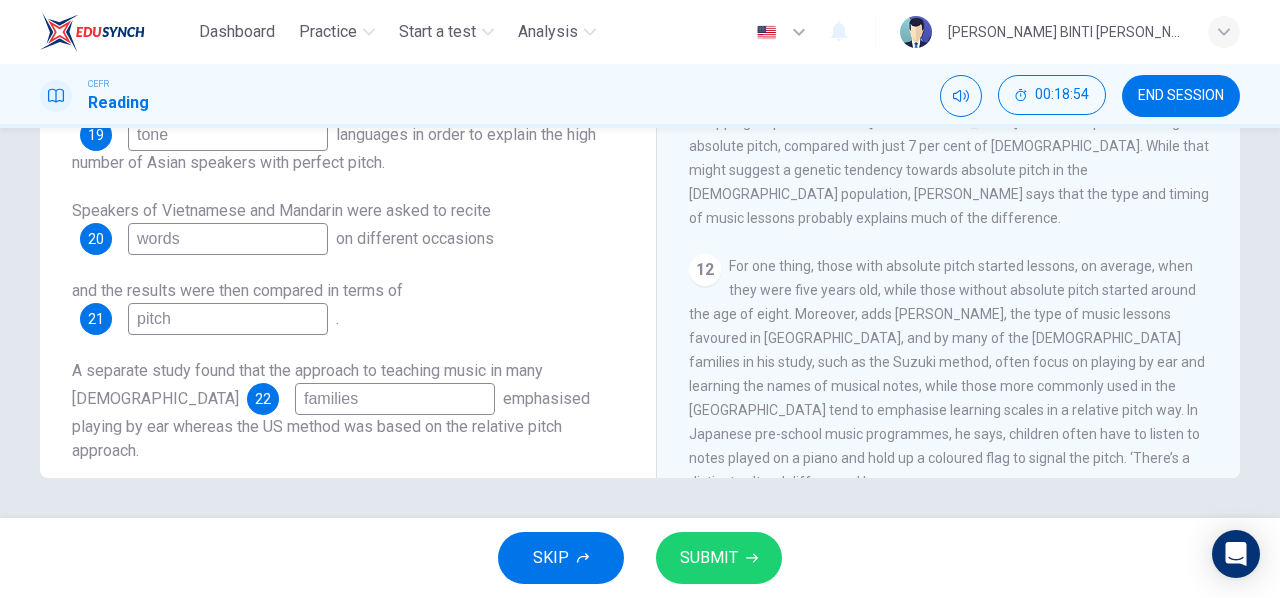 type on "families" 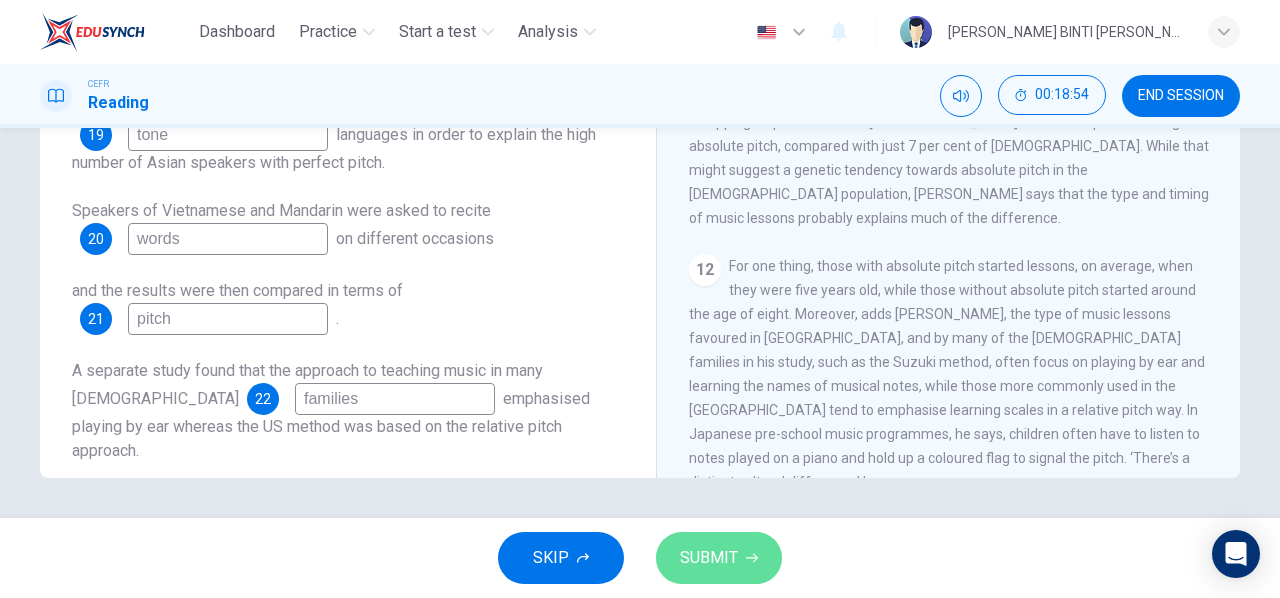 click on "SUBMIT" at bounding box center [709, 558] 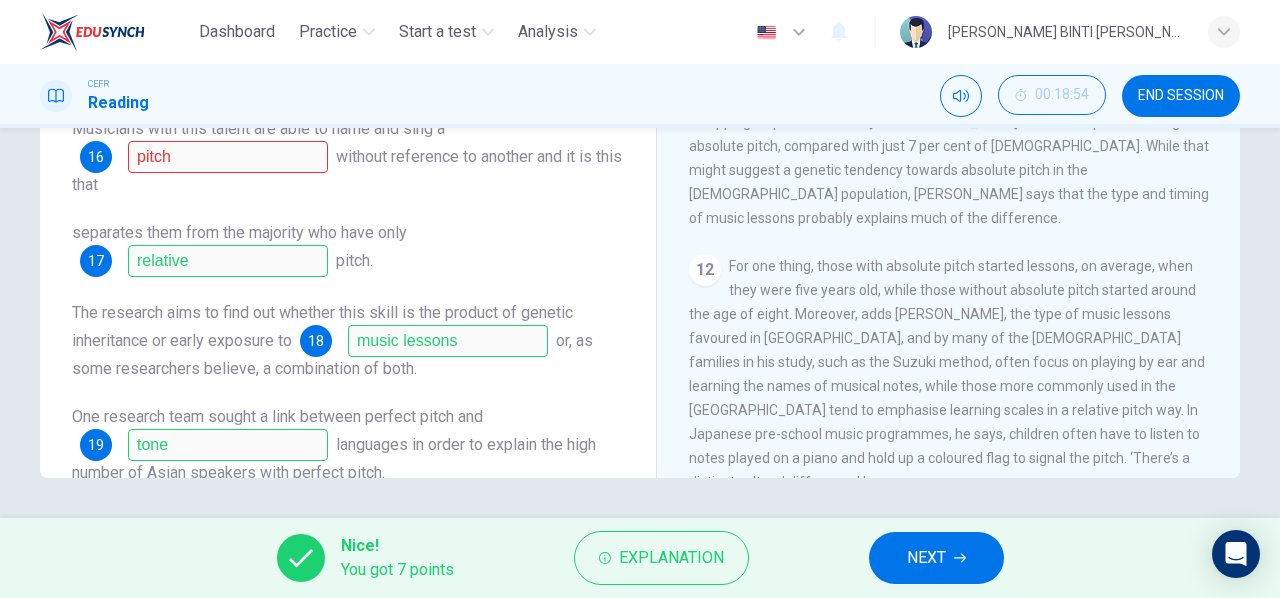 scroll, scrollTop: 0, scrollLeft: 0, axis: both 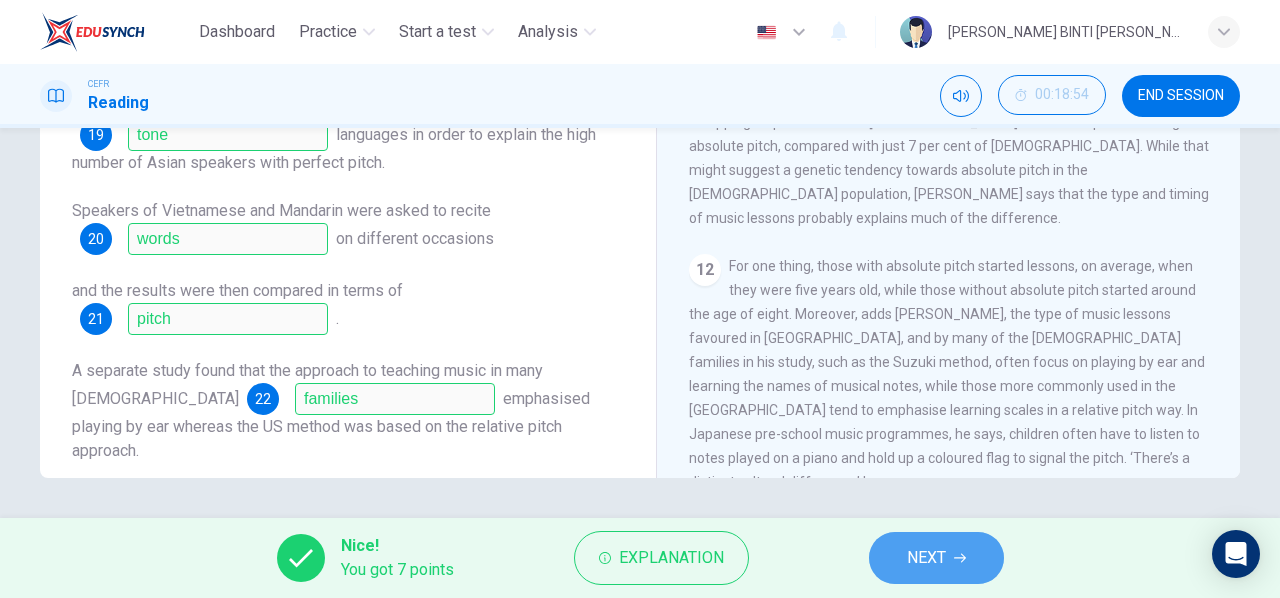 click on "NEXT" at bounding box center (926, 558) 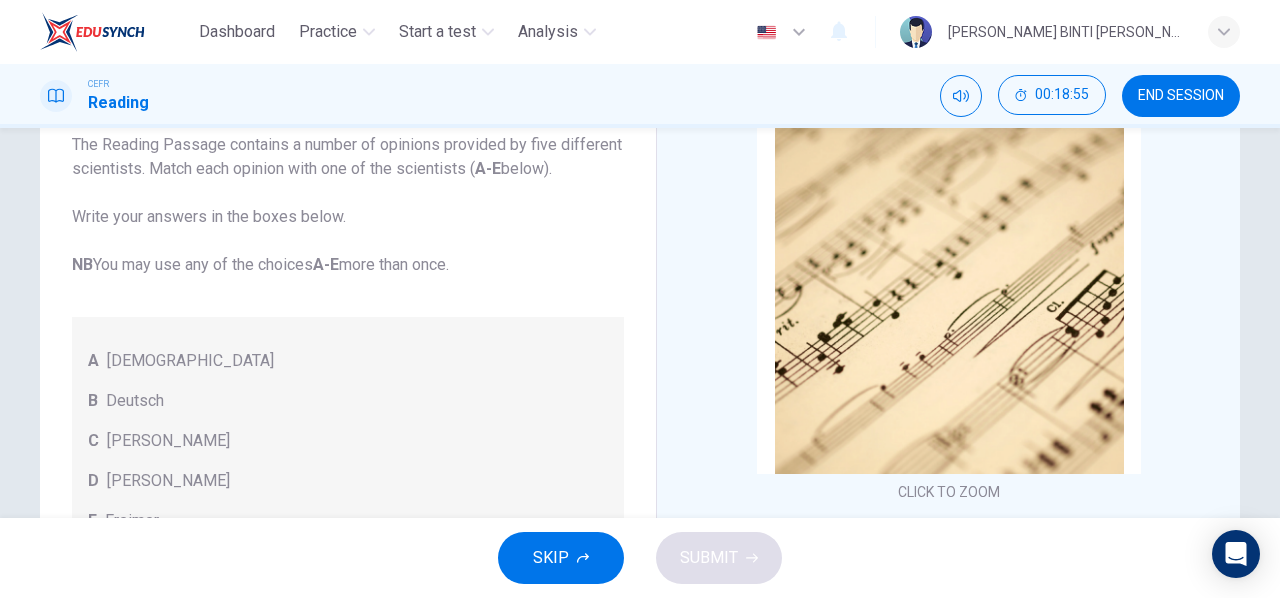 scroll, scrollTop: 0, scrollLeft: 0, axis: both 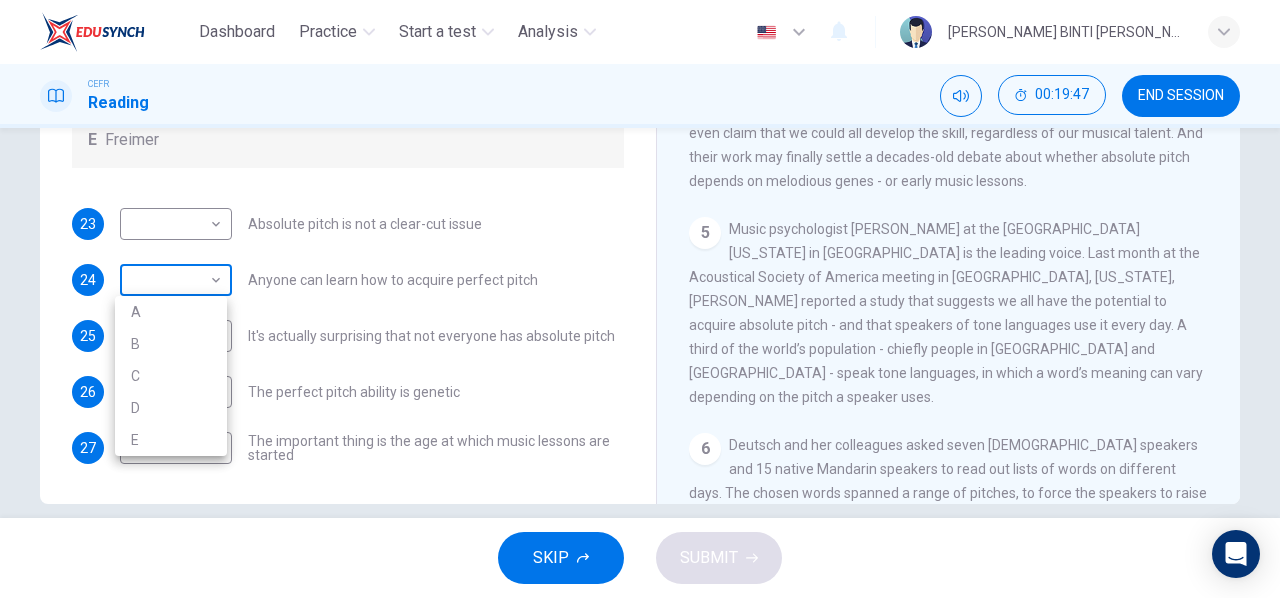 click on "Dashboard Practice Start a test Analysis English en ​ [PERSON_NAME] BINTI [PERSON_NAME] Reading 00:19:47 END SESSION Questions 23 - 27 The Reading Passage contains a number of opinions provided by five different scientists. Match each opinion with one of the scientists ( A-E  below).
Write your answers in the boxes below.
NB  You may use any of the choices  A-E  more than once. A Levitin B Deutsch C [PERSON_NAME] D [PERSON_NAME] 23 ​ ​ Absolute pitch is not a clear-cut issue 24 ​ ​ Anyone can learn how to acquire perfect pitch 25 ​ ​ It's actually surprising that not everyone has absolute pitch 26 ​ ​ The perfect pitch ability is genetic 27 ​ ​ The important thing is the age at which music lessons are started Striking the Right Note CLICK TO ZOOM Click to Zoom 1 Is perfect pitch a rare talent possessed solely by the likes of
[PERSON_NAME]? [PERSON_NAME] discusses this much sought-after musical ability. 2 3 4 5 6 7 8 9 10 11 12 13 SKIP SUBMIT EduSynch - Online Language Proficiency Testing" at bounding box center (640, 299) 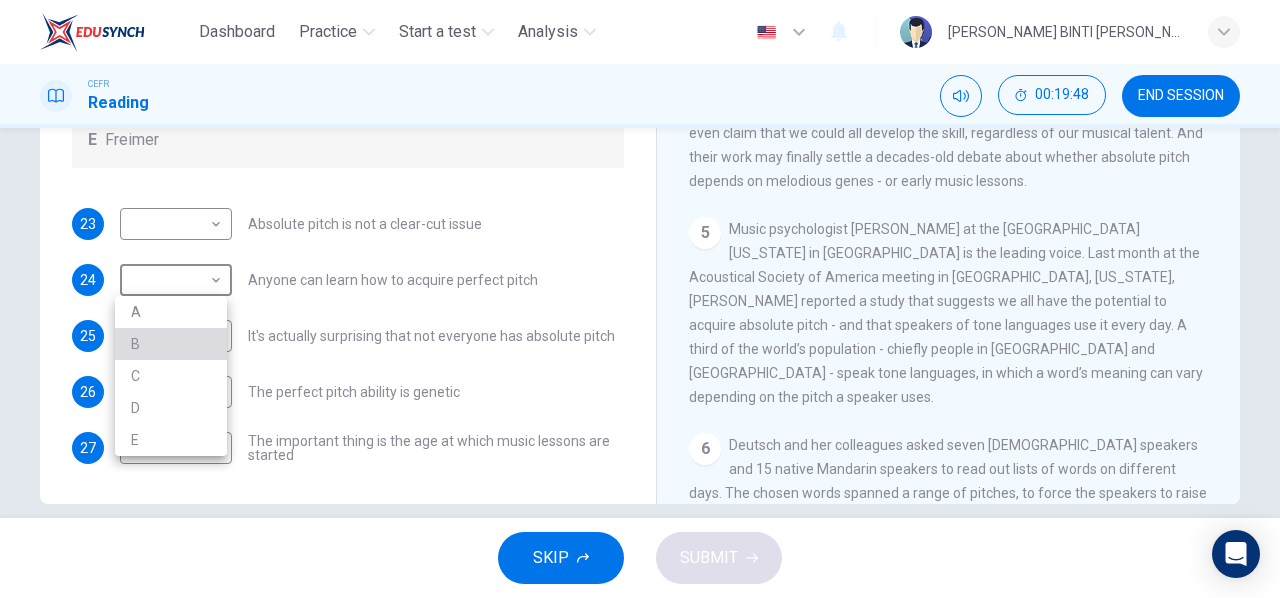 click on "B" at bounding box center (171, 344) 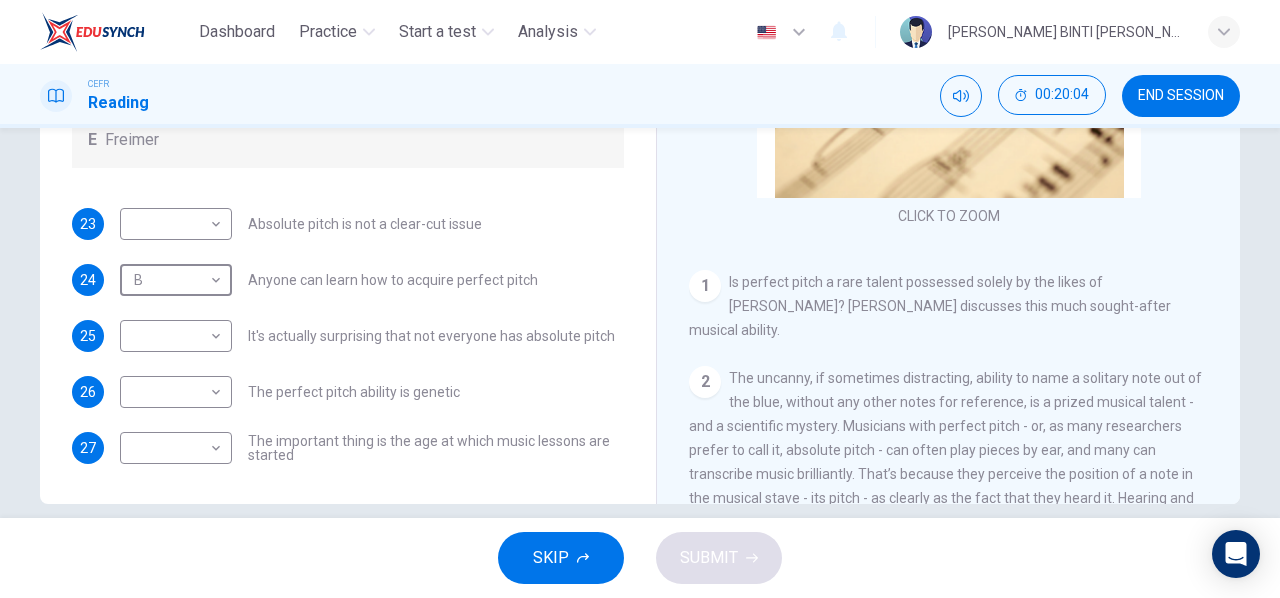 scroll, scrollTop: 49, scrollLeft: 0, axis: vertical 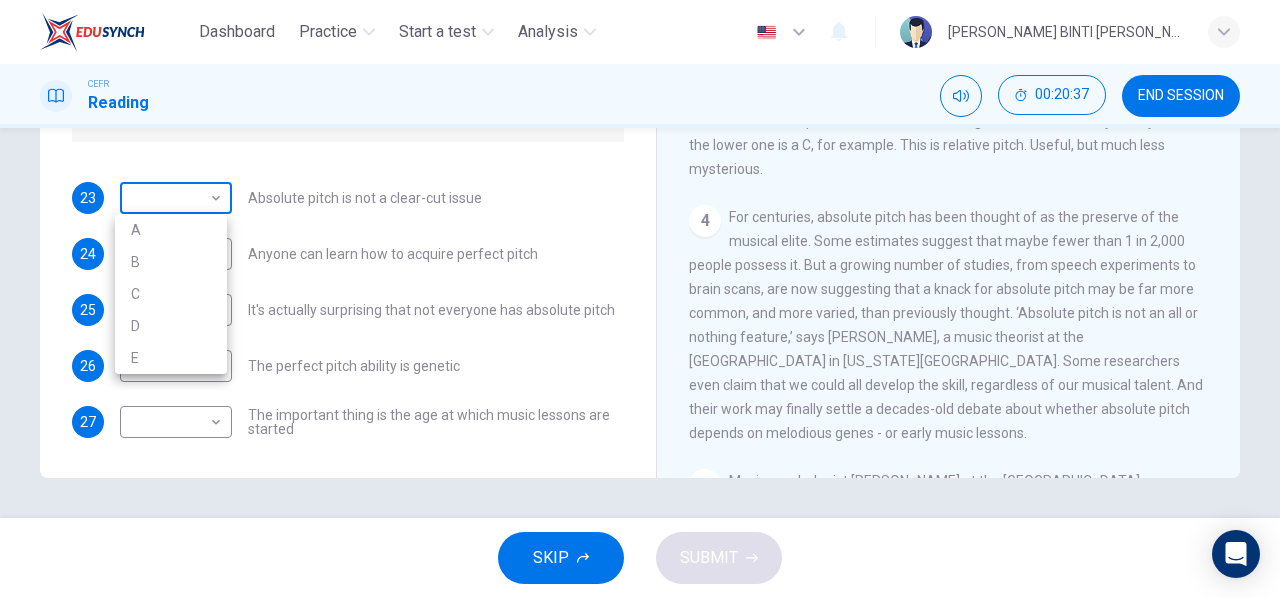click on "Dashboard Practice Start a test Analysis English en ​ [PERSON_NAME] [PERSON_NAME] Reading 00:20:37 END SESSION Questions 23 - 27 The Reading Passage contains a number of opinions provided by five different scientists. Match each opinion with one of the scientists ( A-E  below).
Write your answers in the boxes below.
NB  You may use any of the choices  A-E  more than once. A Levitin B Deutsch C [PERSON_NAME] D [PERSON_NAME] 23 ​ ​ Absolute pitch is not a clear-cut issue 24 B B ​ Anyone can learn how to acquire perfect pitch 25 ​ ​ It's actually surprising that not everyone has absolute pitch 26 ​ ​ The perfect pitch ability is genetic 27 ​ ​ The important thing is the age at which music lessons are started Striking the Right Note CLICK TO ZOOM Click to Zoom 1 Is perfect pitch a rare talent possessed solely by the likes of
[PERSON_NAME]? [PERSON_NAME] discusses this much sought-after musical ability. 2 3 4 5 6 7 8 9 10 11 12 13 SKIP SUBMIT EduSynch - Online Language Proficiency Testing" at bounding box center [640, 299] 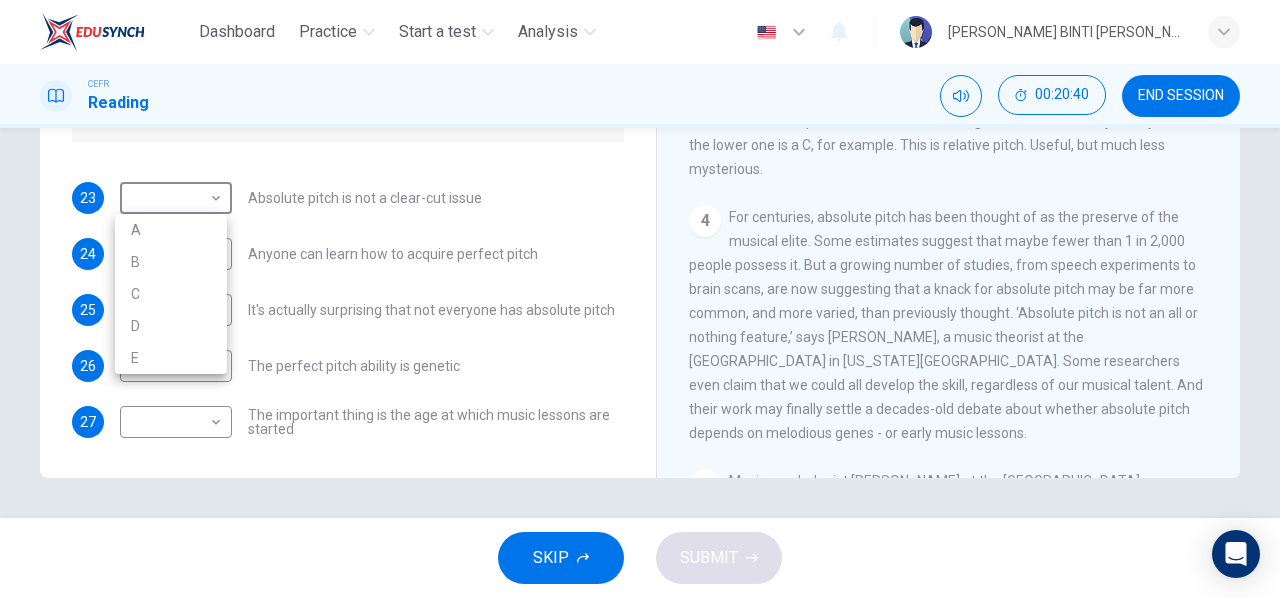 click at bounding box center (640, 299) 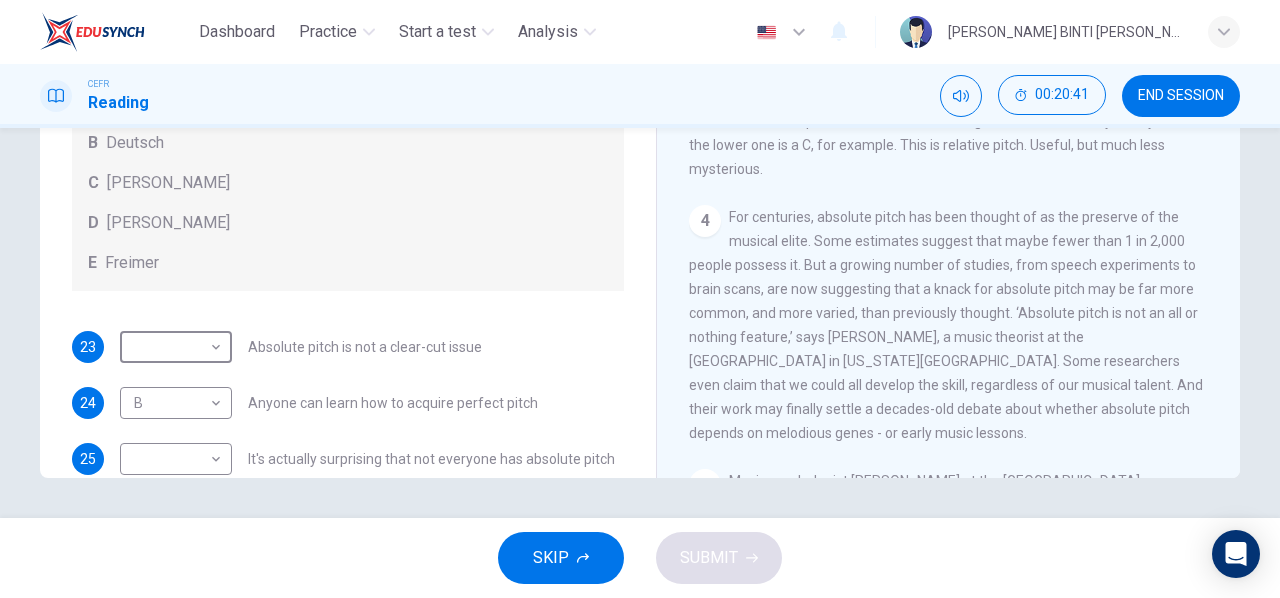scroll, scrollTop: 92, scrollLeft: 0, axis: vertical 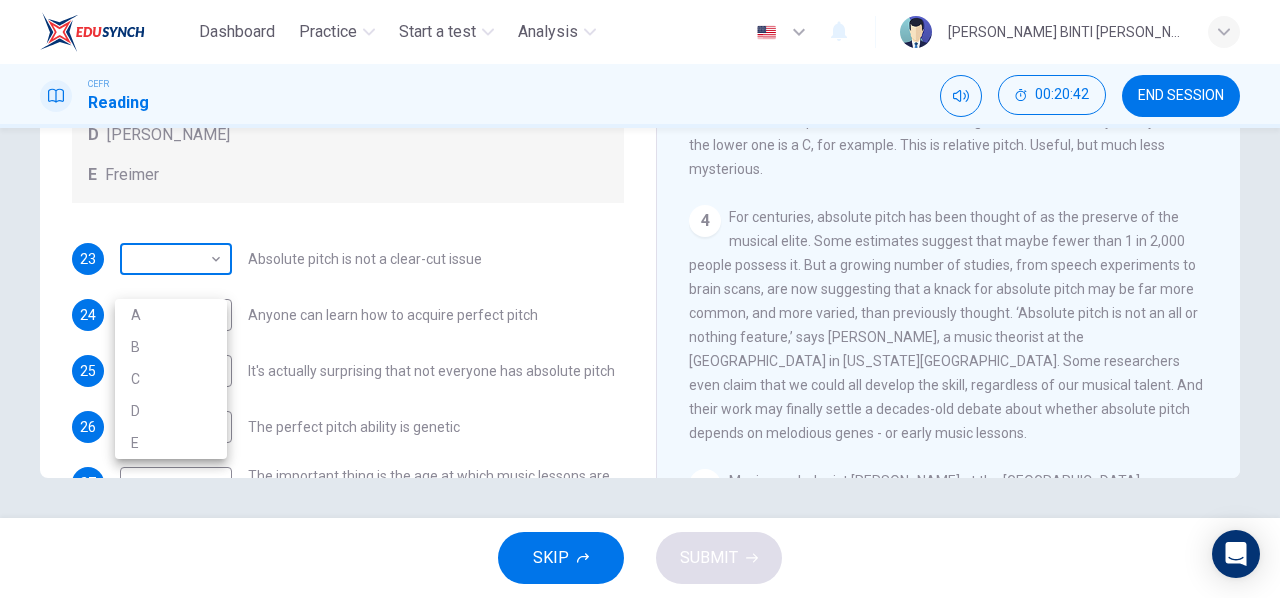 click on "Dashboard Practice Start a test Analysis English en ​ [PERSON_NAME] BINTI [PERSON_NAME] Reading 00:20:42 END SESSION Questions 23 - 27 The Reading Passage contains a number of opinions provided by five different scientists. Match each opinion with one of the scientists ( A-E  below).
Write your answers in the boxes below.
NB  You may use any of the choices  A-E  more than once. A Levitin B Deutsch C [PERSON_NAME] D [PERSON_NAME] 23 ​ ​ Absolute pitch is not a clear-cut issue 24 B B ​ Anyone can learn how to acquire perfect pitch 25 ​ ​ It's actually surprising that not everyone has absolute pitch 26 ​ ​ The perfect pitch ability is genetic 27 ​ ​ The important thing is the age at which music lessons are started Striking the Right Note CLICK TO ZOOM Click to Zoom 1 Is perfect pitch a rare talent possessed solely by the likes of
[PERSON_NAME]? [PERSON_NAME] discusses this much sought-after musical ability. 2 3 4 5 6 7 8 9 10 11 12 13 SKIP SUBMIT EduSynch - Online Language Proficiency Testing" at bounding box center [640, 299] 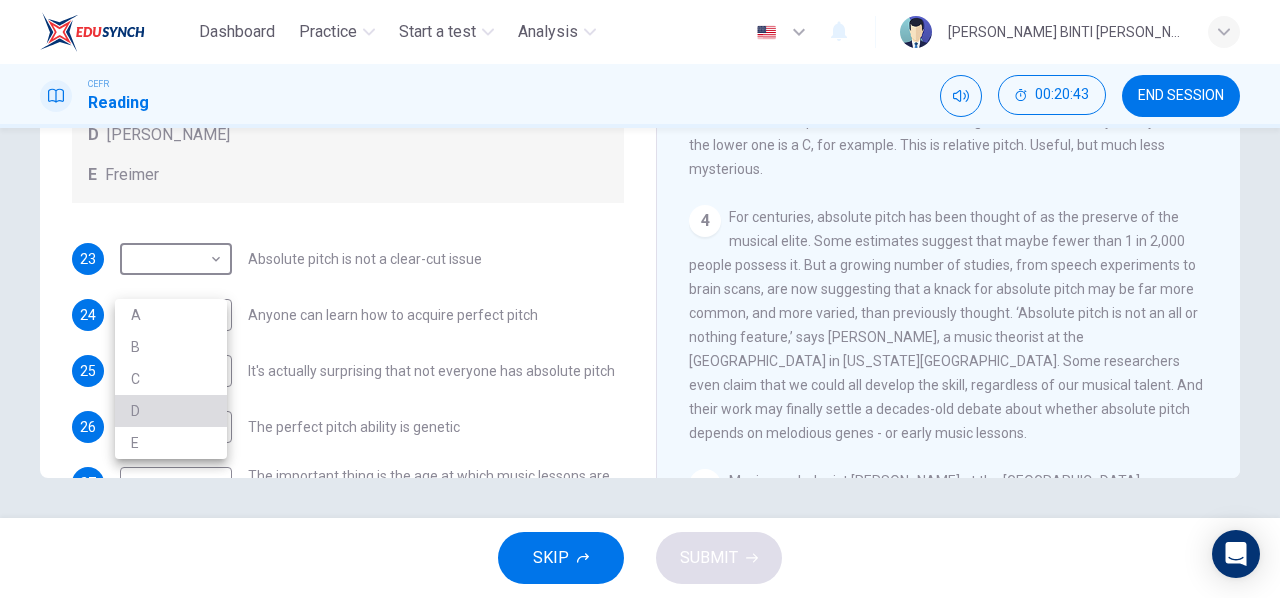 click on "D" at bounding box center [171, 411] 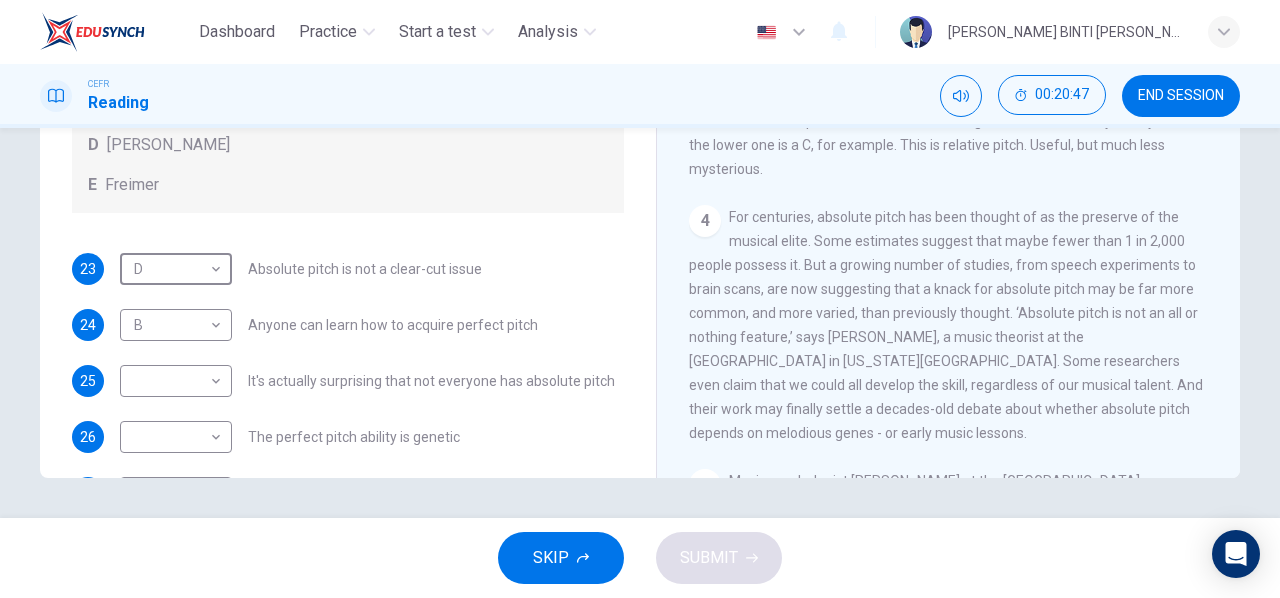 scroll, scrollTop: 78, scrollLeft: 0, axis: vertical 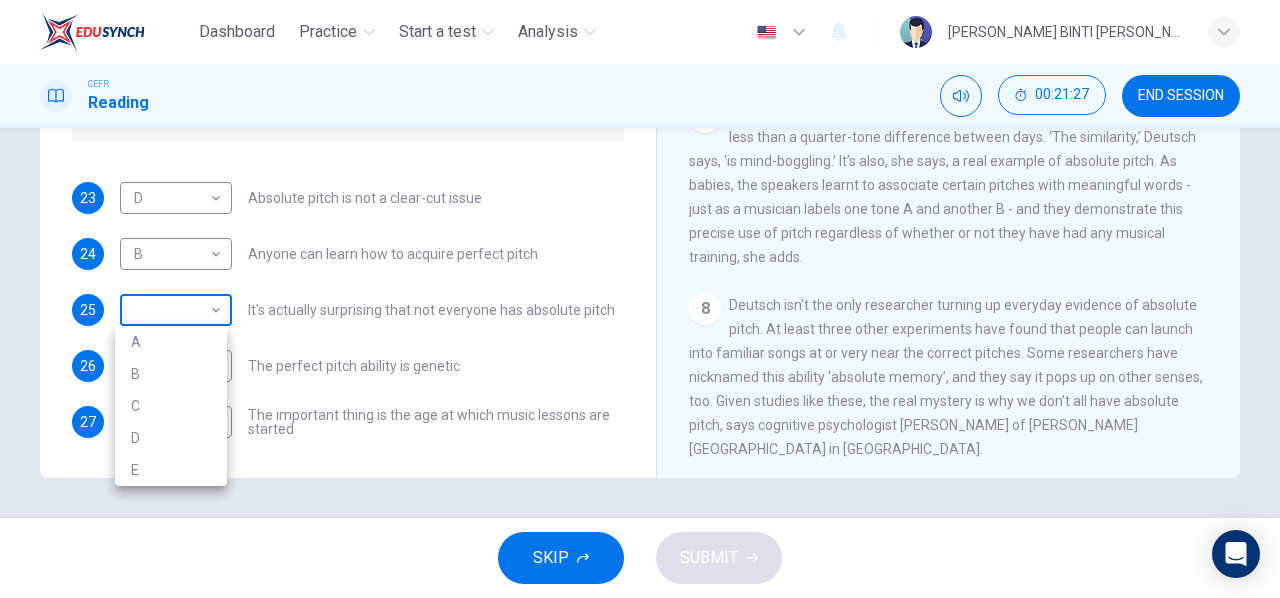 click on "Dashboard Practice Start a test Analysis English en ​ [PERSON_NAME] BINTI [PERSON_NAME] Reading 00:21:27 END SESSION Questions 23 - 27 The Reading Passage contains a number of opinions provided by five different scientists. Match each opinion with one of the scientists ( A-E  below).
Write your answers in the boxes below.
NB  You may use any of the choices  A-E  more than once. A Levitin B Deutsch C [PERSON_NAME] D [PERSON_NAME] 23 D D ​ Absolute pitch is not a clear-cut issue 24 B B ​ Anyone can learn how to acquire perfect pitch 25 ​ ​ It's actually surprising that not everyone has absolute pitch 26 ​ ​ The perfect pitch ability is genetic 27 ​ ​ The important thing is the age at which music lessons are started Striking the Right Note CLICK TO ZOOM Click to Zoom 1 Is perfect pitch a rare talent possessed solely by the likes of
[PERSON_NAME]? [PERSON_NAME] discusses this much sought-after musical ability. 2 3 4 5 6 7 8 9 10 11 12 13 SKIP SUBMIT EduSynch - Online Language Proficiency Testing" at bounding box center (640, 299) 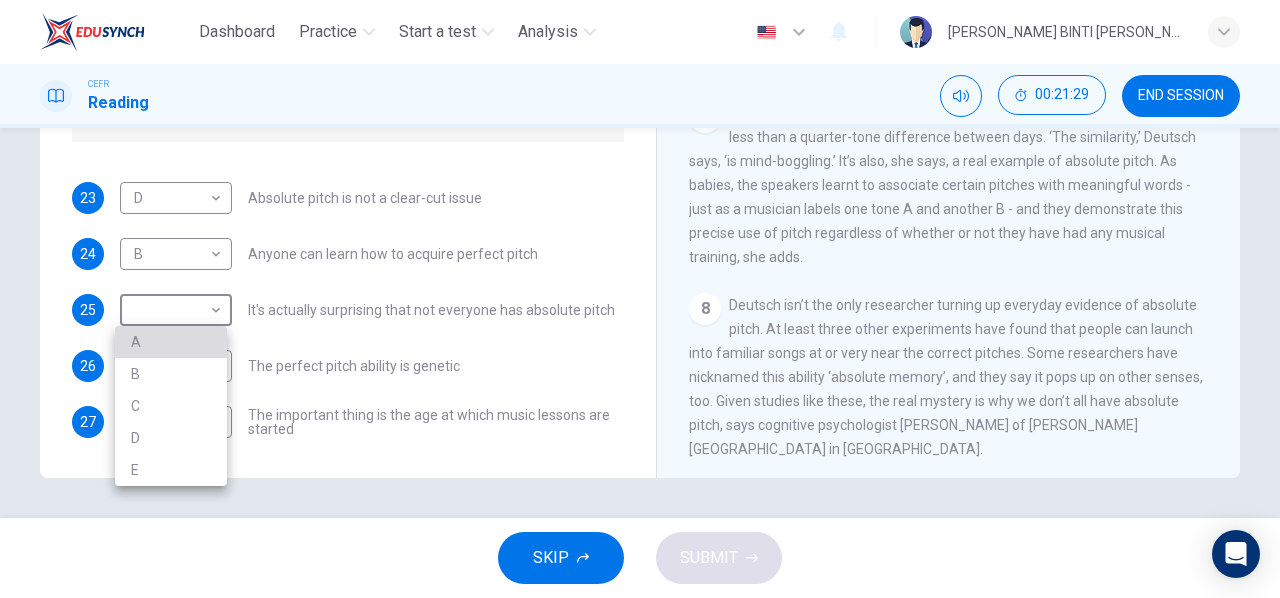 click on "A" at bounding box center [171, 342] 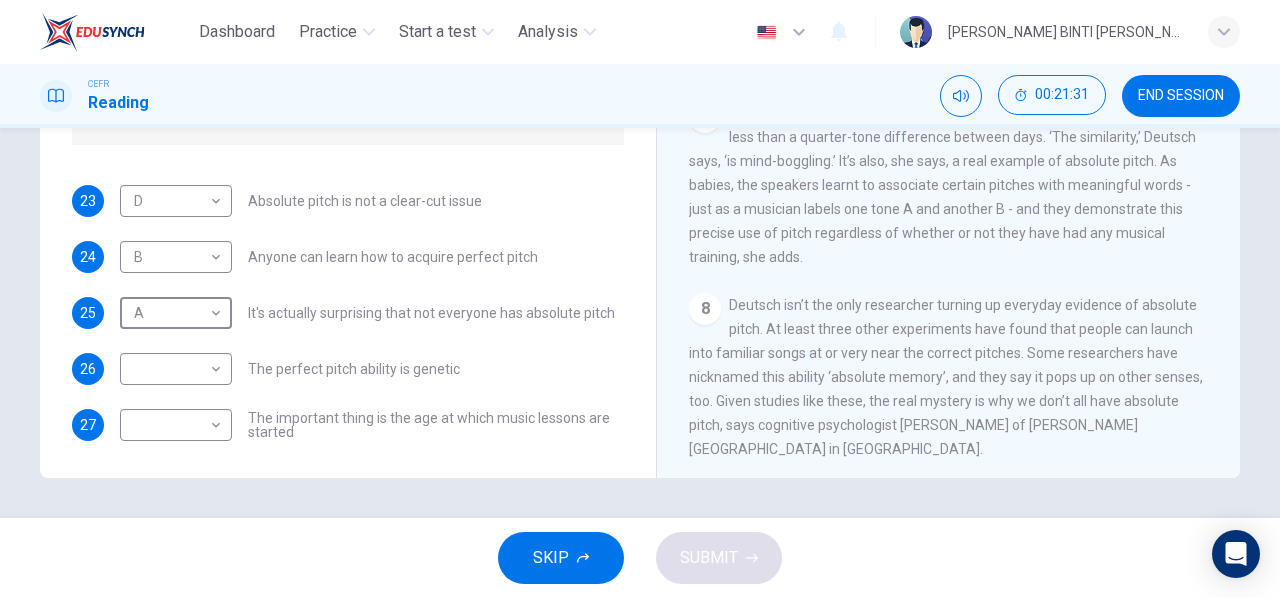 scroll, scrollTop: 0, scrollLeft: 0, axis: both 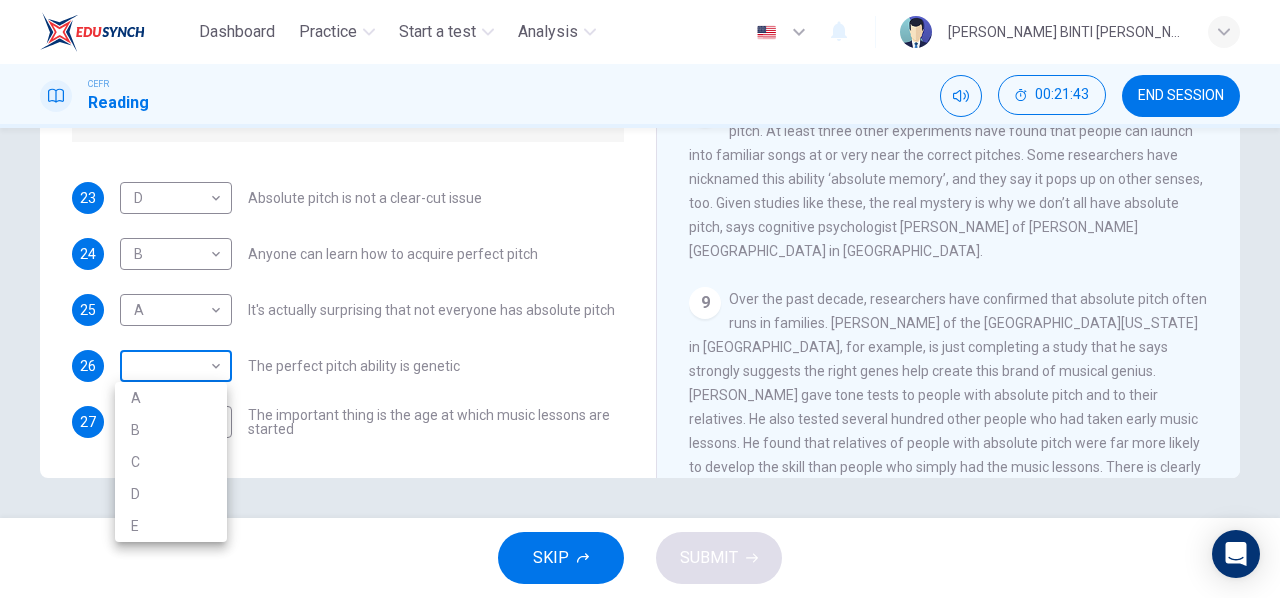 click on "Dashboard Practice Start a test Analysis English en ​ [PERSON_NAME] BINTI [PERSON_NAME] Reading 00:21:43 END SESSION Questions 23 - 27 The Reading Passage contains a number of opinions provided by five different scientists. Match each opinion with one of the scientists ( A-E  below).
Write your answers in the boxes below.
NB  You may use any of the choices  A-E  more than once. A Levitin B Deutsch C [PERSON_NAME] D [PERSON_NAME] 23 D D ​ Absolute pitch is not a clear-cut issue 24 B B ​ Anyone can learn how to acquire perfect pitch 25 A A ​ It's actually surprising that not everyone has absolute pitch 26 ​ ​ The perfect pitch ability is genetic 27 ​ ​ The important thing is the age at which music lessons are started Striking the Right Note CLICK TO ZOOM Click to Zoom 1 Is perfect pitch a rare talent possessed solely by the likes of
[PERSON_NAME]? [PERSON_NAME] discusses this much sought-after musical ability. 2 3 4 5 6 7 8 9 10 11 12 13 SKIP SUBMIT EduSynch - Online Language Proficiency Testing" at bounding box center (640, 299) 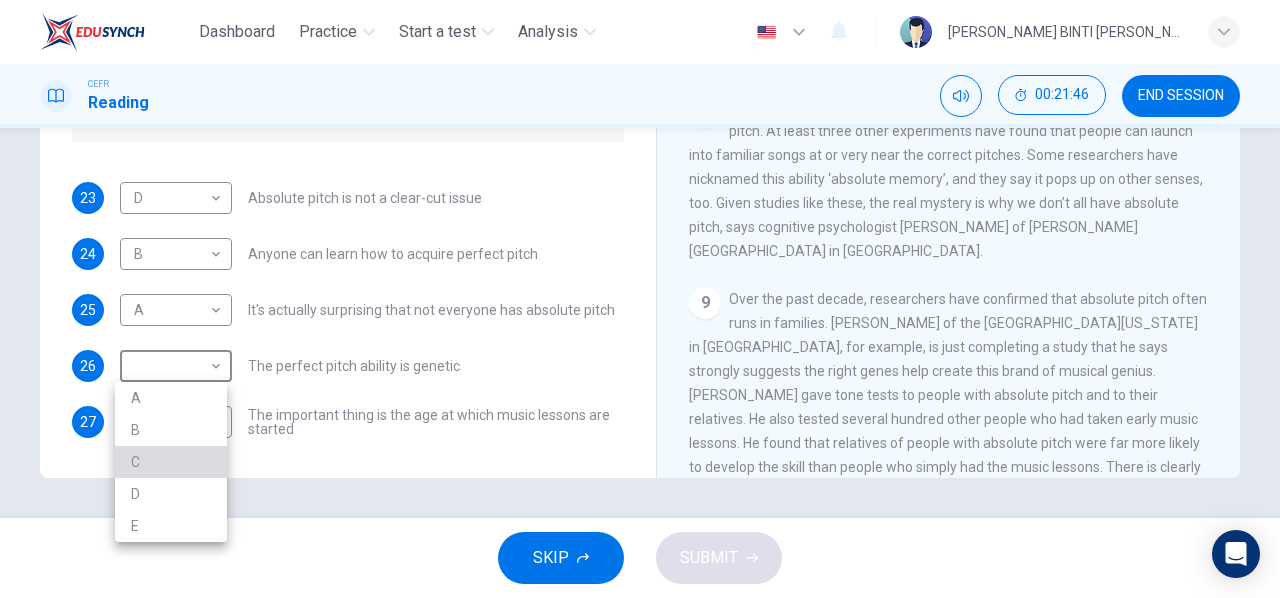 click on "C" at bounding box center [171, 462] 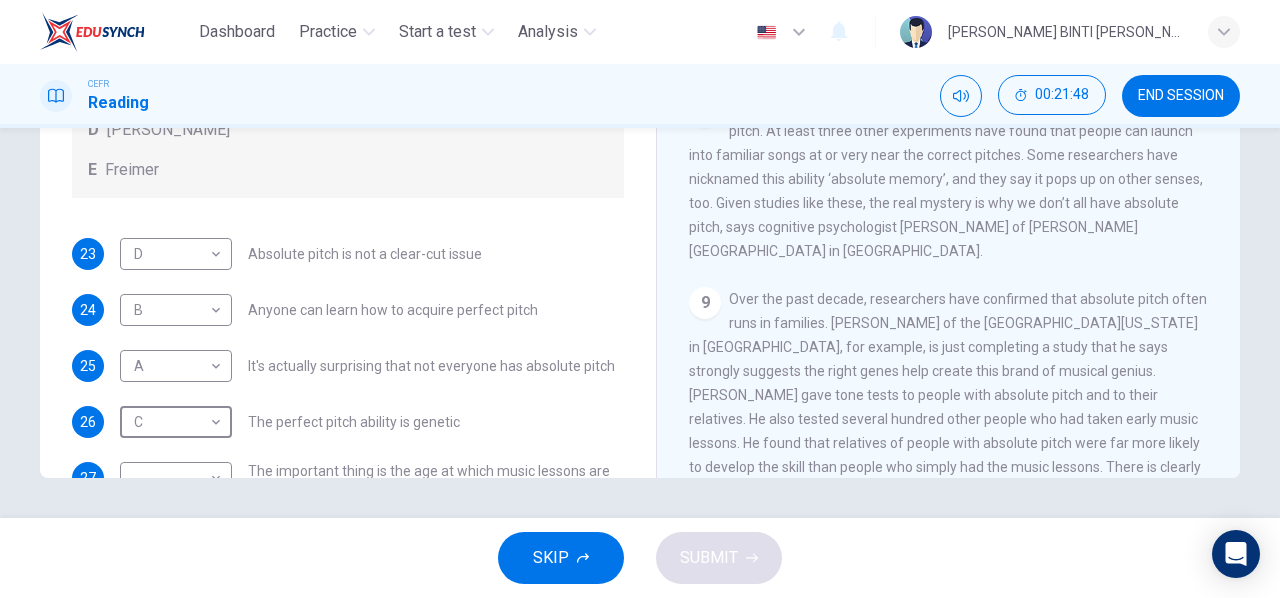 scroll, scrollTop: 176, scrollLeft: 0, axis: vertical 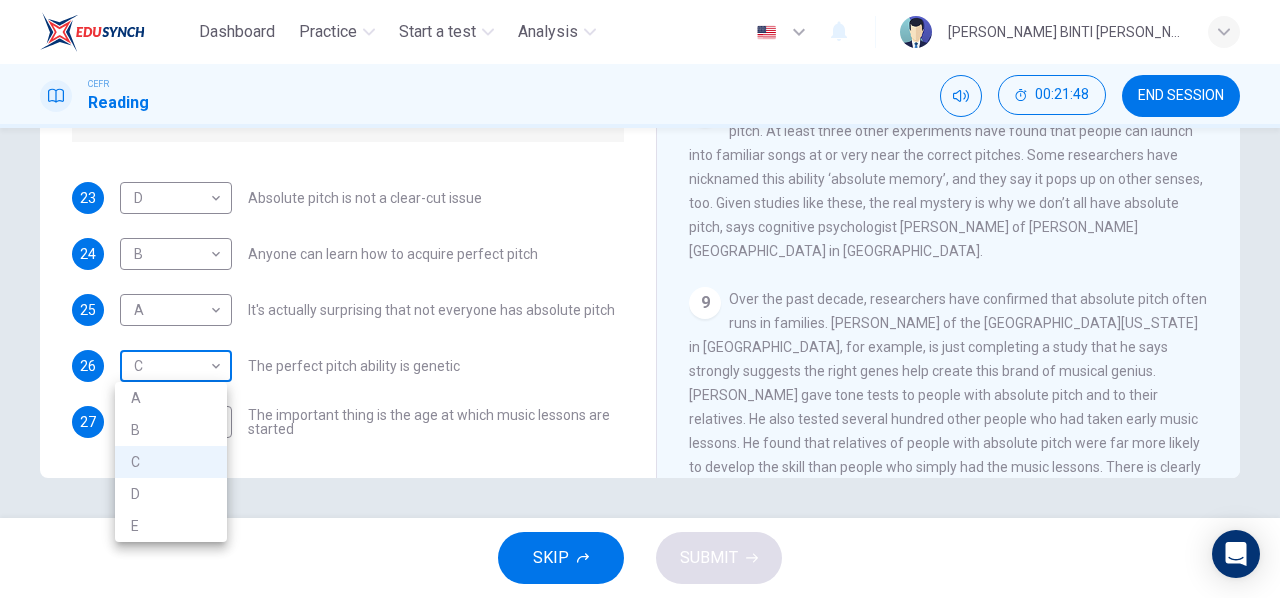 click on "Dashboard Practice Start a test Analysis English en ​ [PERSON_NAME] BINTI [PERSON_NAME] Reading 00:21:48 END SESSION Questions 23 - 27 The Reading Passage contains a number of opinions provided by five different scientists. Match each opinion with one of the scientists ( A-E  below).
Write your answers in the boxes below.
NB  You may use any of the choices  A-E  more than once. A Levitin B Deutsch C [PERSON_NAME] D [PERSON_NAME] 23 D D ​ Absolute pitch is not a clear-cut issue 24 B B ​ Anyone can learn how to acquire perfect pitch 25 A A ​ It's actually surprising that not everyone has absolute pitch 26 C C ​ The perfect pitch ability is genetic 27 ​ ​ The important thing is the age at which music lessons are started Striking the Right Note CLICK TO ZOOM Click to Zoom 1 Is perfect pitch a rare talent possessed solely by the likes of
[PERSON_NAME]? [PERSON_NAME] discusses this much sought-after musical ability. 2 3 4 5 6 7 8 9 10 11 12 13 SKIP SUBMIT EduSynch - Online Language Proficiency Testing" at bounding box center [640, 299] 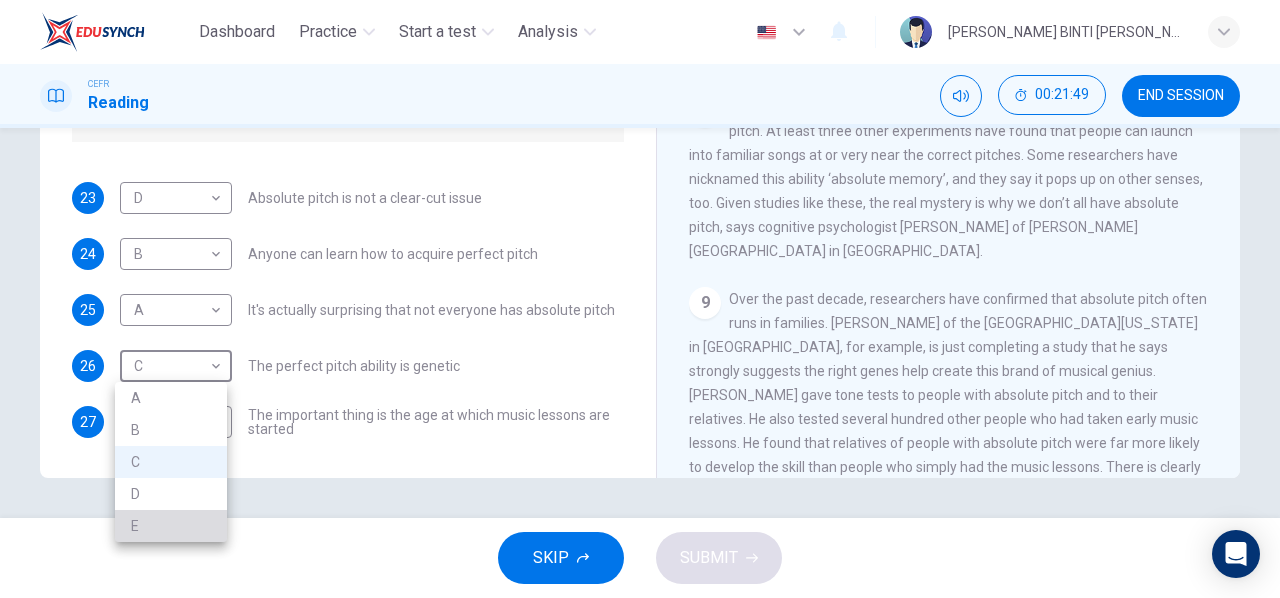 click on "E" at bounding box center [171, 526] 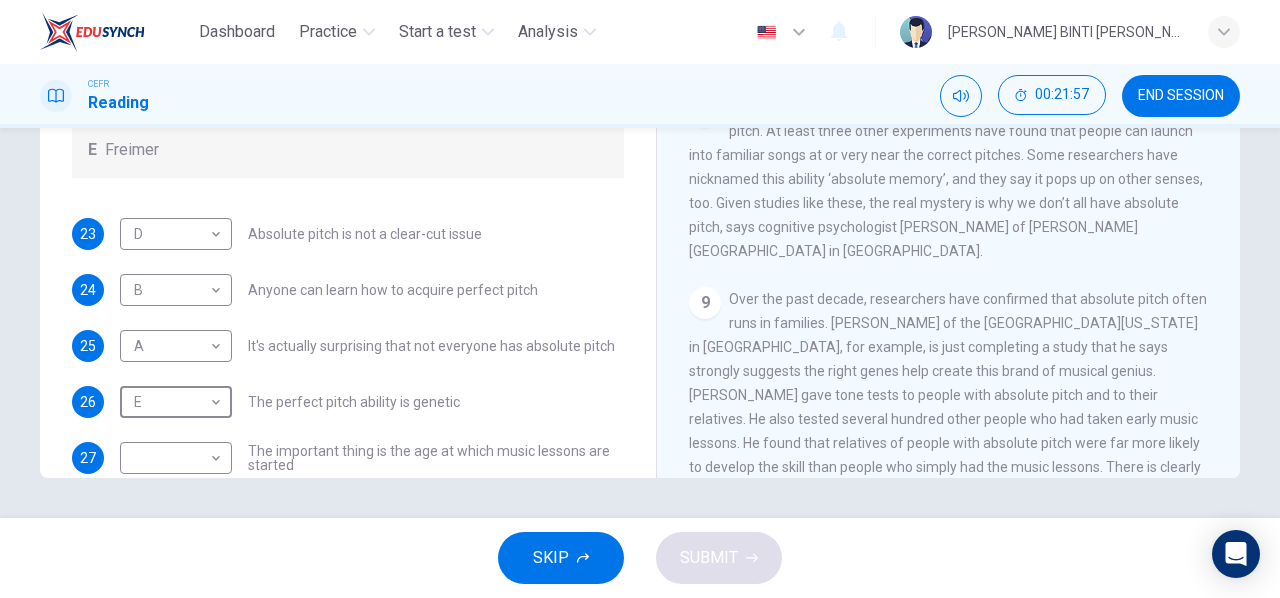 scroll, scrollTop: 176, scrollLeft: 0, axis: vertical 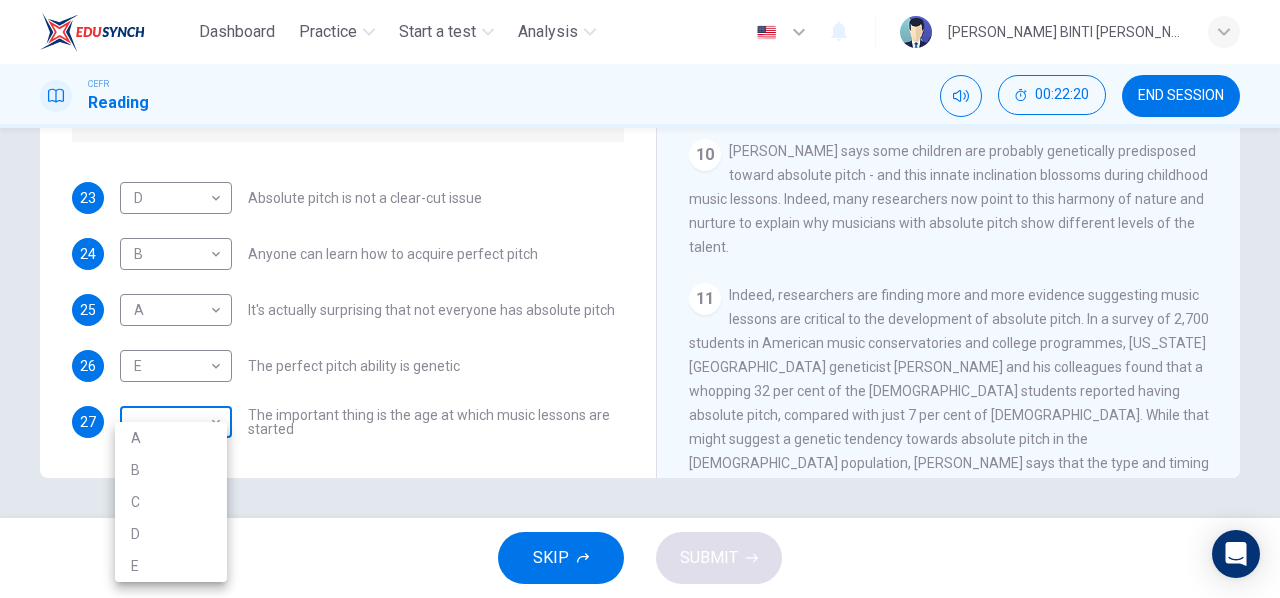 click on "Dashboard Practice Start a test Analysis English en ​ [PERSON_NAME] [PERSON_NAME] Reading 00:22:20 END SESSION Questions 23 - 27 The Reading Passage contains a number of opinions provided by five different scientists. Match each opinion with one of the scientists ( A-E  below).
Write your answers in the boxes below.
NB  You may use any of the choices  A-E  more than once. A Levitin B Deutsch C [PERSON_NAME] D [PERSON_NAME] 23 D D ​ Absolute pitch is not a clear-cut issue 24 B B ​ Anyone can learn how to acquire perfect pitch 25 A A ​ It's actually surprising that not everyone has absolute pitch 26 E E ​ The perfect pitch ability is genetic 27 ​ ​ The important thing is the age at which music lessons are started Striking the Right Note CLICK TO ZOOM Click to Zoom 1 Is perfect pitch a rare talent possessed solely by the likes of
[PERSON_NAME]? [PERSON_NAME] discusses this much sought-after musical ability. 2 3 4 5 6 7 8 9 10 11 12 13 SKIP SUBMIT EduSynch - Online Language Proficiency Testing" at bounding box center (640, 299) 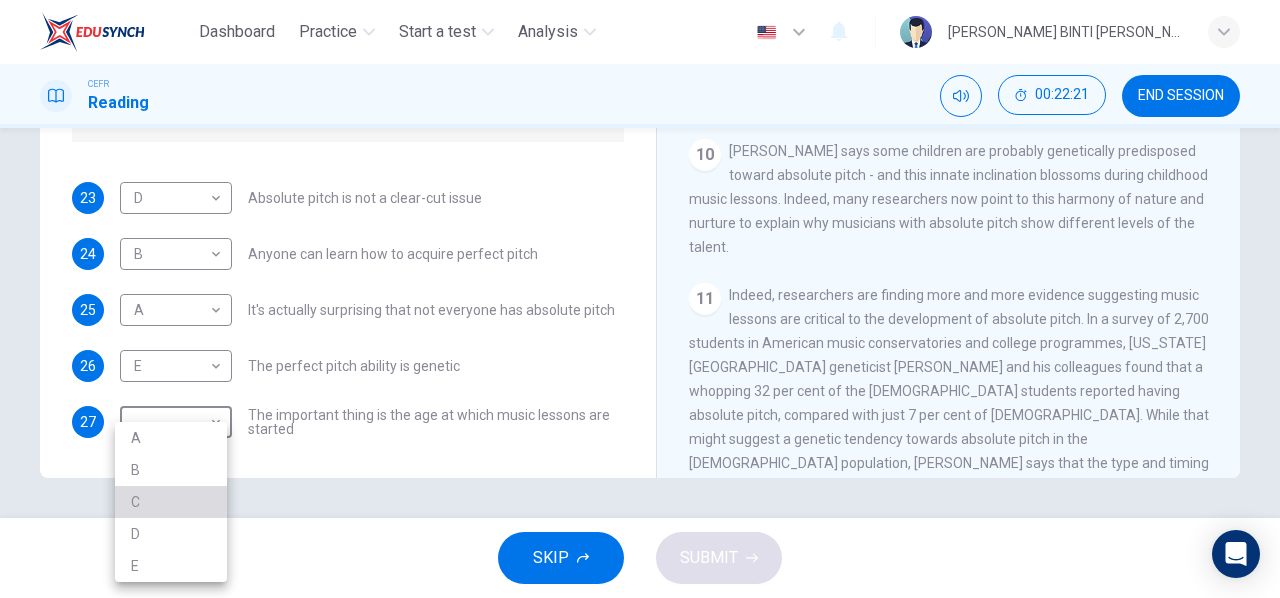 click on "C" at bounding box center [171, 502] 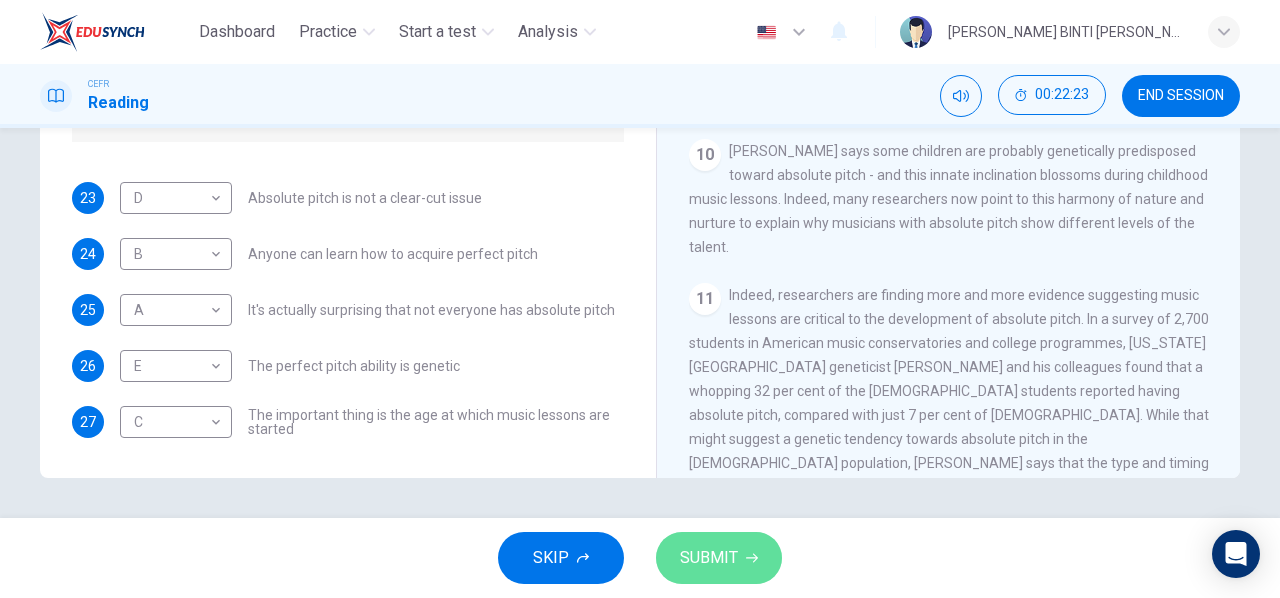 click on "SUBMIT" at bounding box center [719, 558] 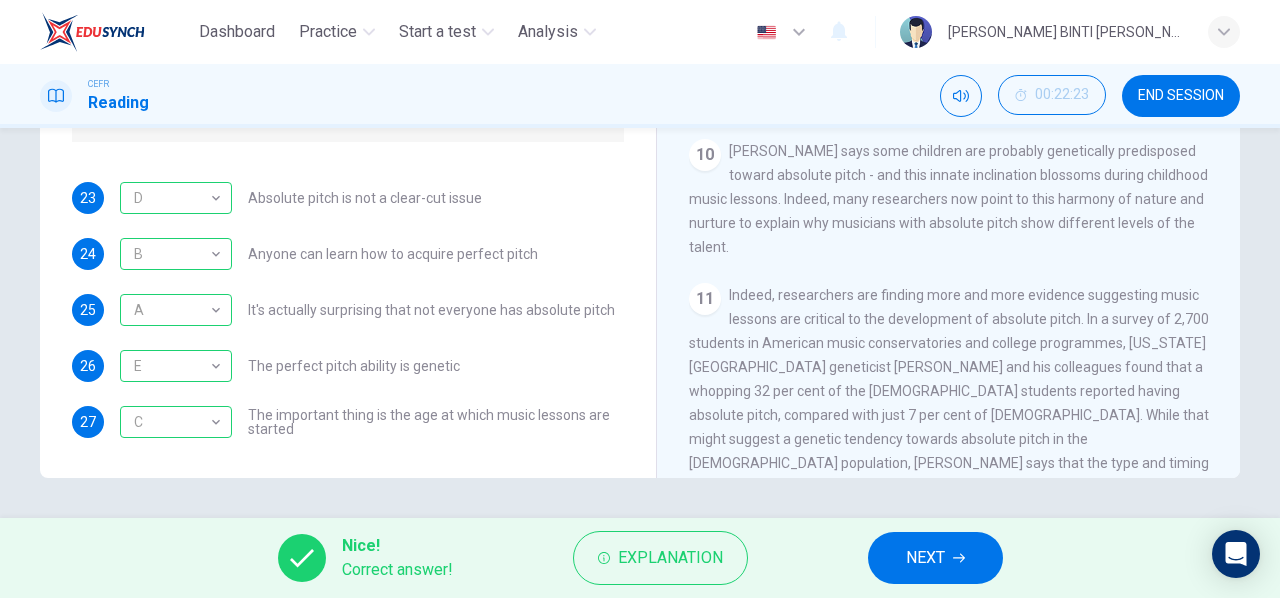 click on "NEXT" at bounding box center (935, 558) 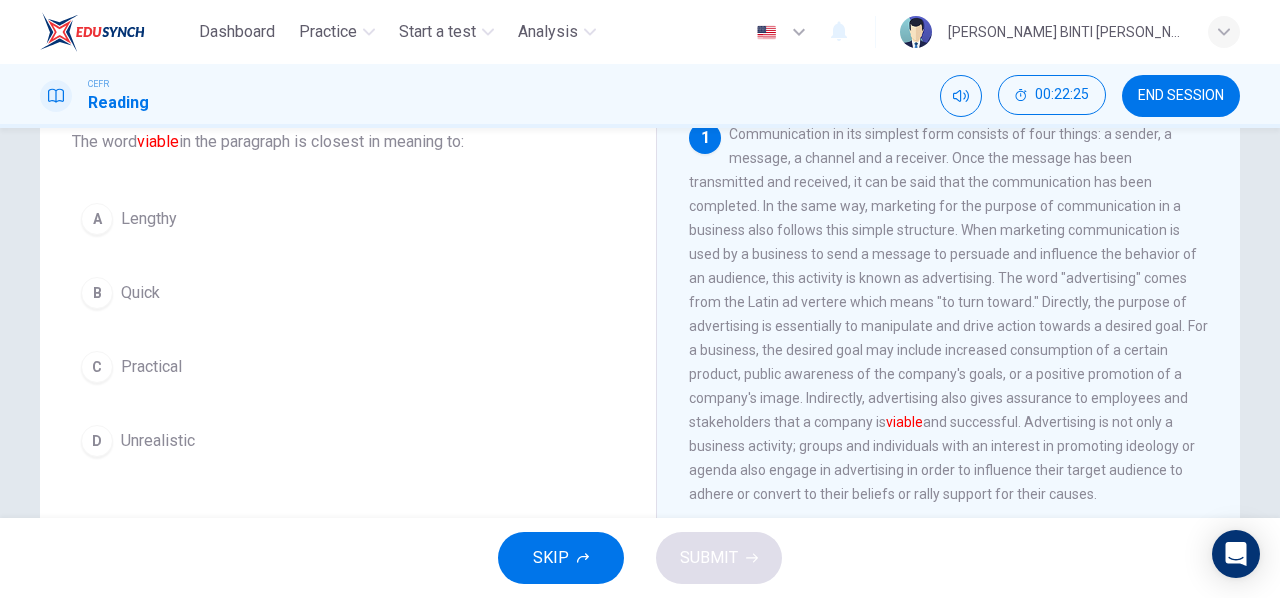 scroll, scrollTop: 135, scrollLeft: 0, axis: vertical 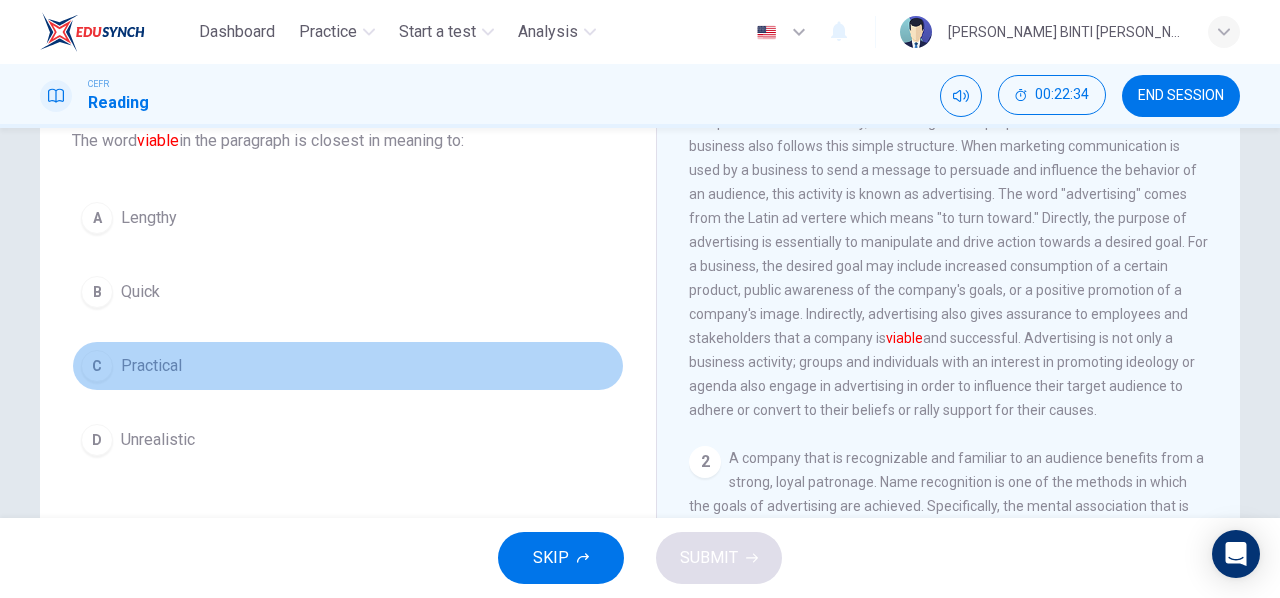 click on "C Practical" at bounding box center [348, 366] 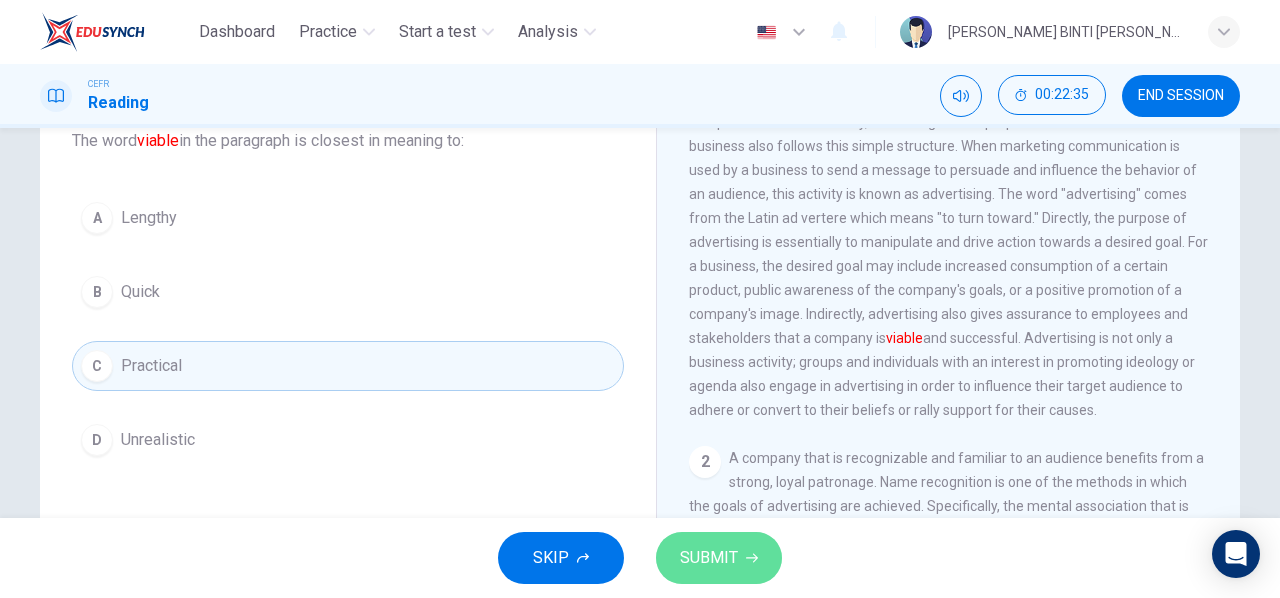 click on "SUBMIT" at bounding box center (709, 558) 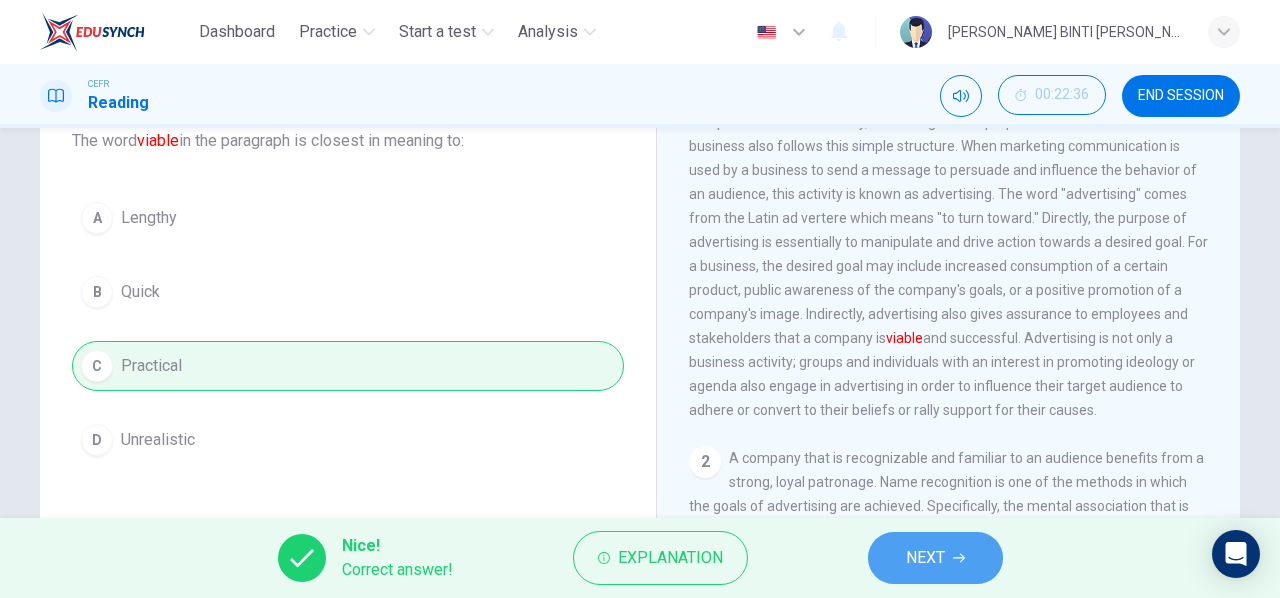 click on "NEXT" at bounding box center [925, 558] 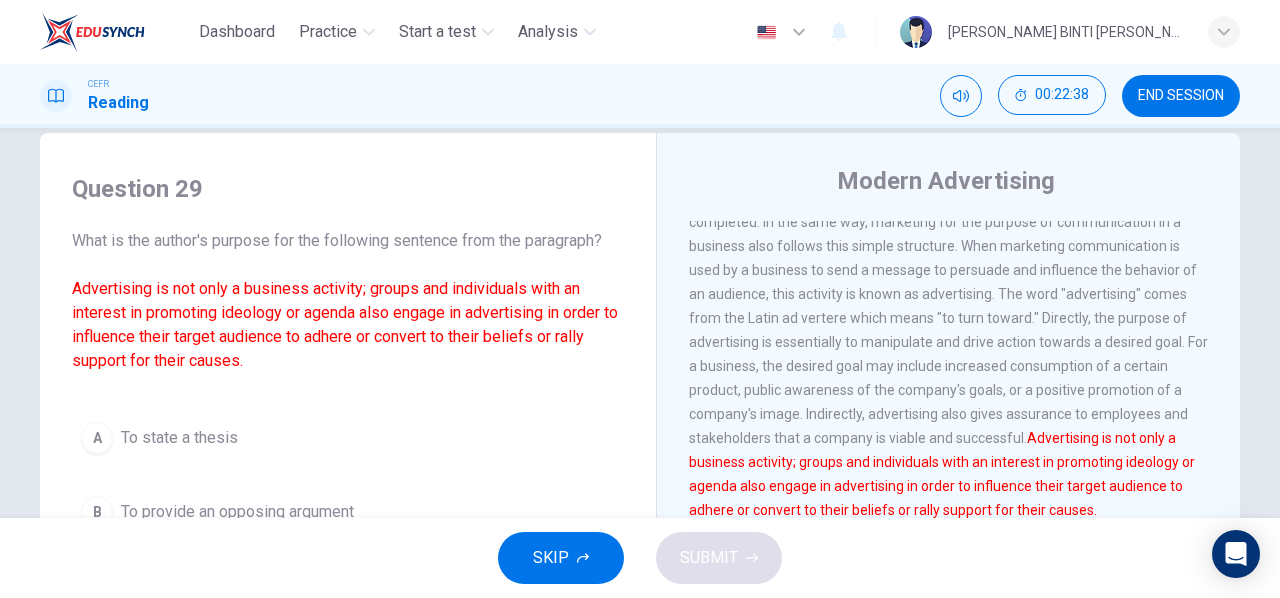 scroll, scrollTop: 34, scrollLeft: 0, axis: vertical 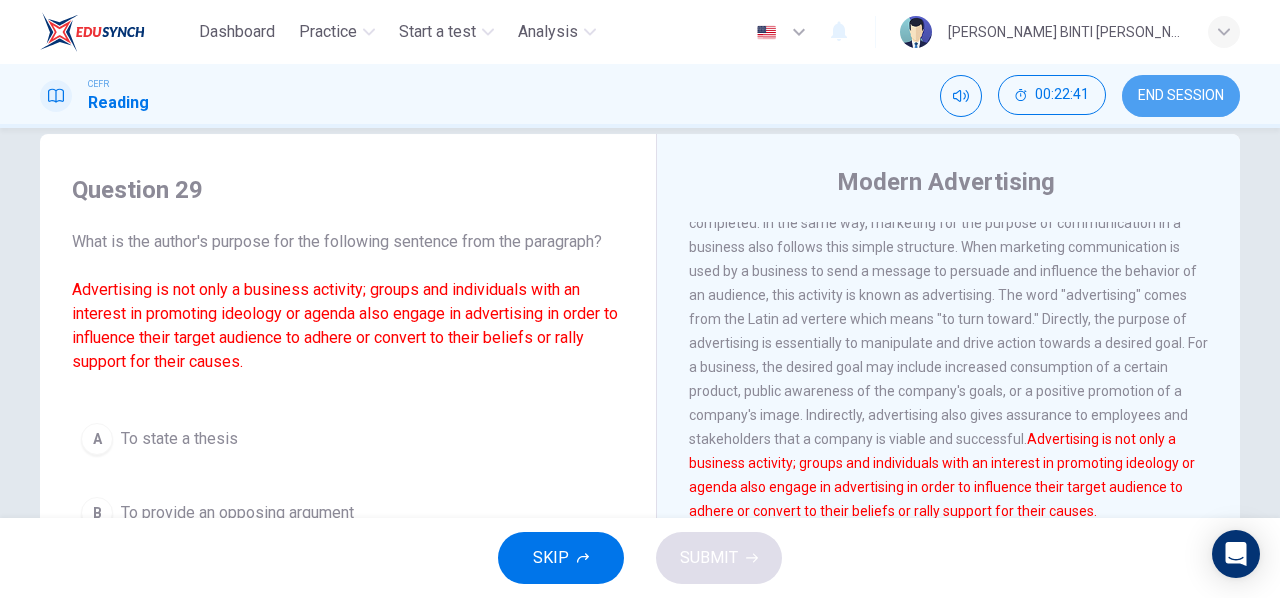 click on "END SESSION" at bounding box center (1181, 96) 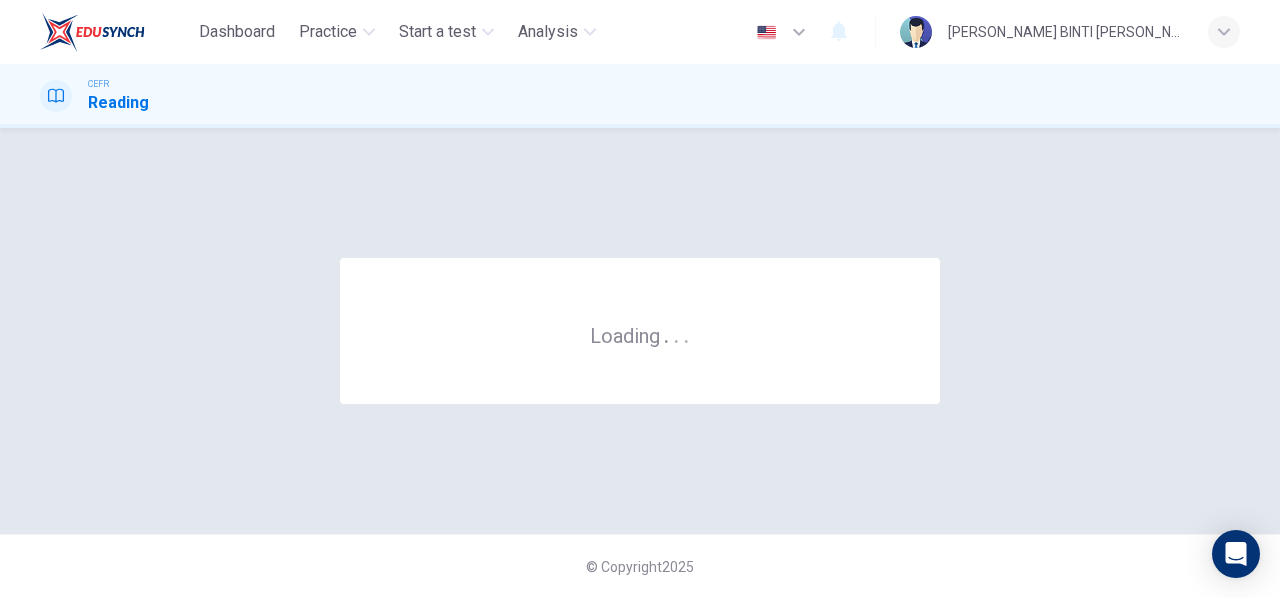 scroll, scrollTop: 0, scrollLeft: 0, axis: both 